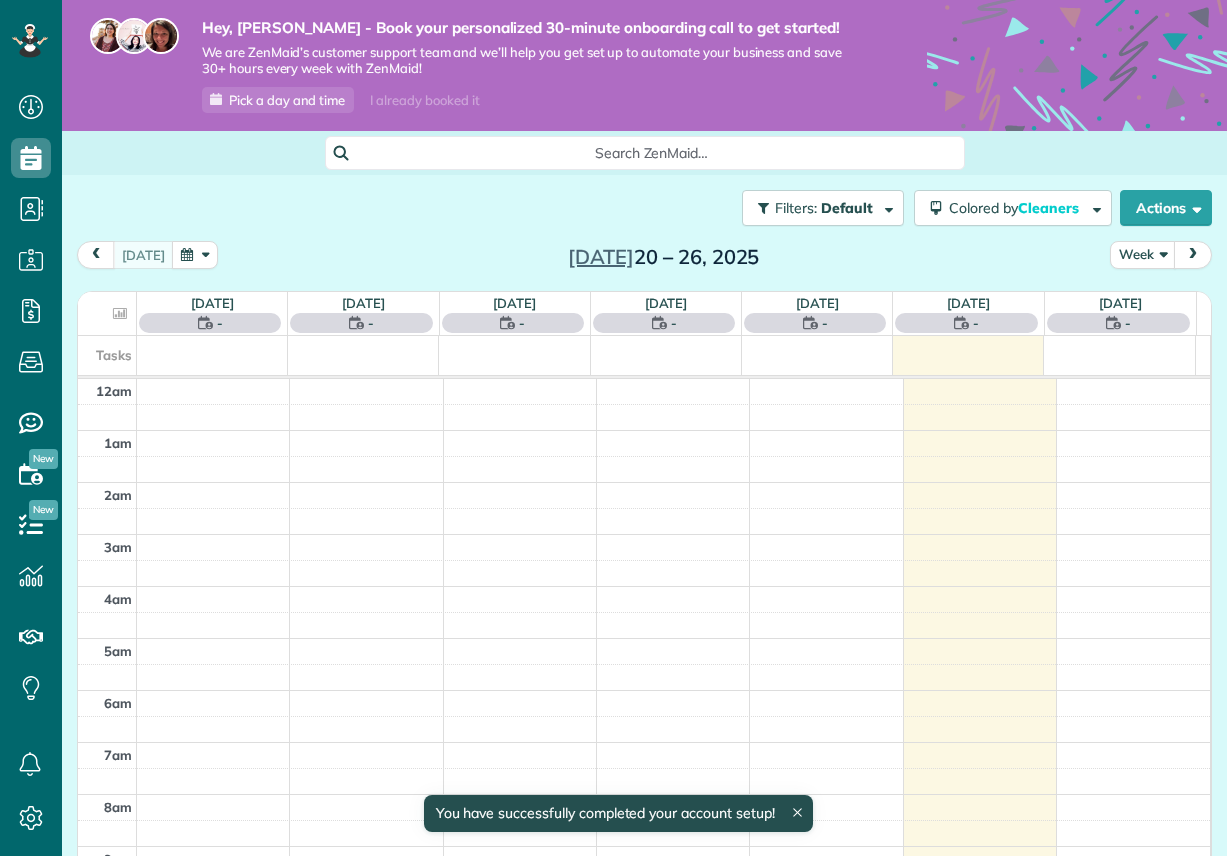 scroll, scrollTop: 0, scrollLeft: 0, axis: both 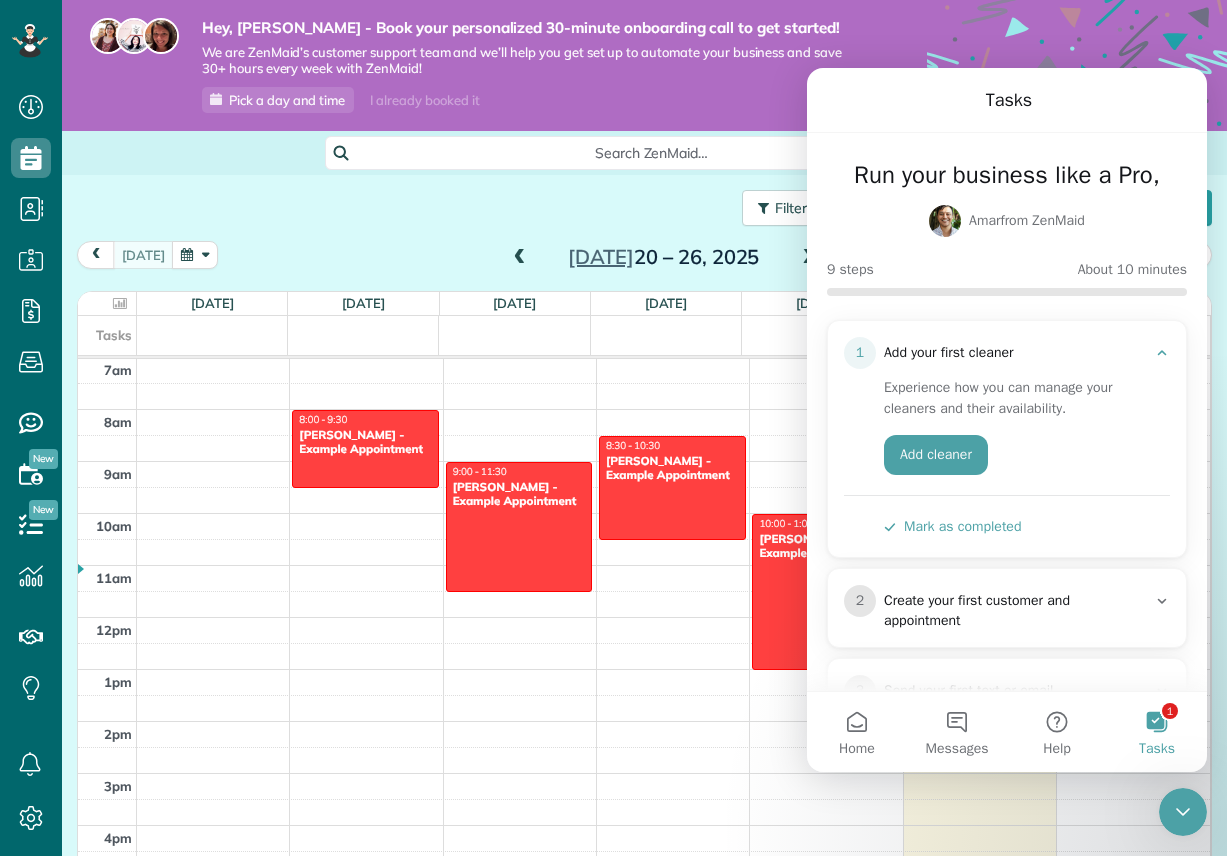 click on "Filters:   Default
Colored by  Cleaners
Color by Cleaner
Color by Team
Color by Status
Color by Recurrence
Color by Paid/Unpaid
Filters  Default
Schedule Changes
Actions
Create Appointment
Create Task
Clock In/Out
Send Work Orders
Print Route Sheets
Today's Emails/Texts
View Metrics" at bounding box center (644, 208) 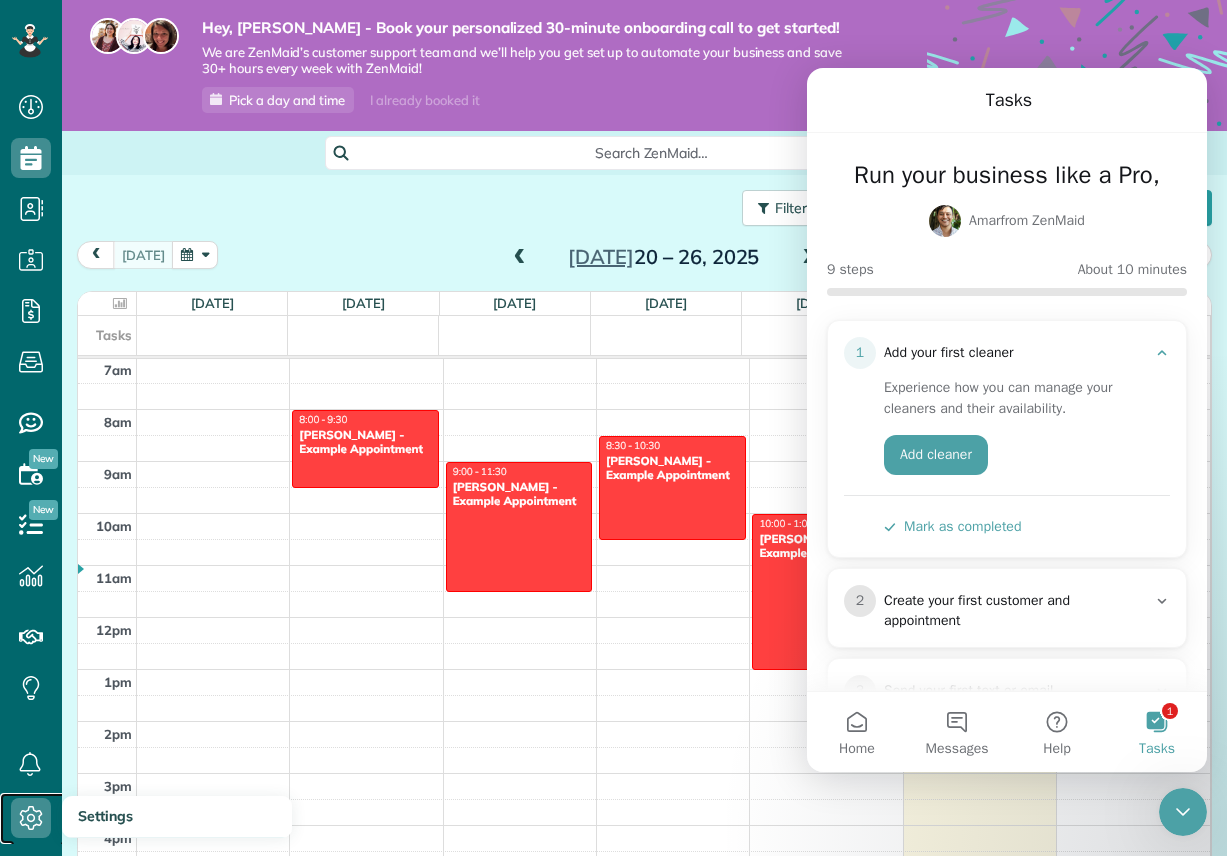 click 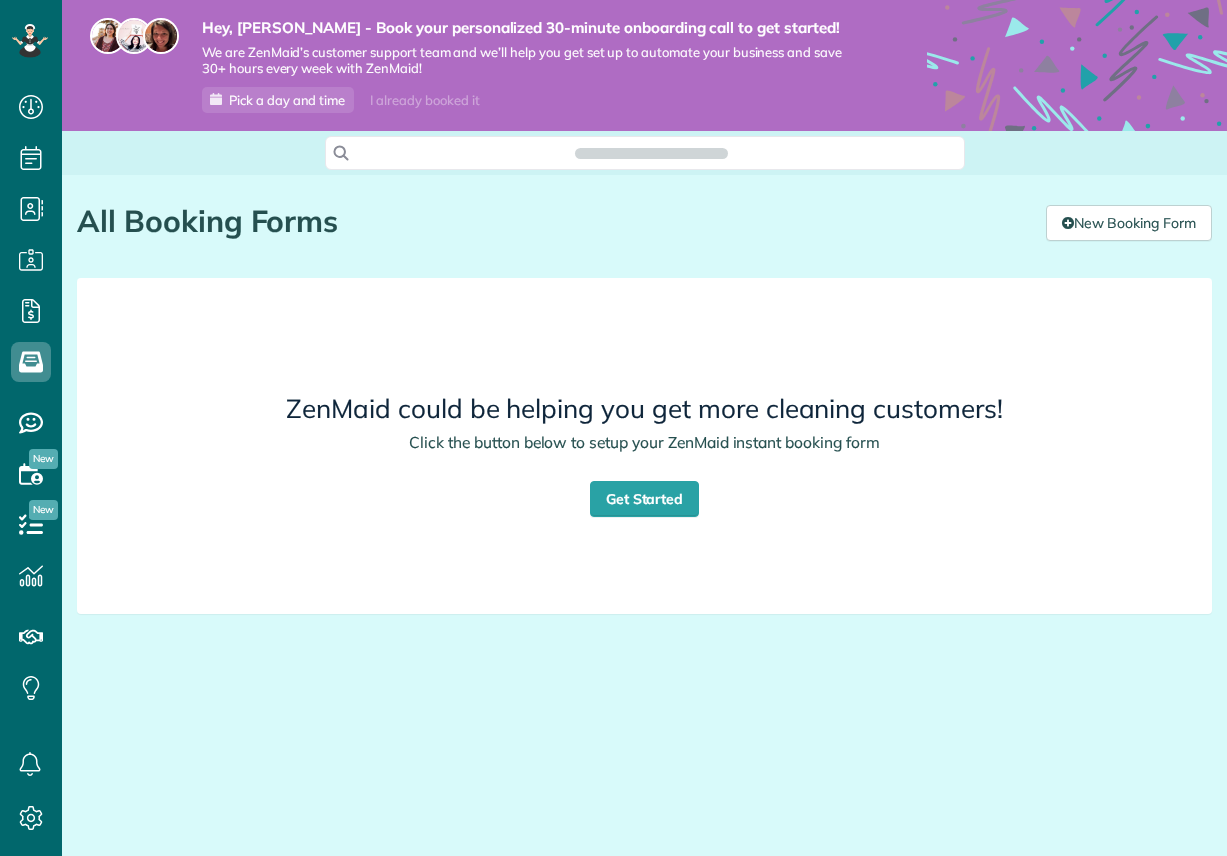 scroll, scrollTop: 0, scrollLeft: 0, axis: both 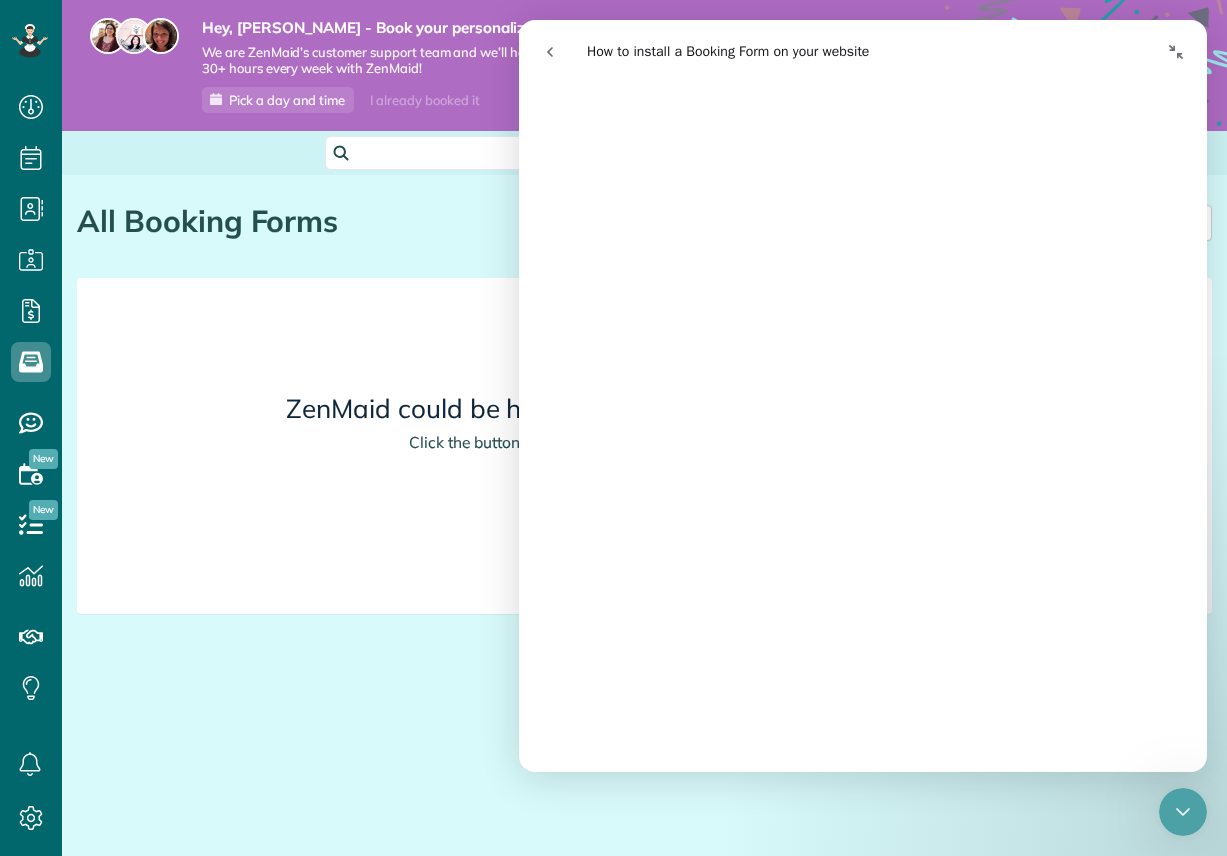 click on "All Booking Forms
the ZenMaid Instant Booking Form [9 min]
New Booking Form
ZenMaid could be helping you get more cleaning customers!
Click the button below to setup your ZenMaid instant booking form
Get Started" at bounding box center [644, 464] 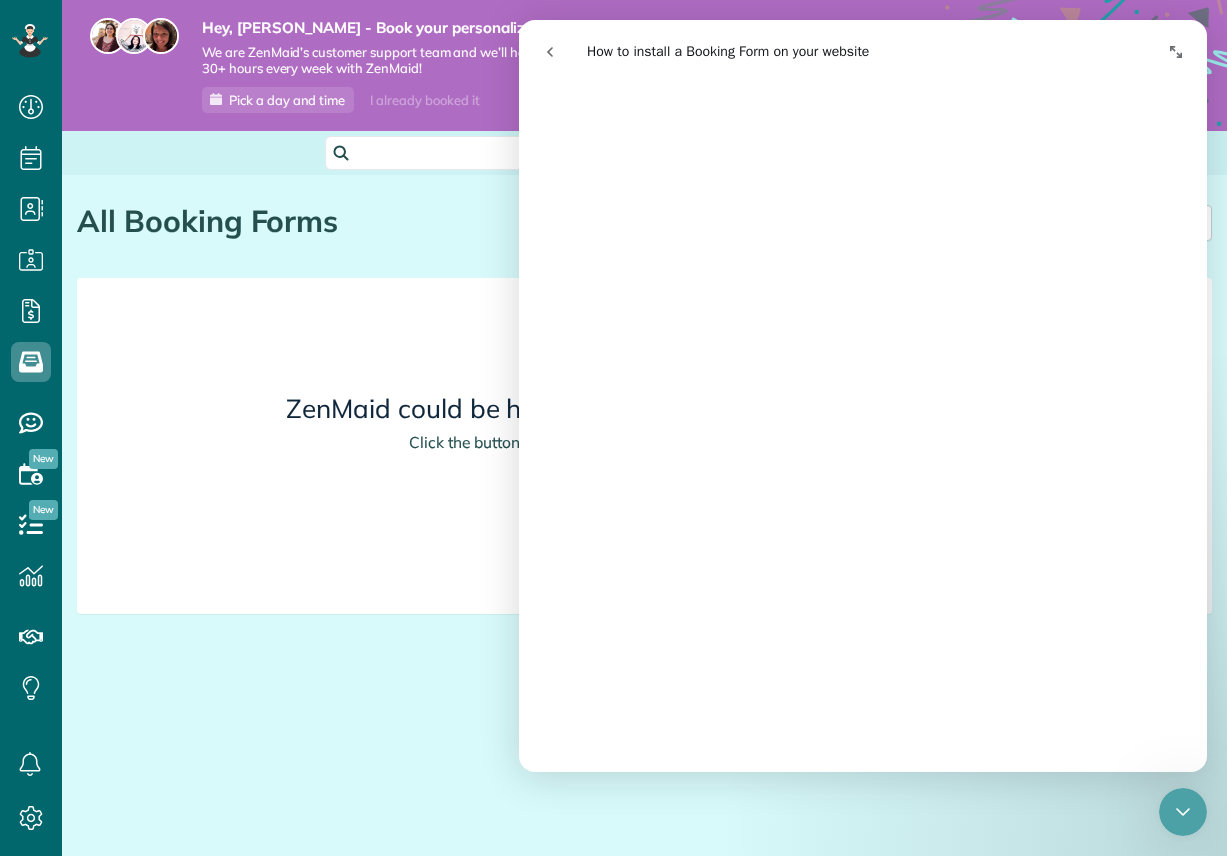 scroll, scrollTop: 595, scrollLeft: 0, axis: vertical 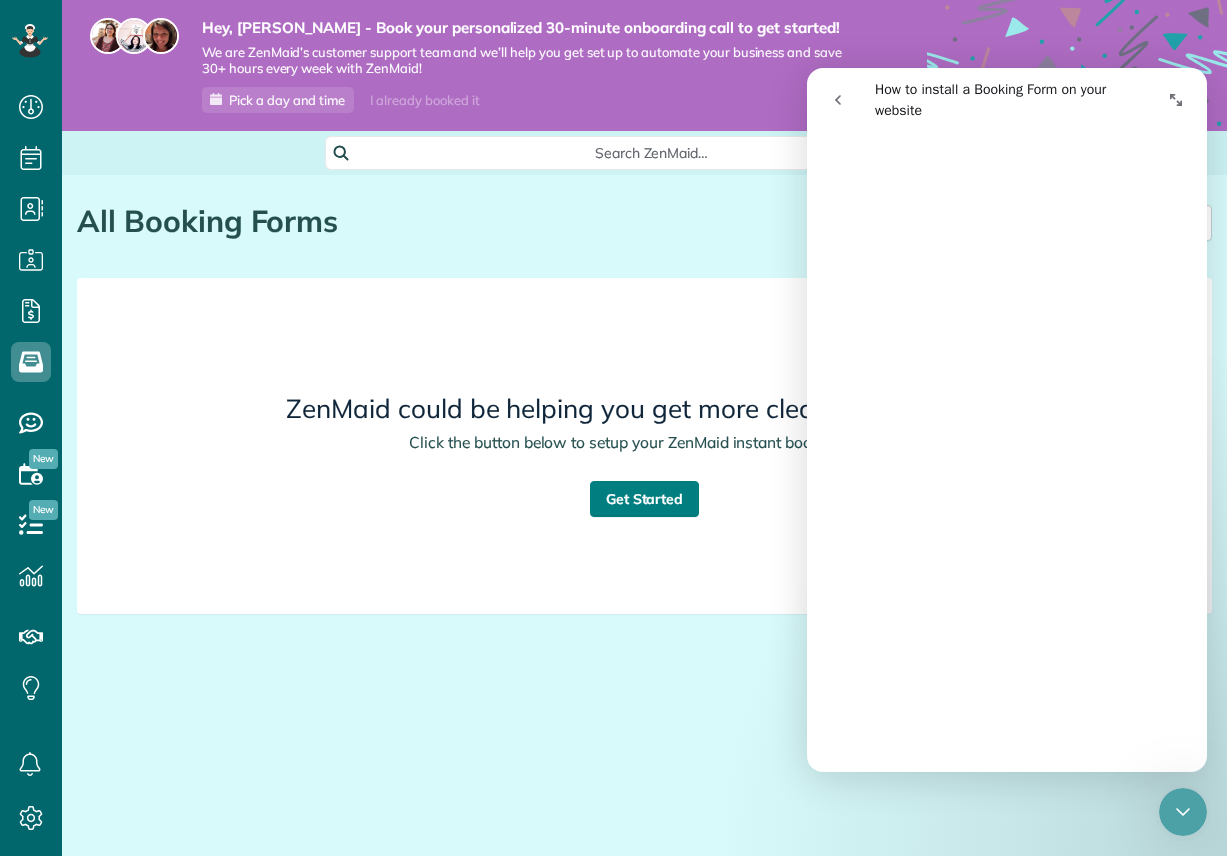 click on "Get Started" at bounding box center (645, 499) 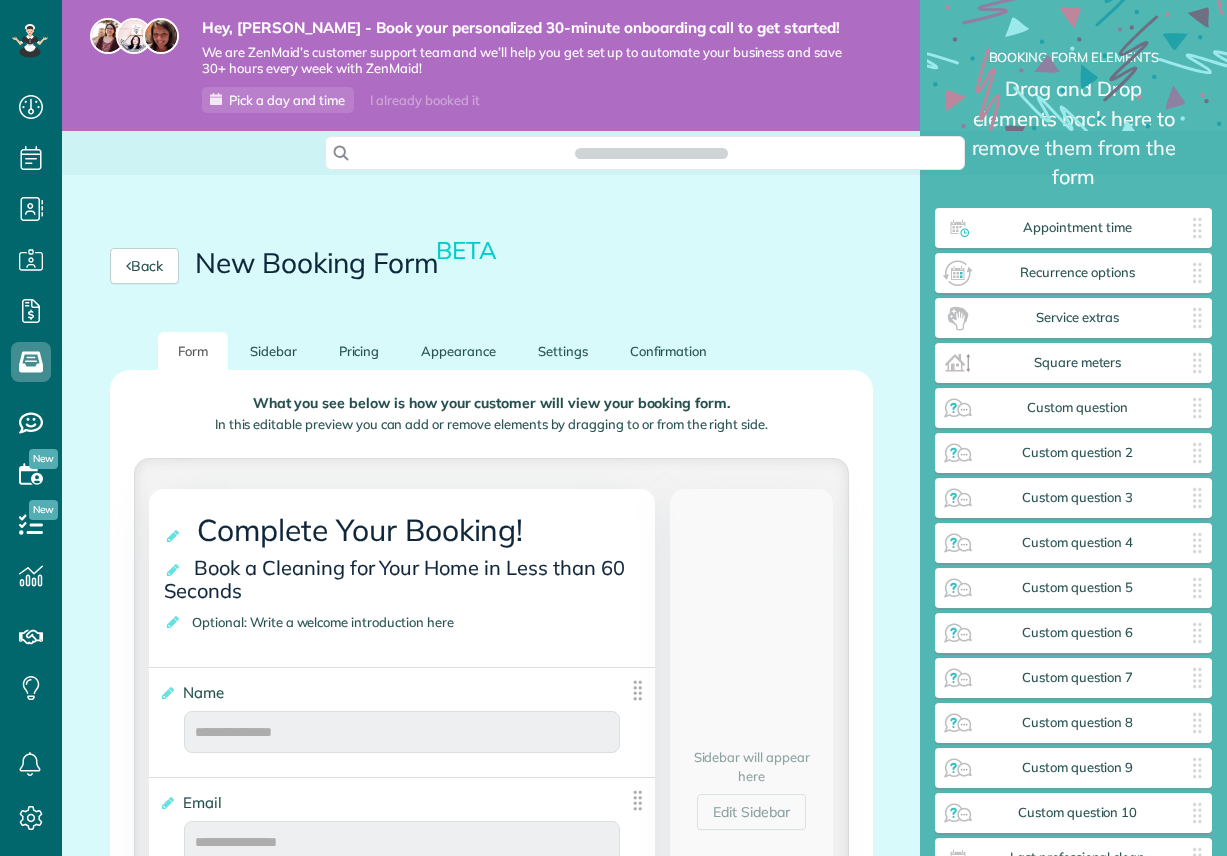 scroll, scrollTop: 0, scrollLeft: 0, axis: both 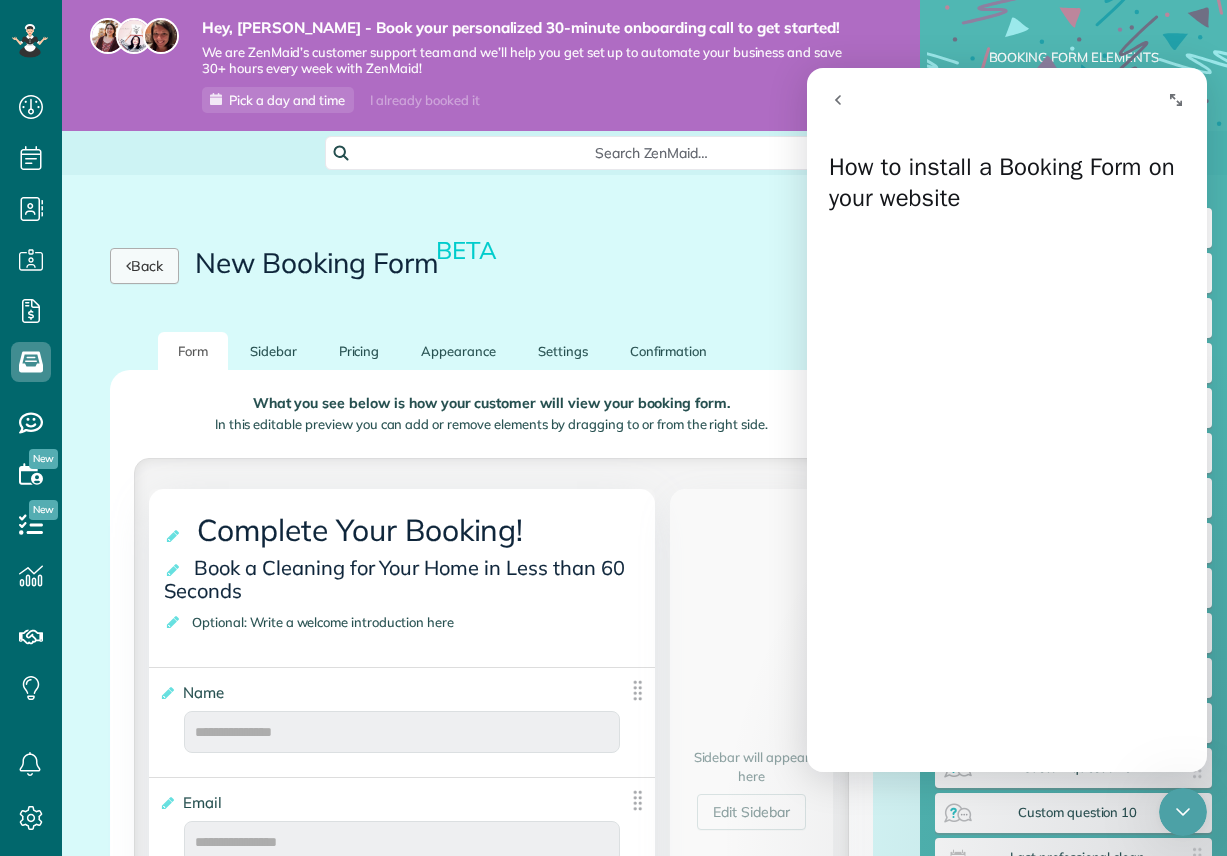 click on "Back" at bounding box center [144, 266] 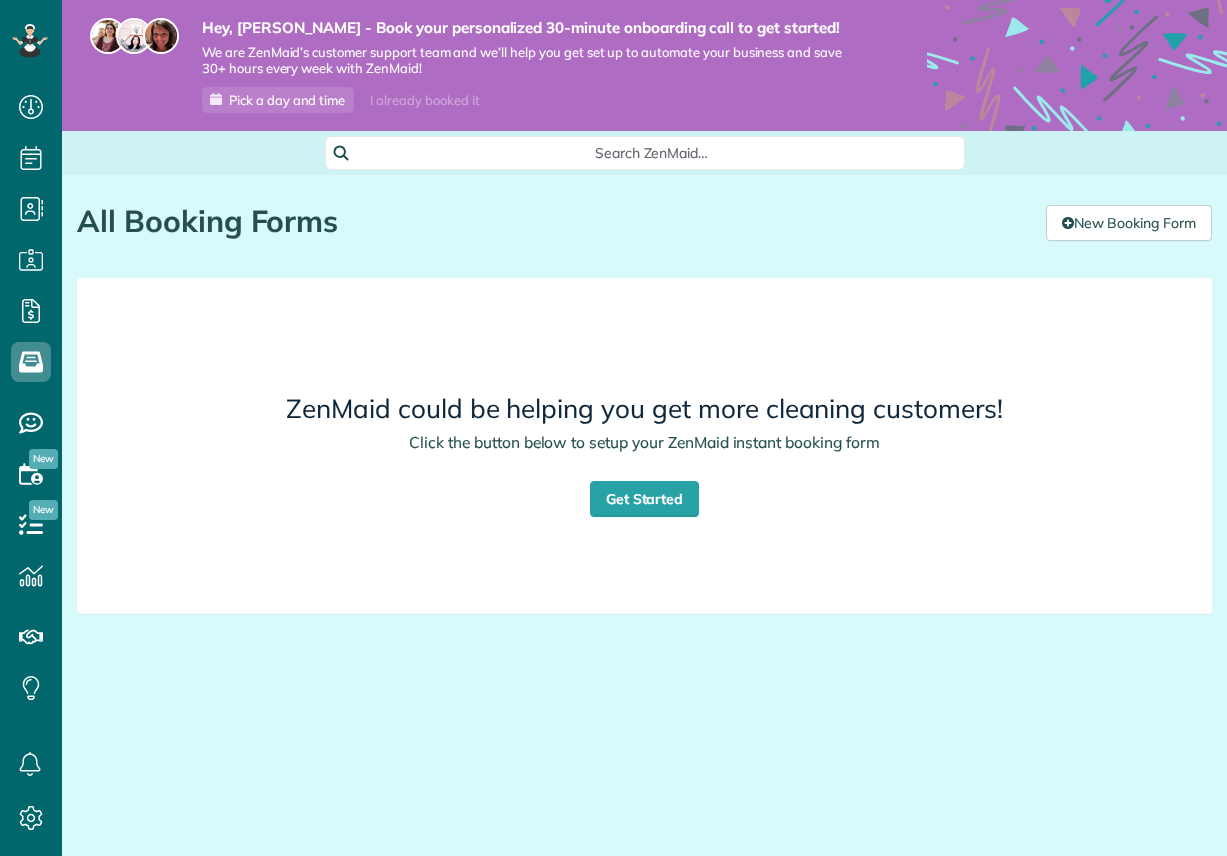 scroll, scrollTop: 0, scrollLeft: 0, axis: both 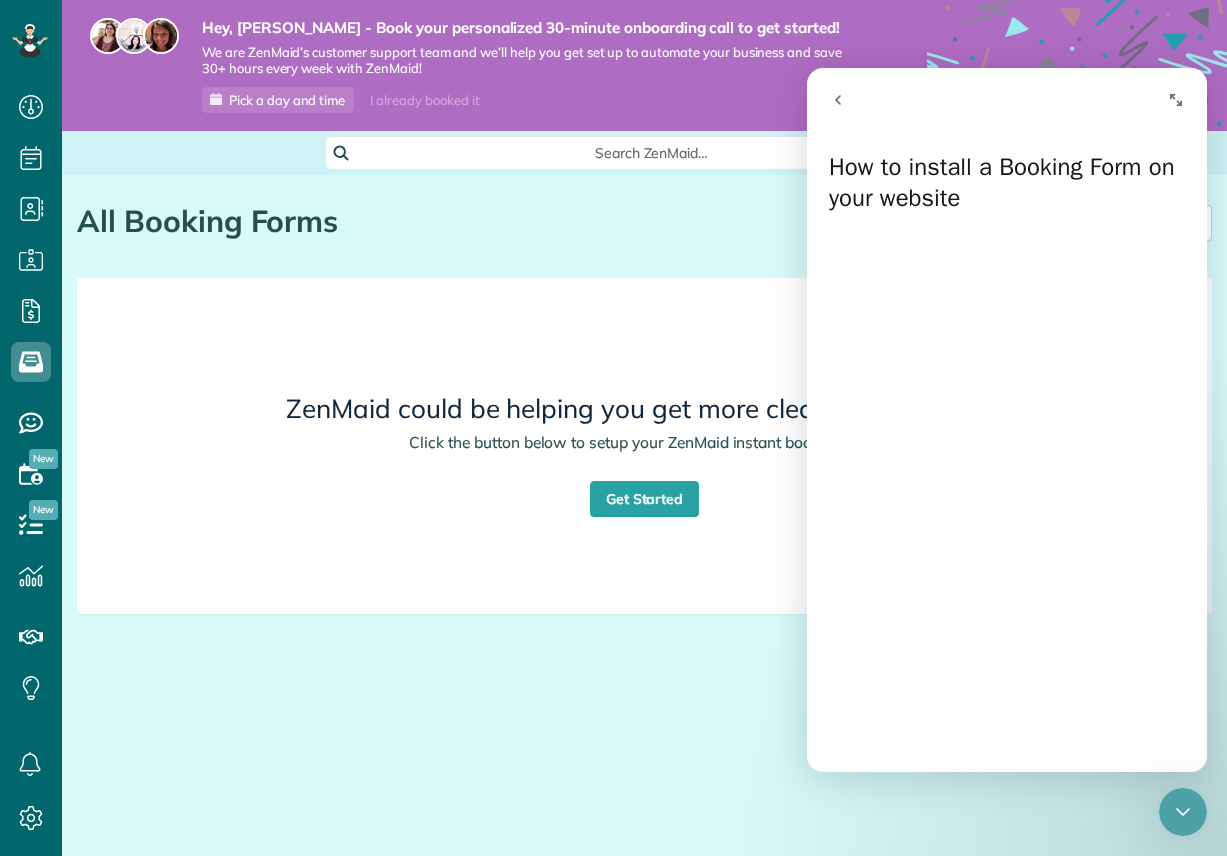 click 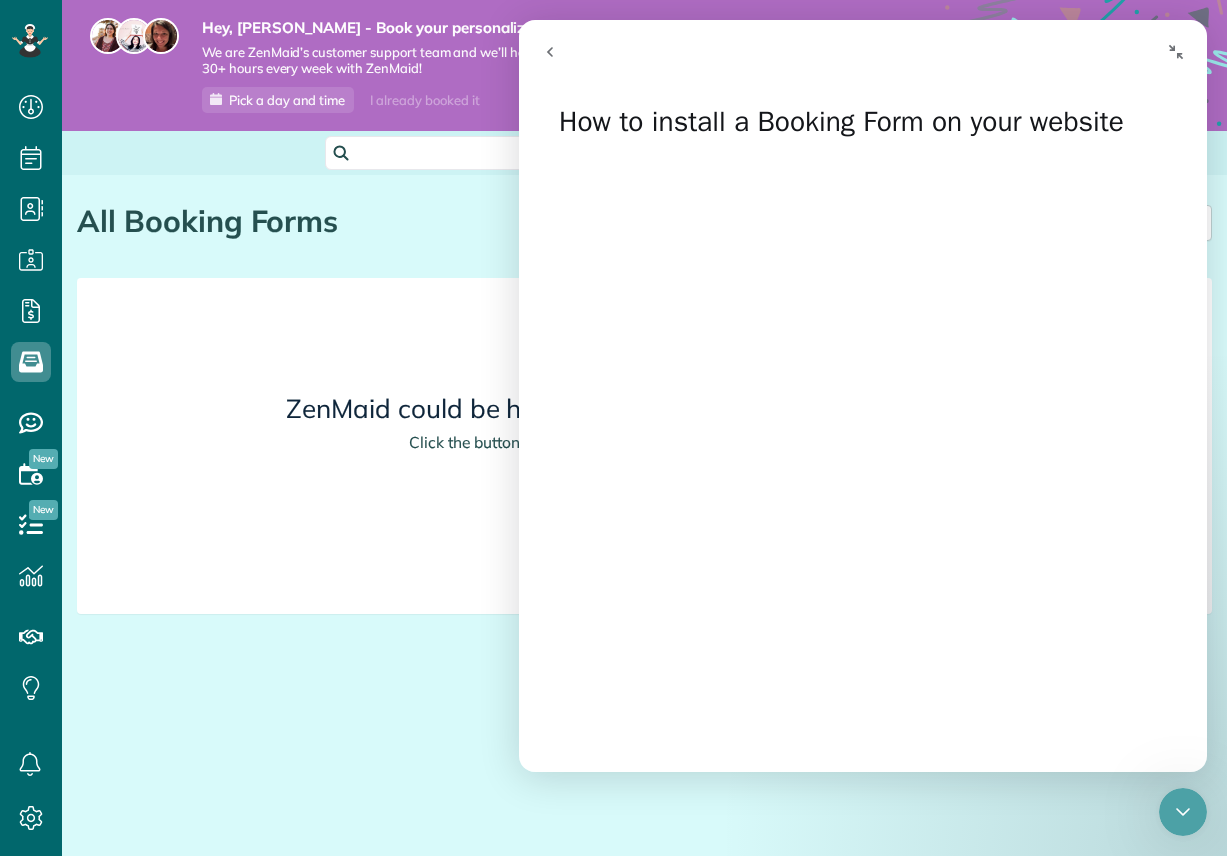 click at bounding box center (1176, 52) 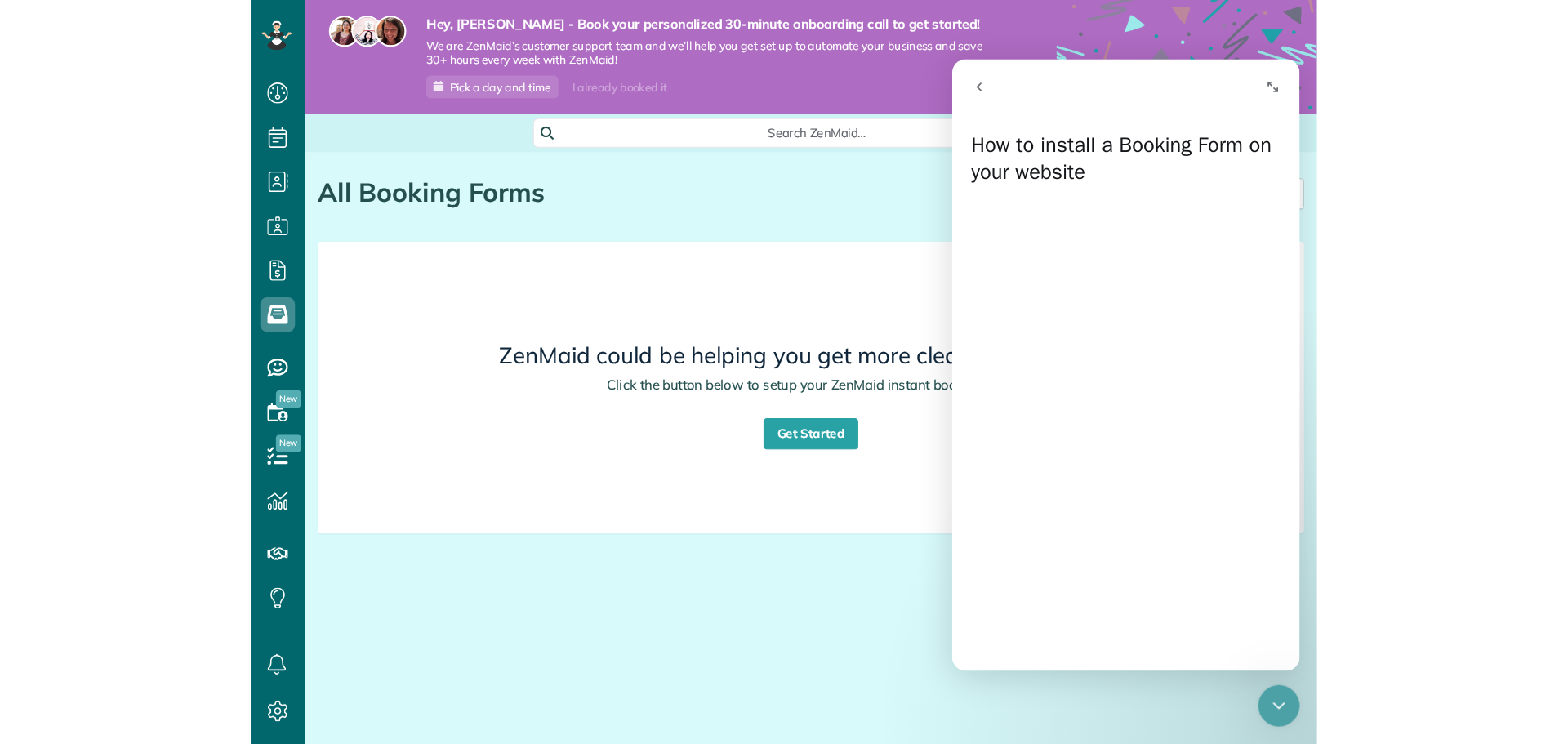 scroll, scrollTop: 744, scrollLeft: 51, axis: both 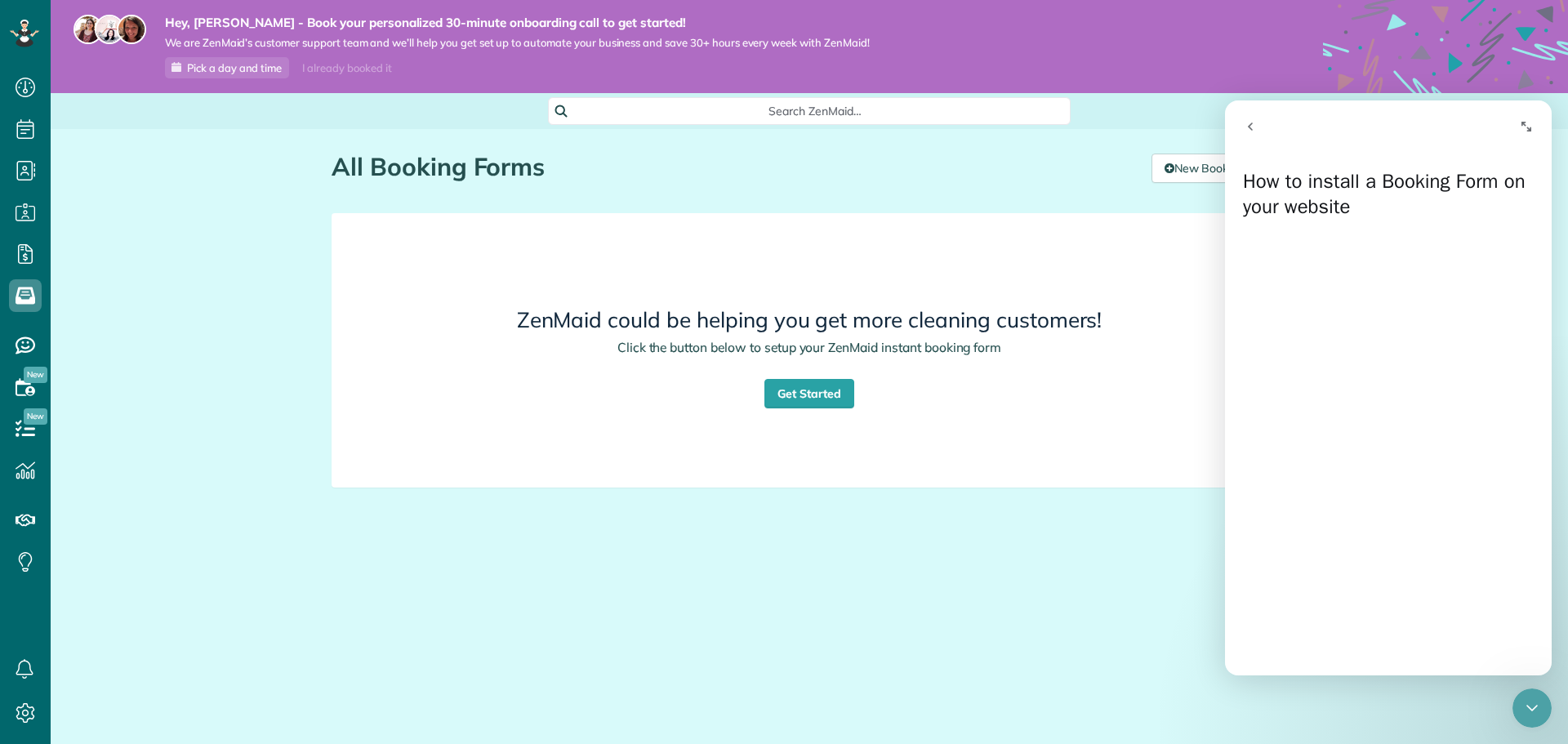 click on "ZenMaid could be helping you get more cleaning customers!
Click the button below to setup your ZenMaid instant booking form
Get Started" at bounding box center (809, 350) 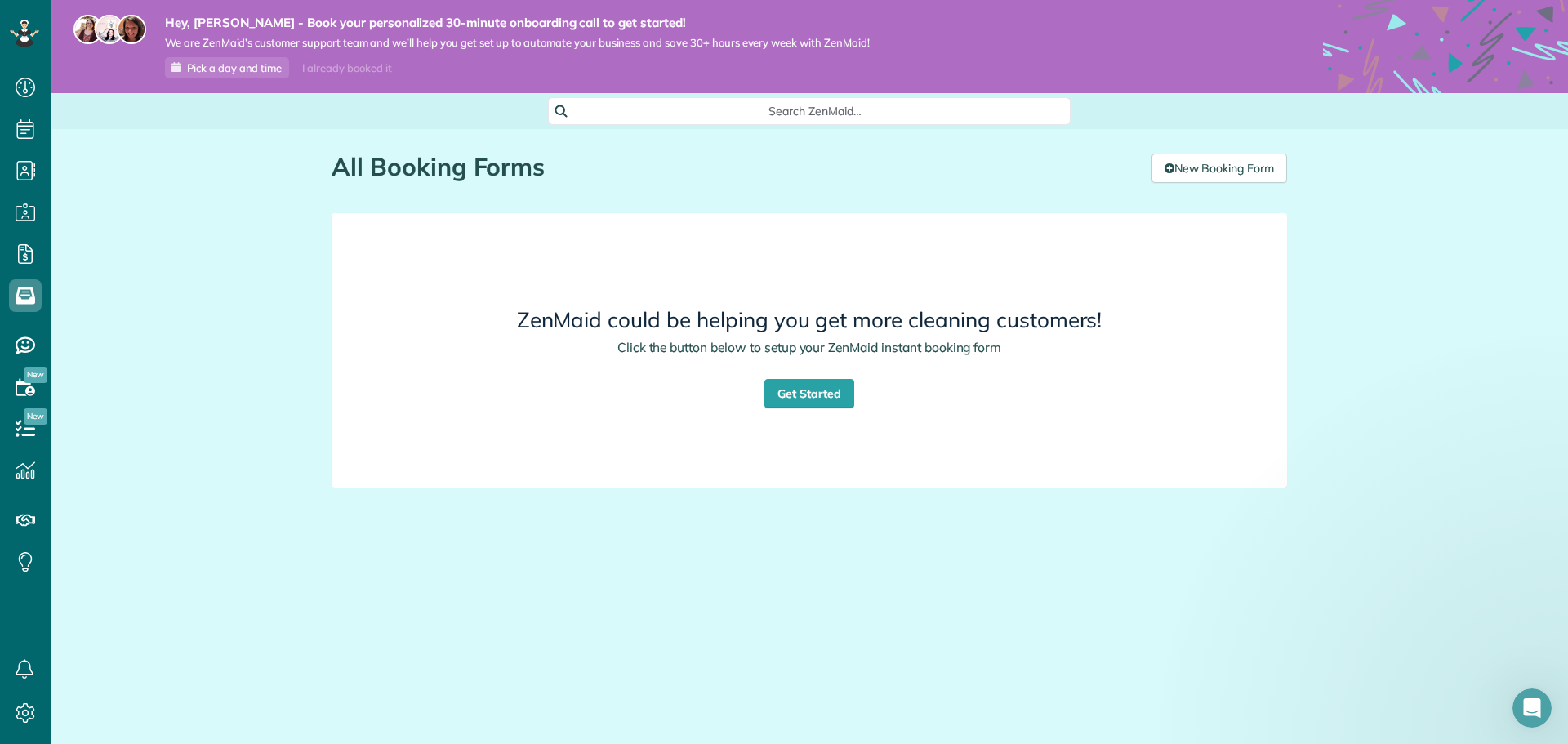 scroll, scrollTop: 0, scrollLeft: 0, axis: both 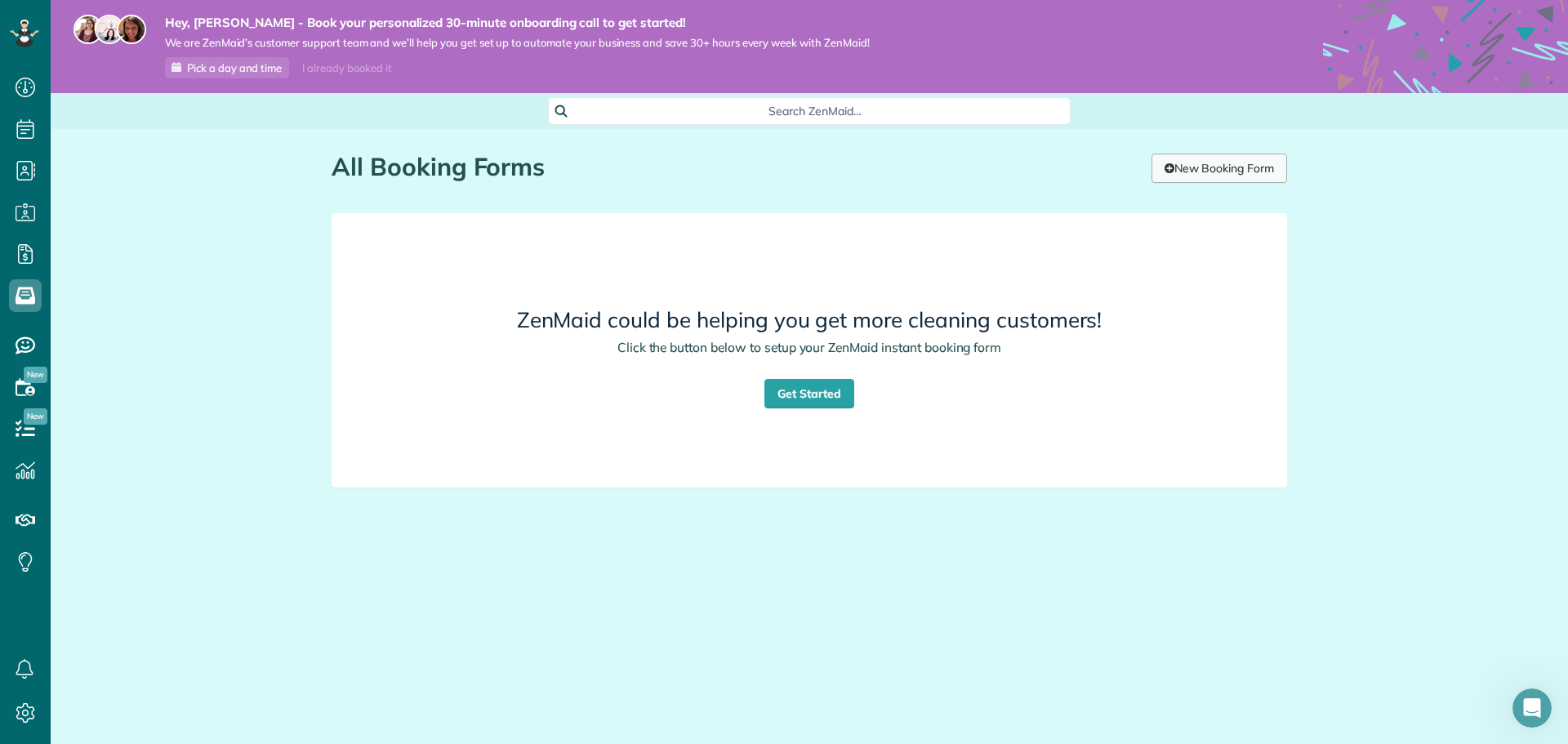 click on "New Booking Form" at bounding box center (1219, 168) 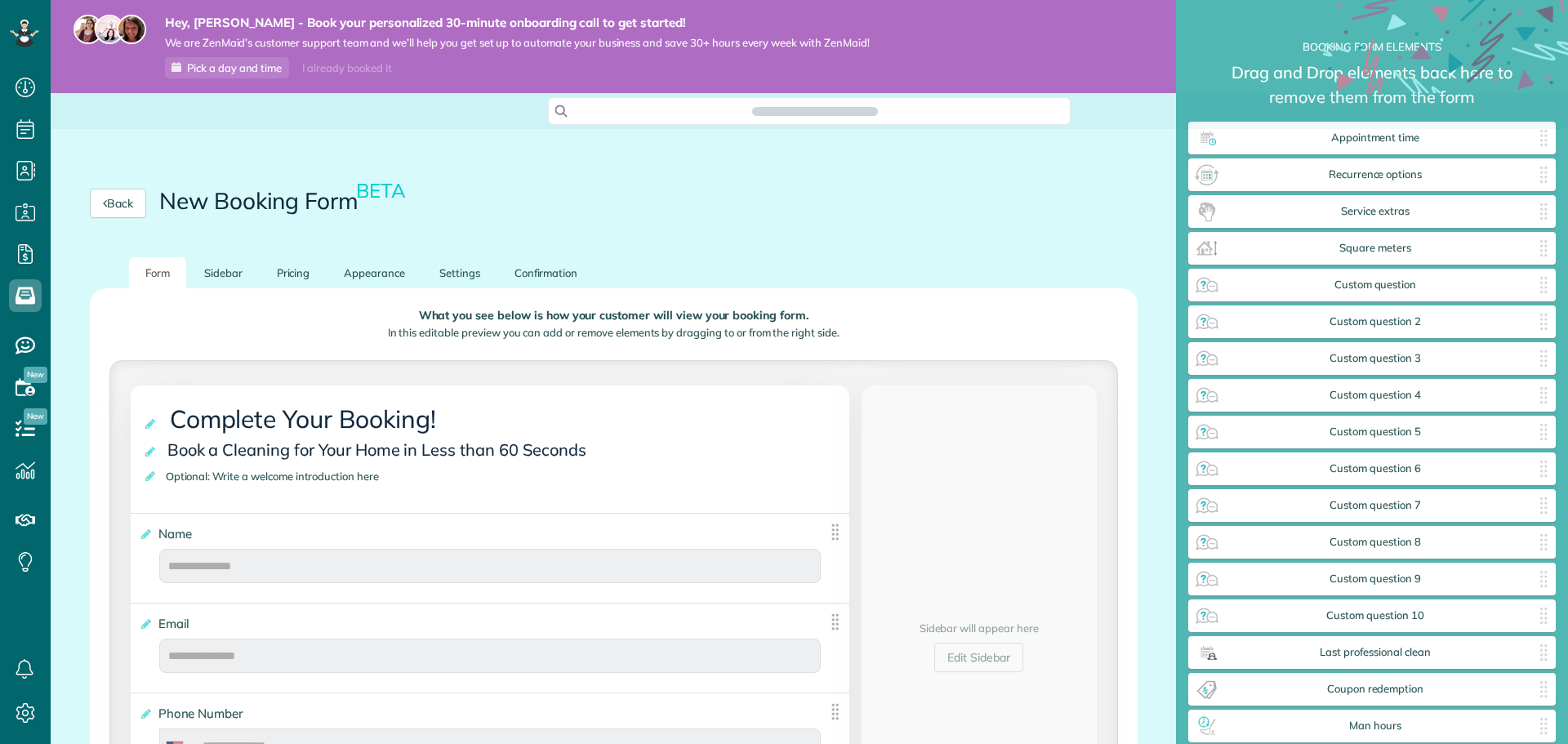 scroll, scrollTop: 0, scrollLeft: 0, axis: both 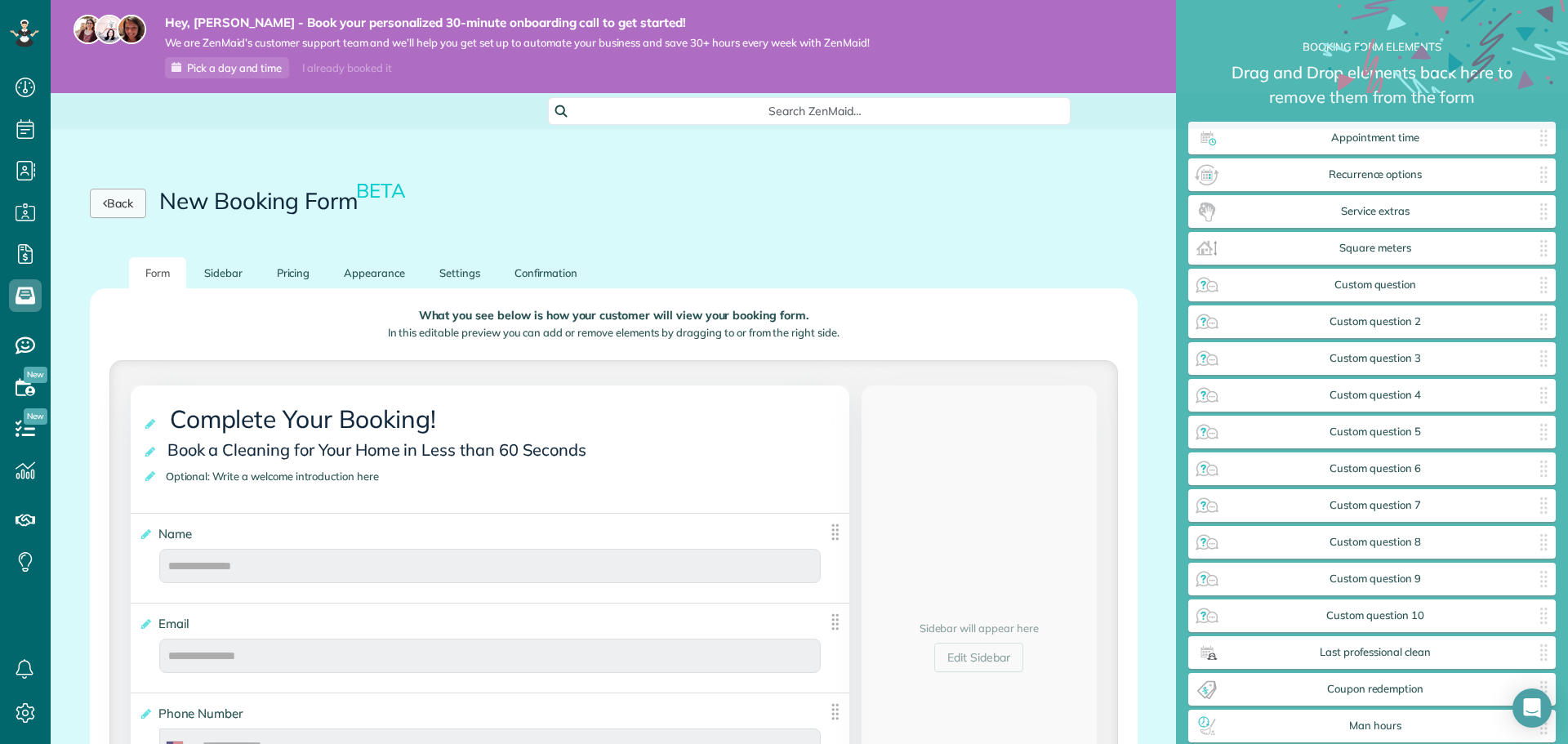 click on "Back" at bounding box center (118, 203) 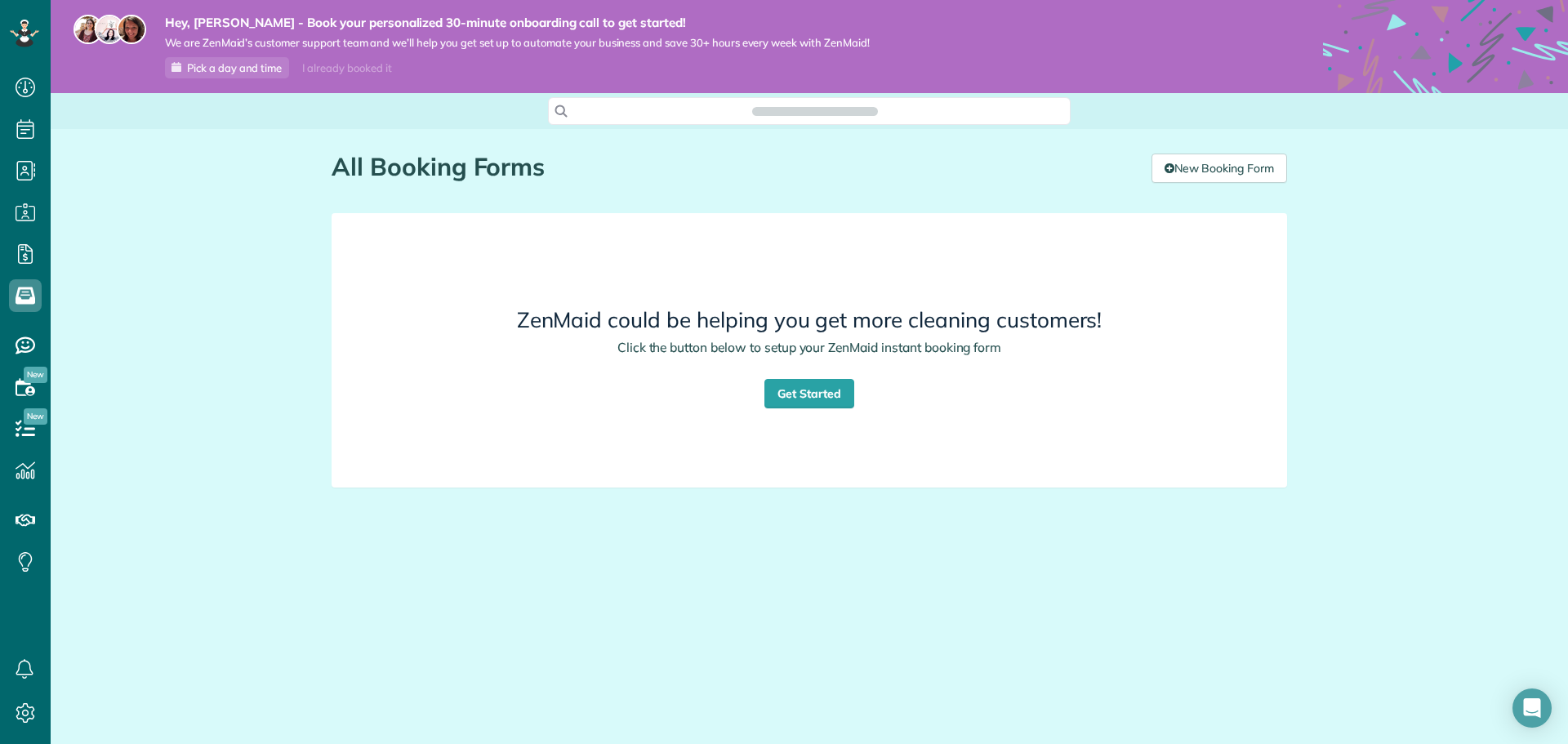 scroll, scrollTop: 0, scrollLeft: 0, axis: both 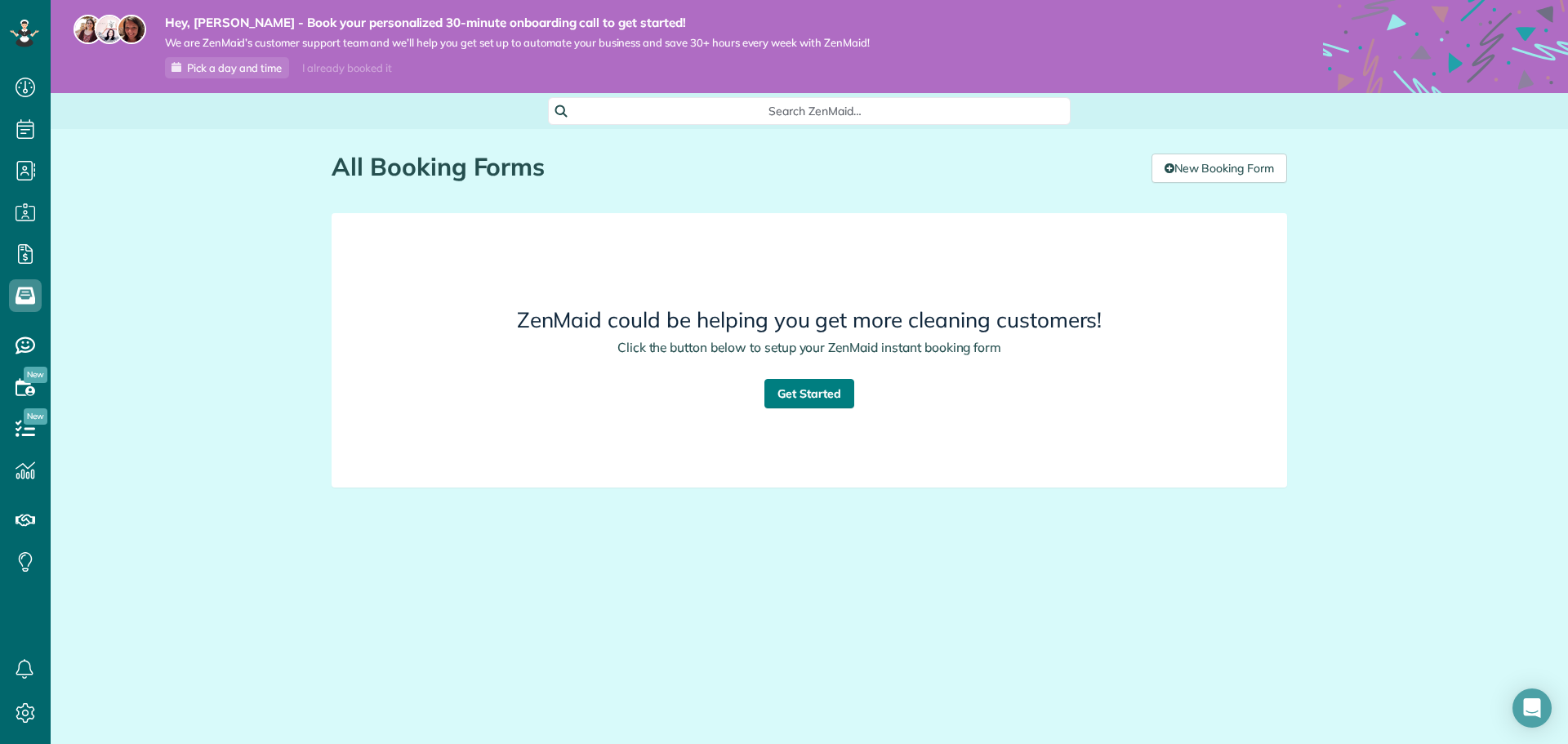 click on "Get Started" at bounding box center (809, 394) 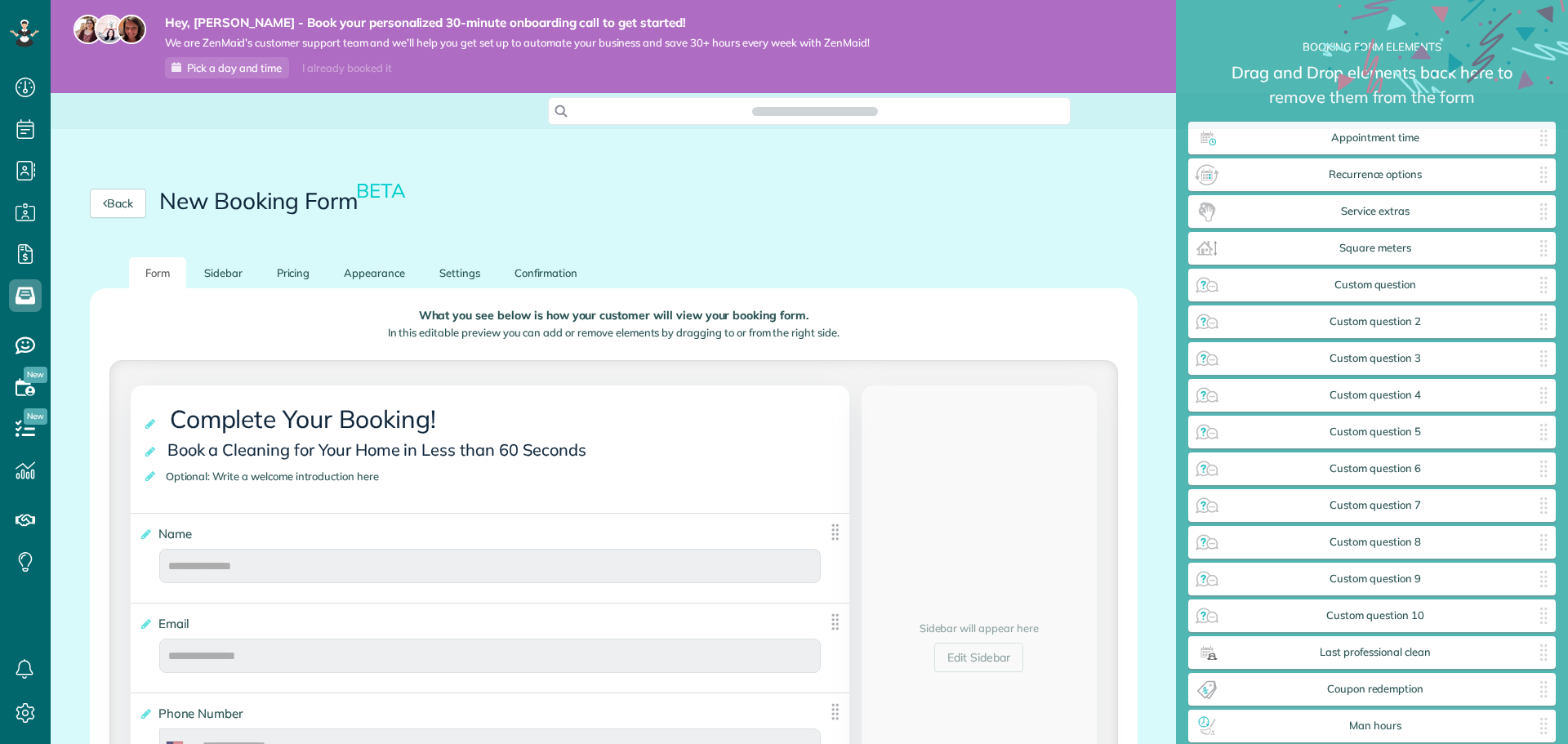 scroll, scrollTop: 0, scrollLeft: 0, axis: both 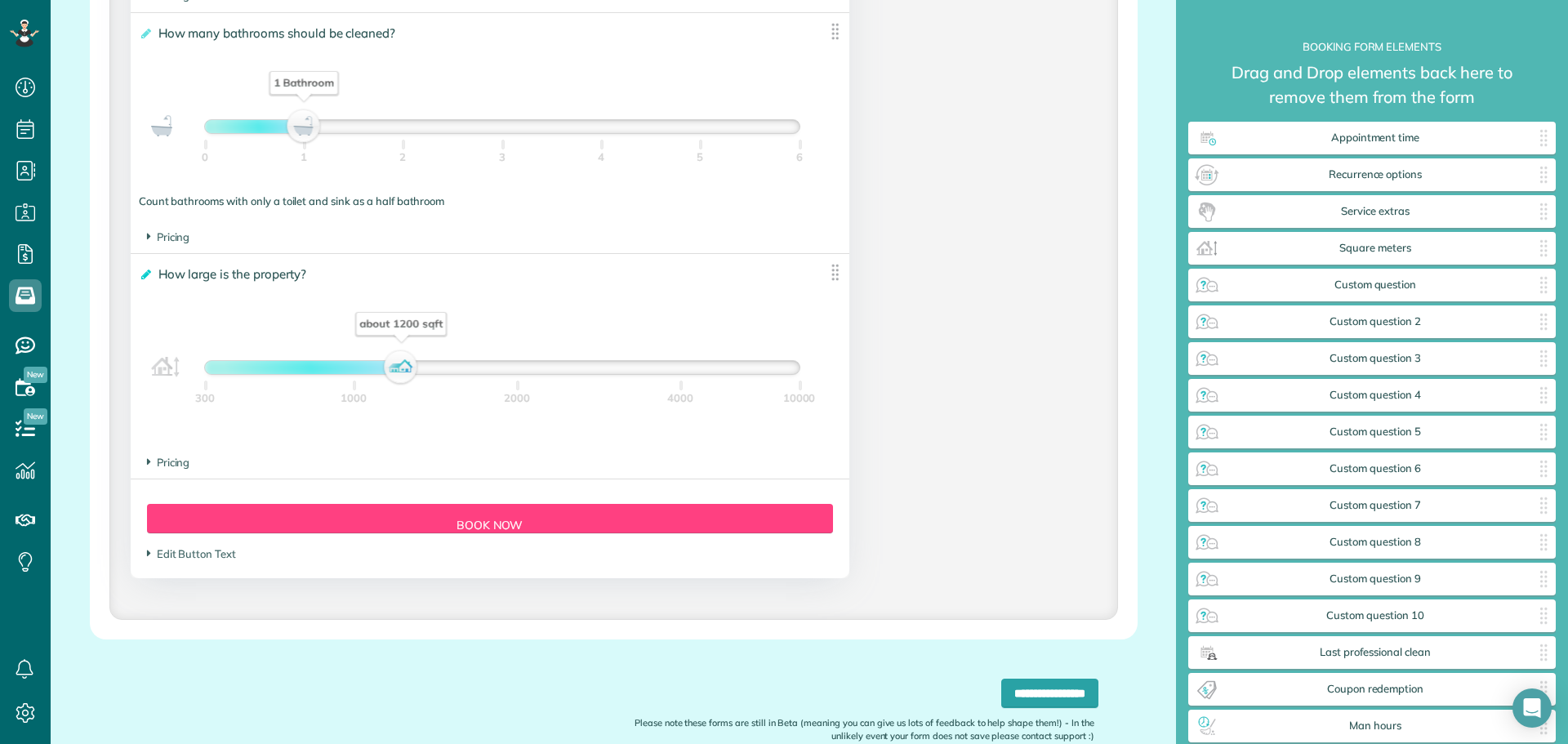 click at bounding box center [145, 274] 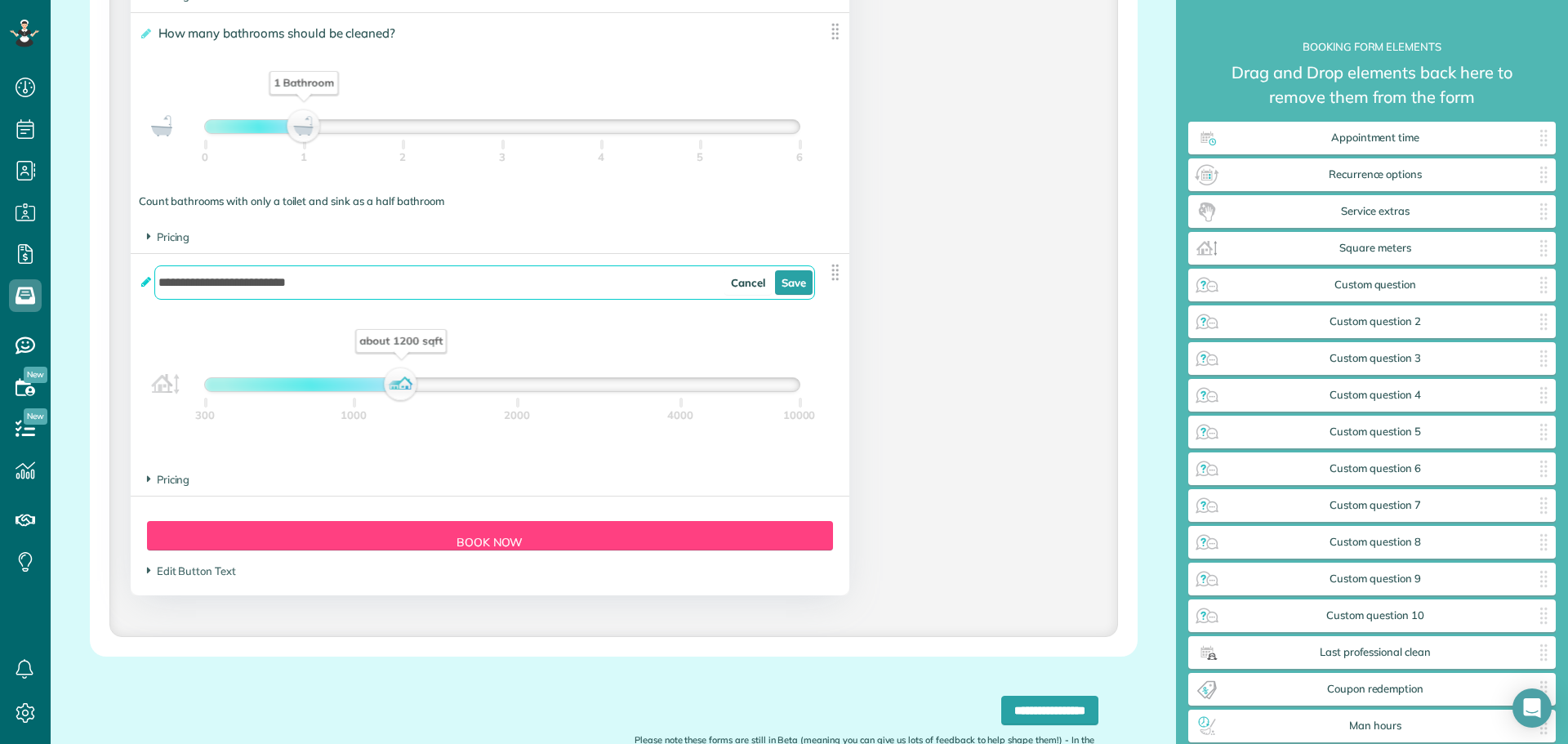 click at bounding box center (145, 282) 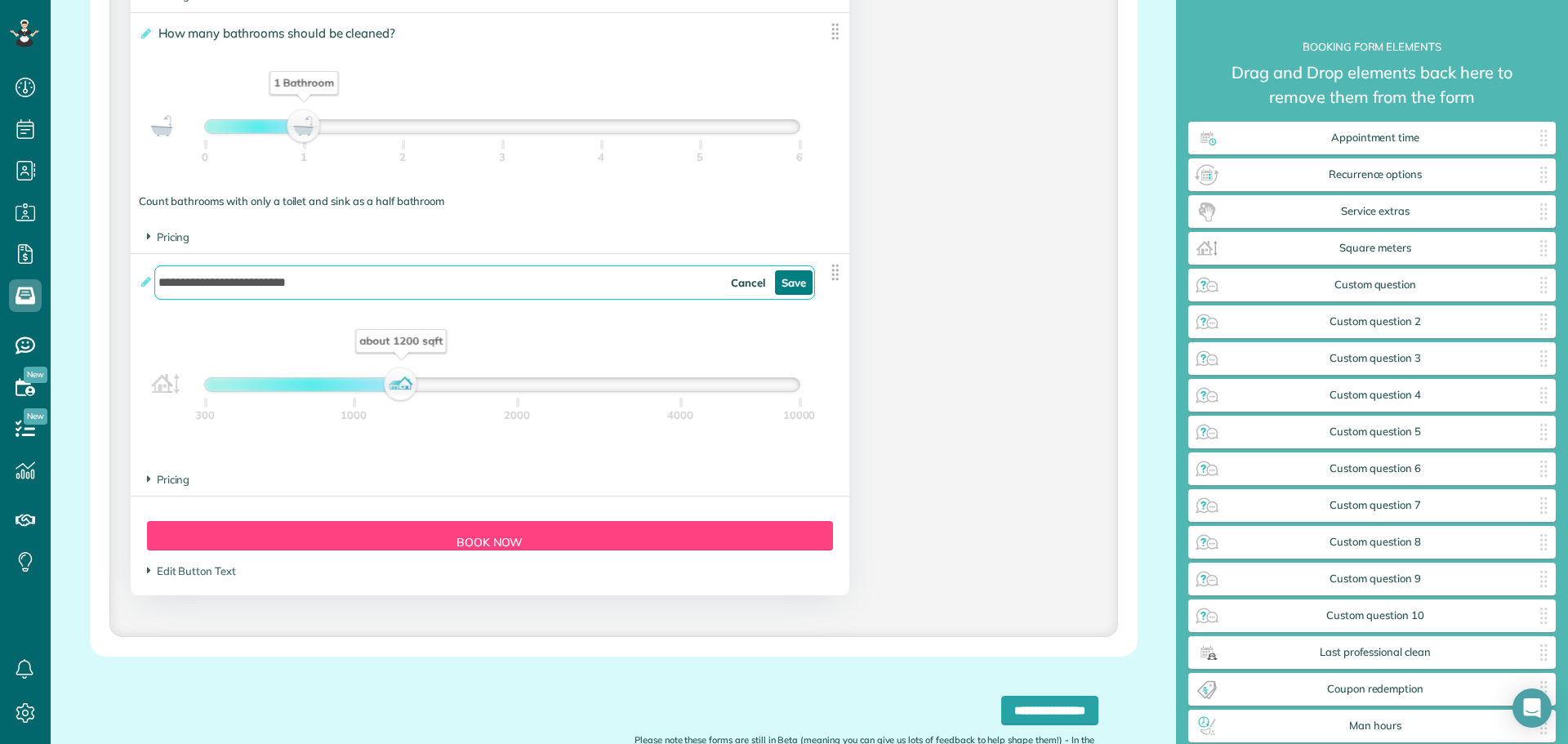click on "Save" at bounding box center [794, 283] 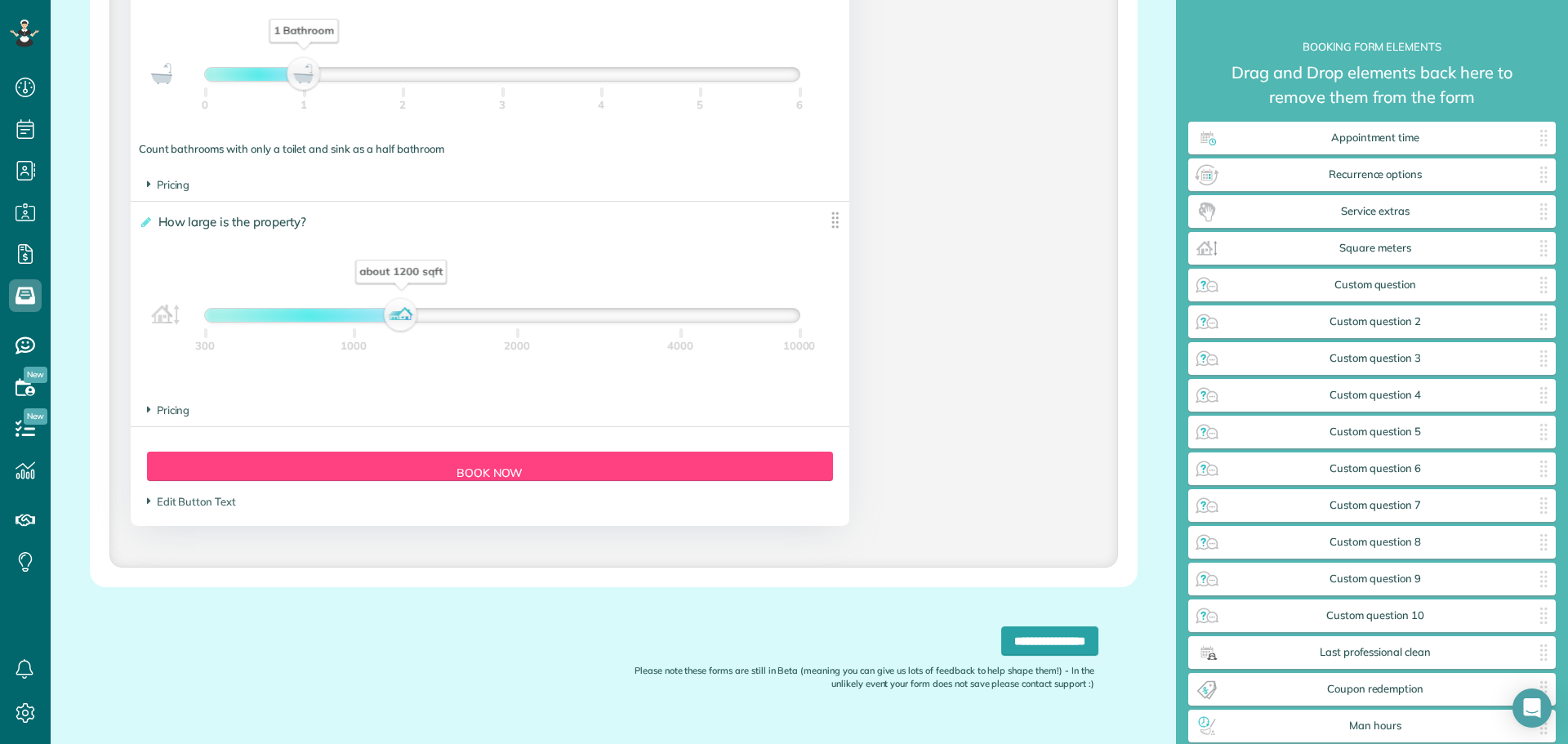 scroll, scrollTop: 1473, scrollLeft: 0, axis: vertical 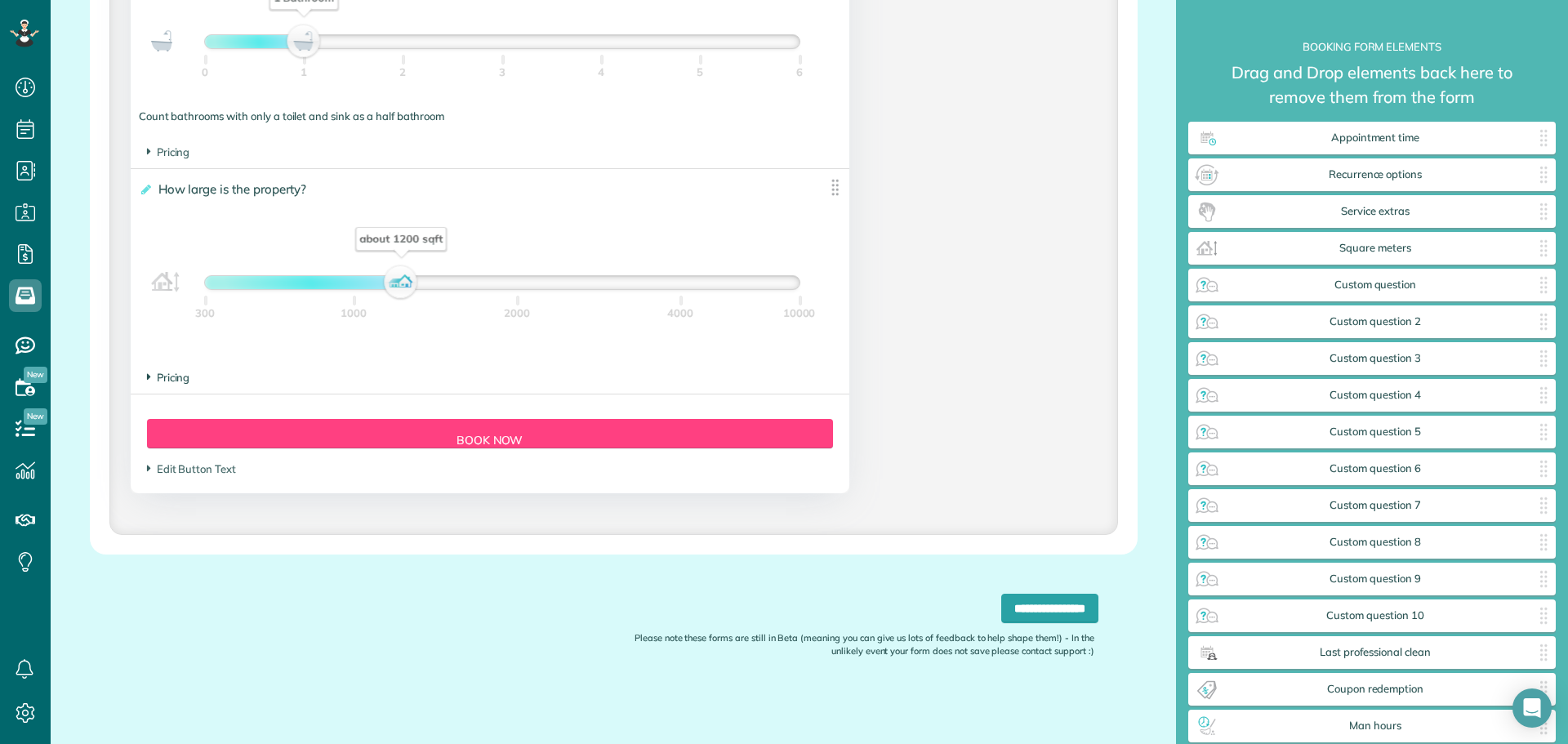 click on "Pricing" at bounding box center [168, 377] 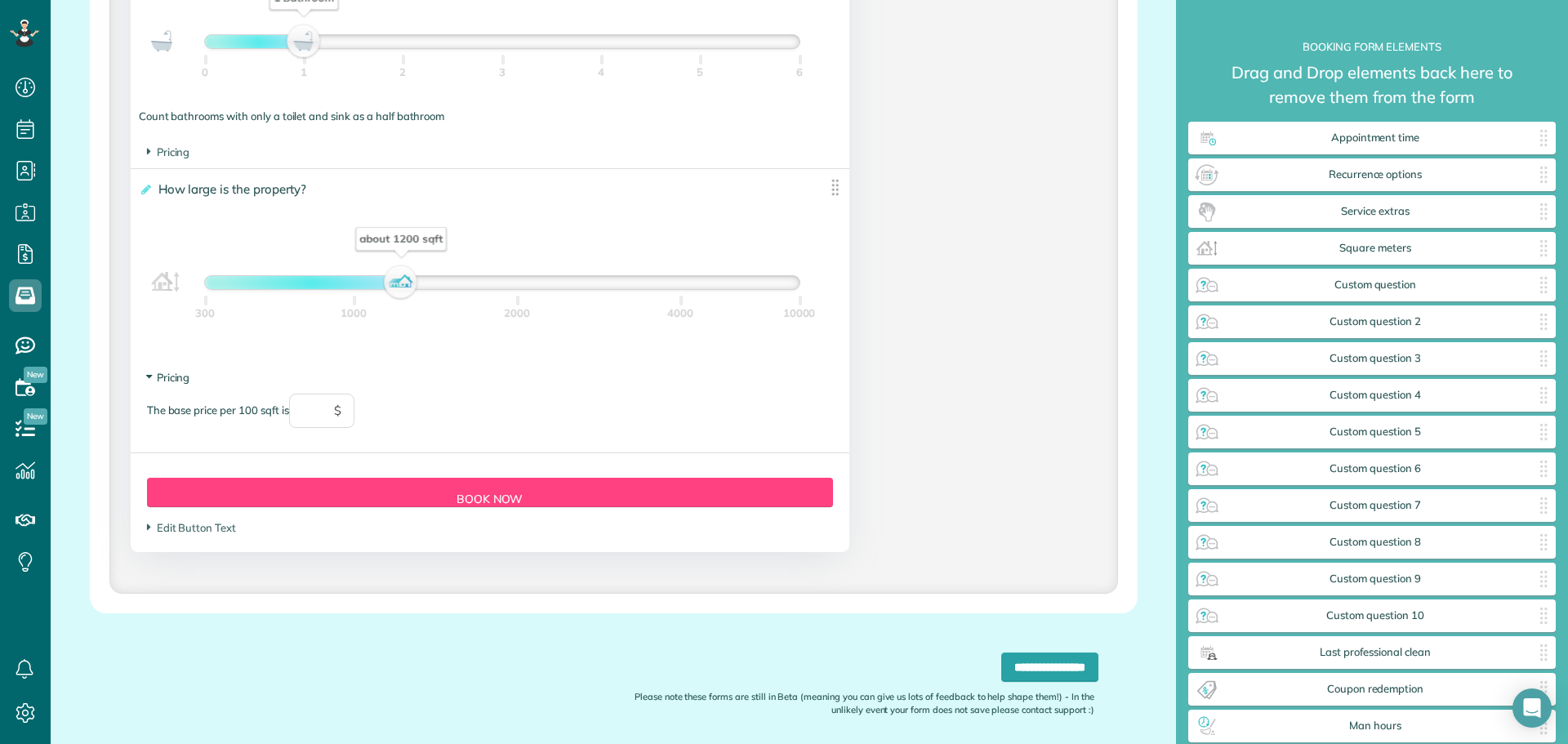 click on "Pricing" at bounding box center [168, 377] 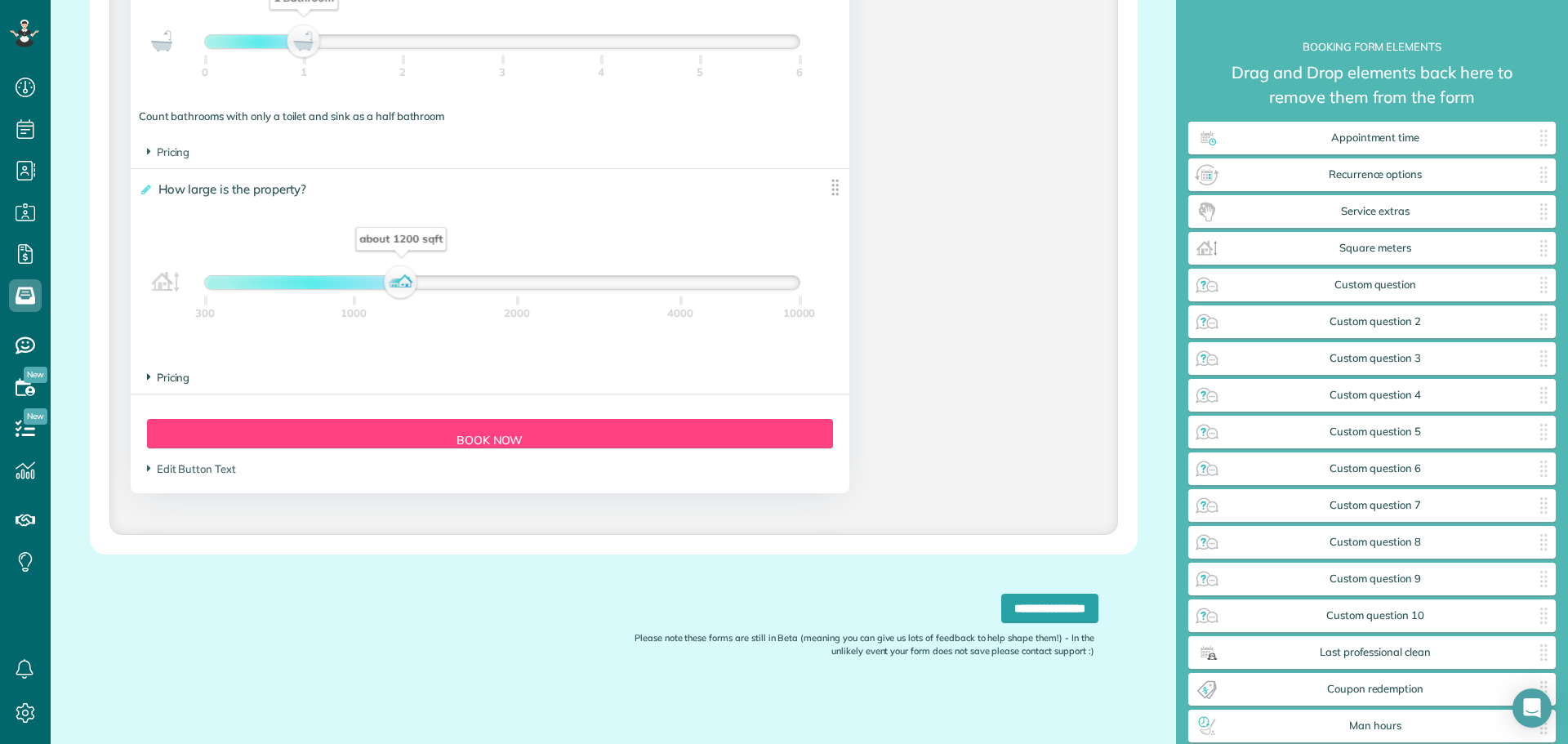 click on "Pricing" at bounding box center [168, 377] 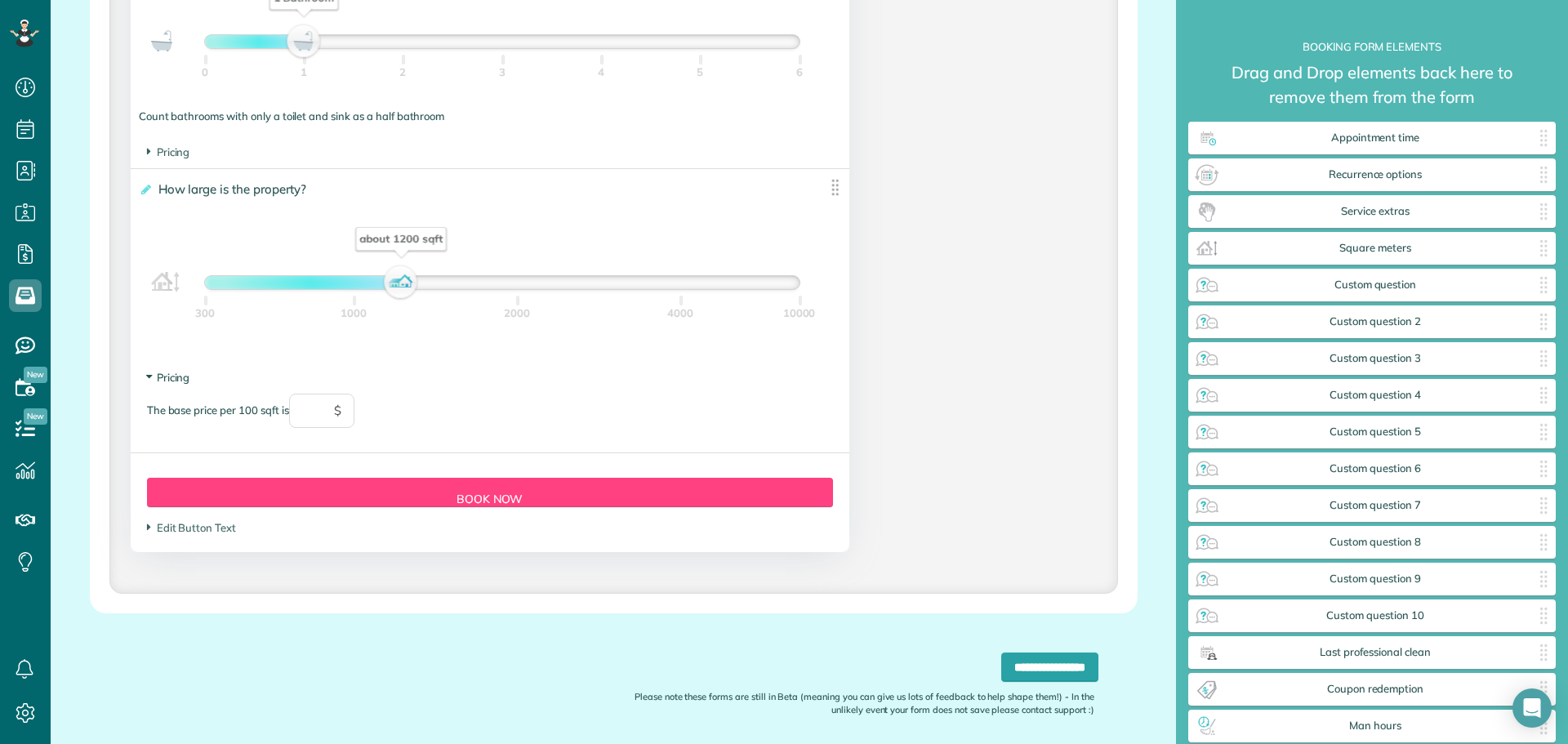 click on "Pricing" at bounding box center (168, 377) 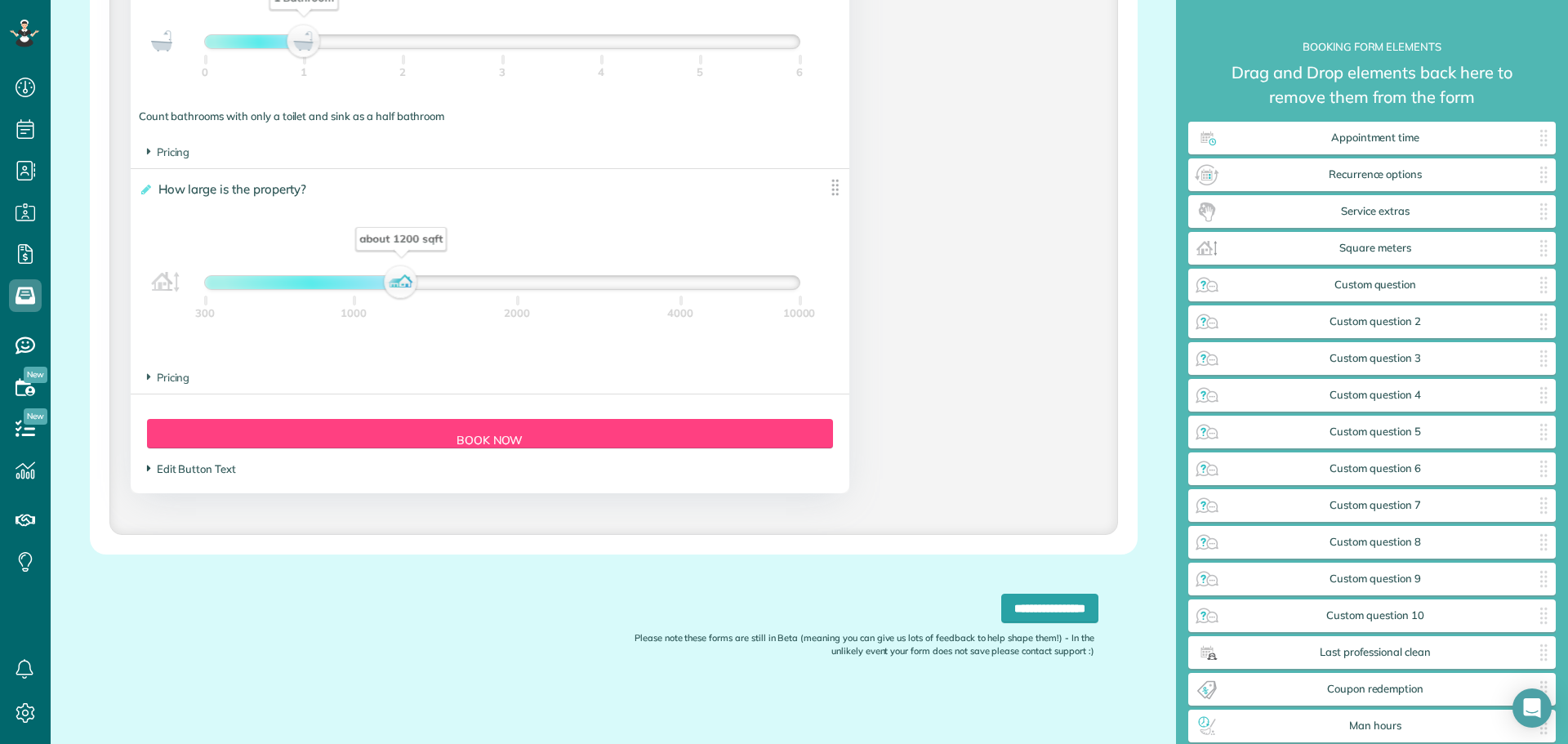 click on "Edit Button Text" at bounding box center [191, 469] 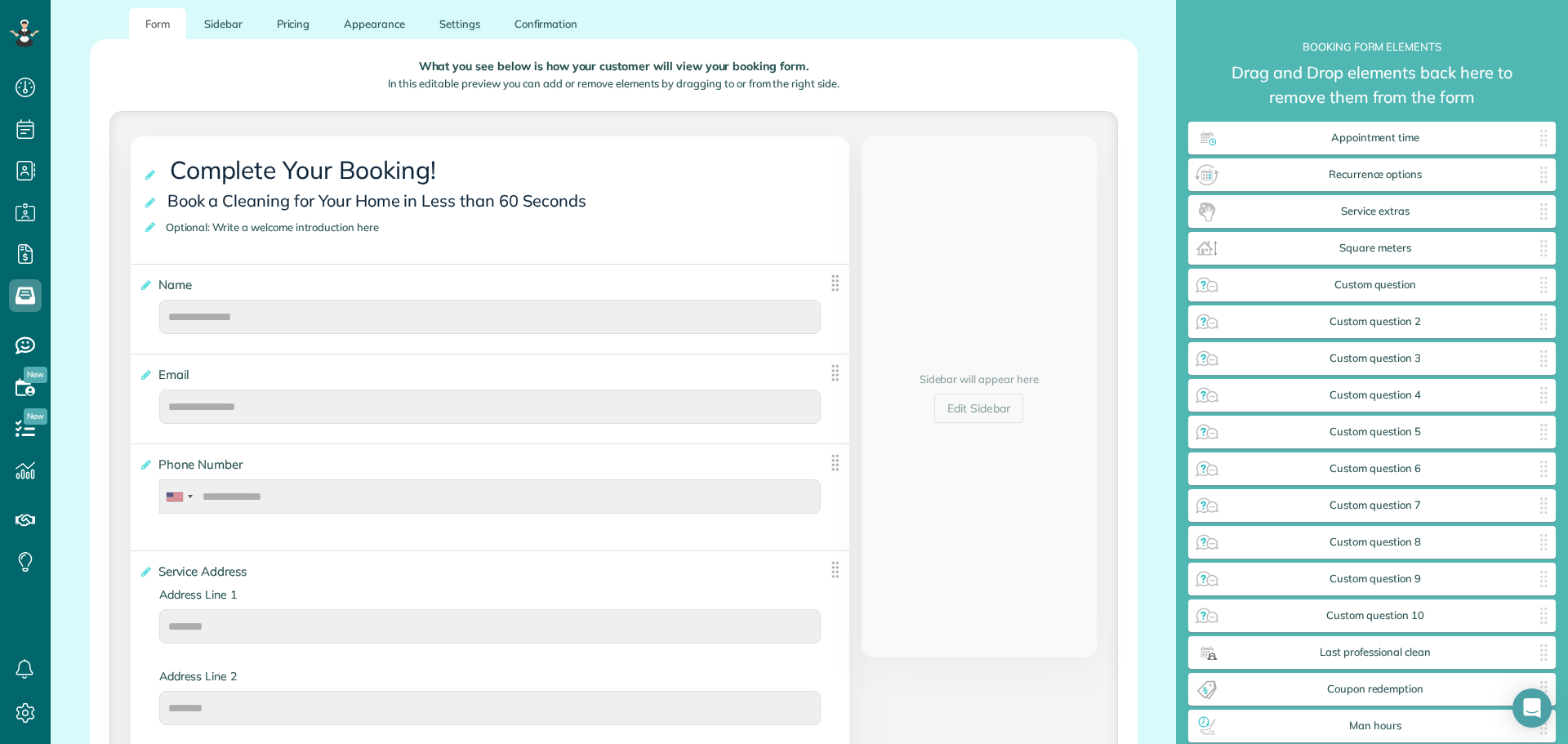 scroll, scrollTop: 327, scrollLeft: 0, axis: vertical 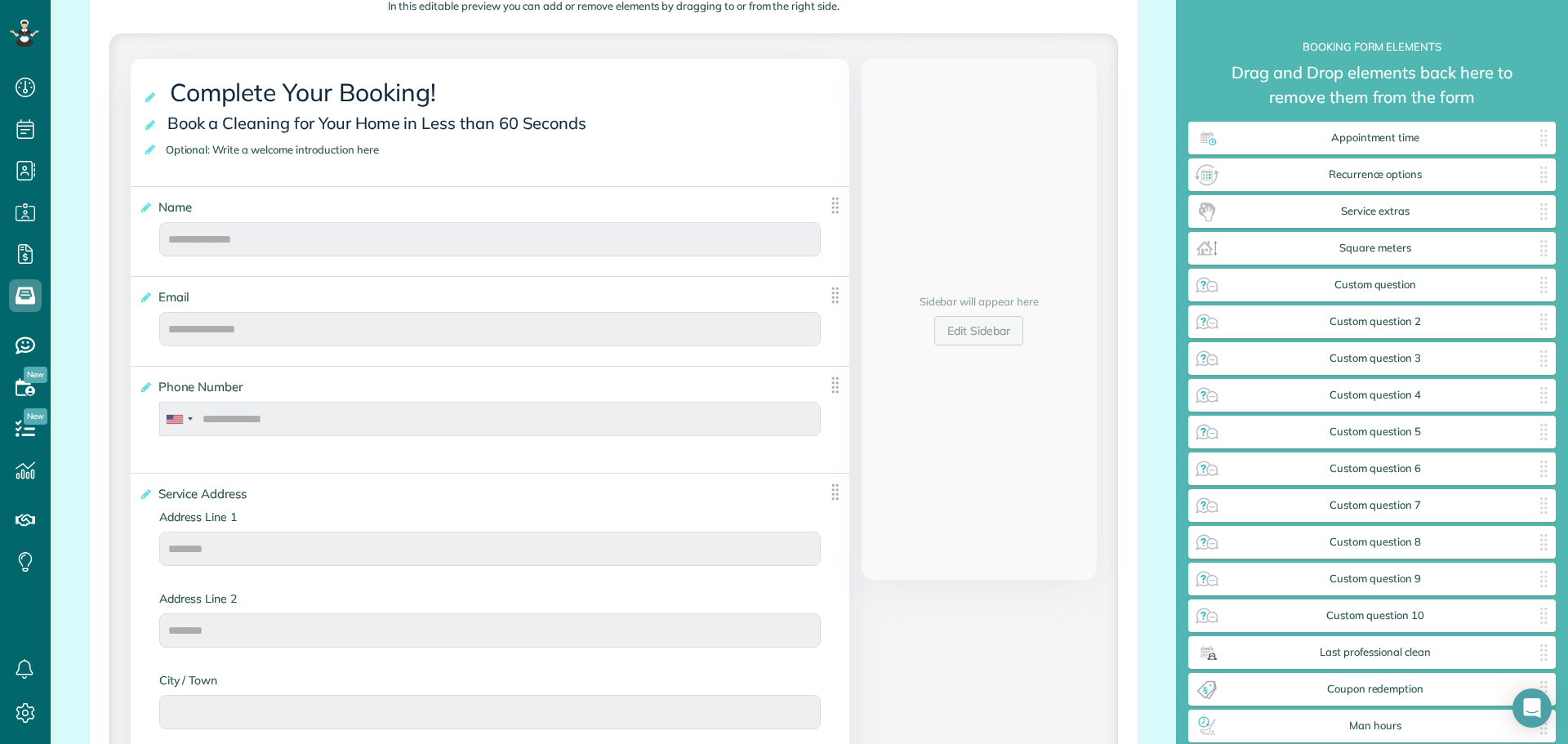 click on "Edit Sidebar" at bounding box center (978, 331) 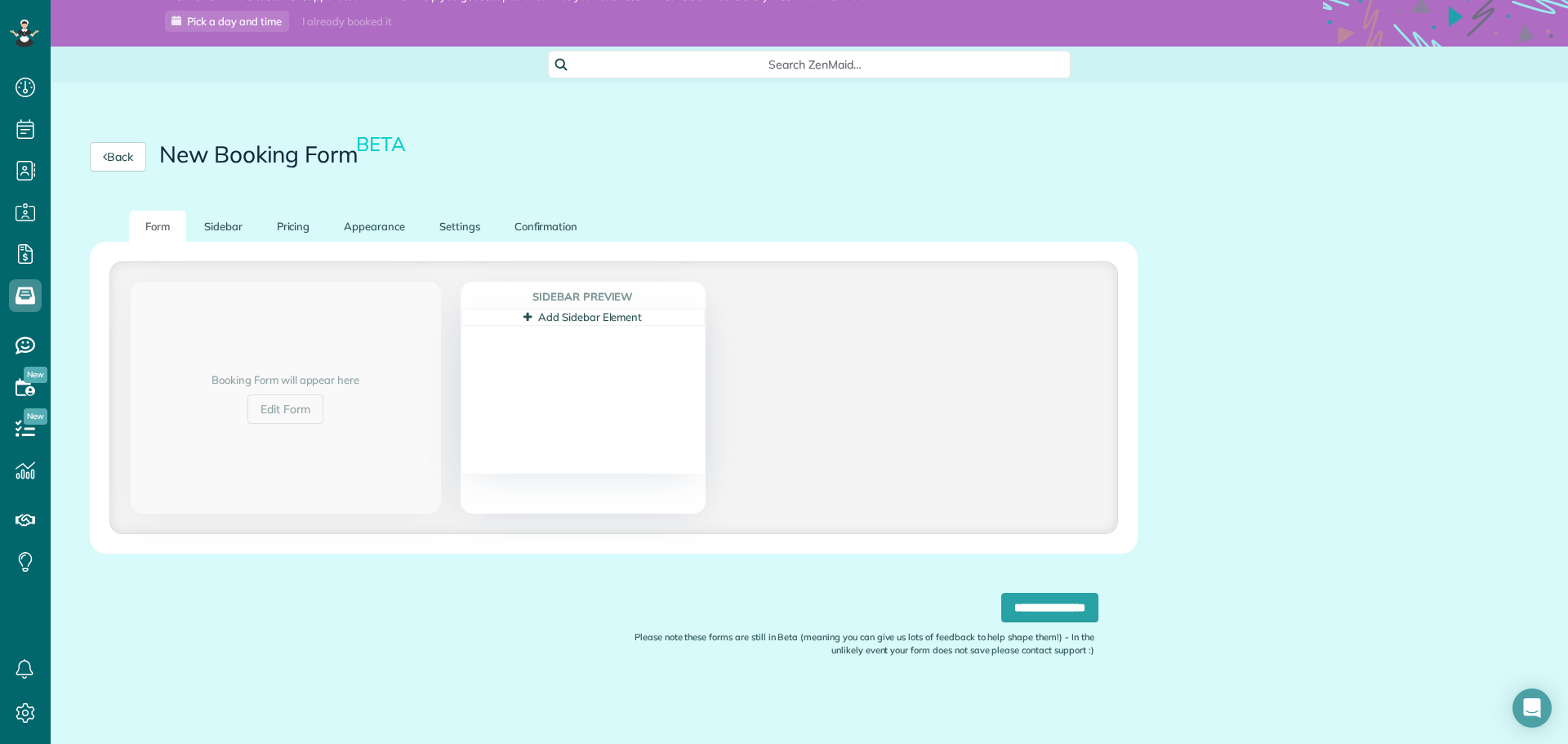 scroll, scrollTop: 47, scrollLeft: 0, axis: vertical 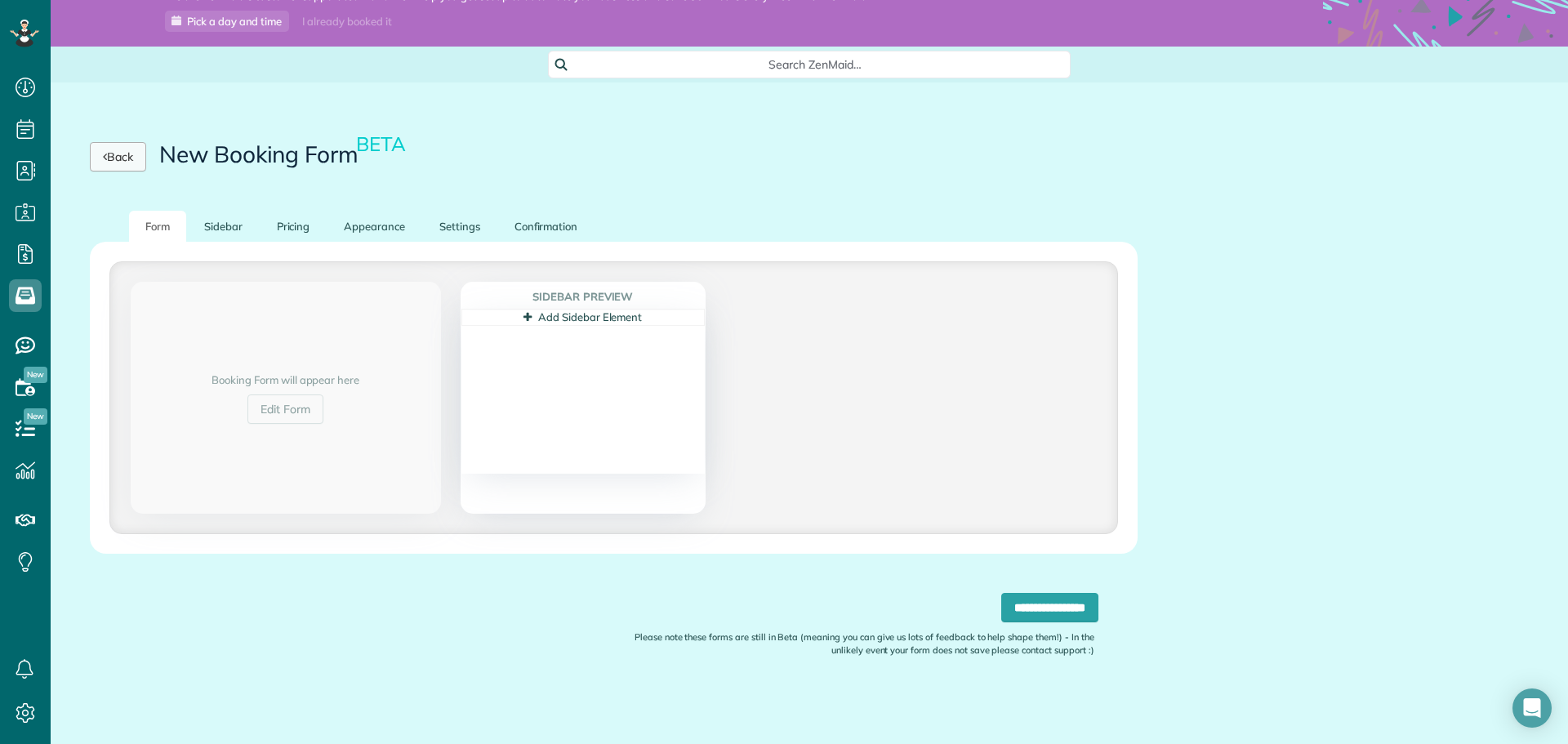 click on "Back" at bounding box center (118, 157) 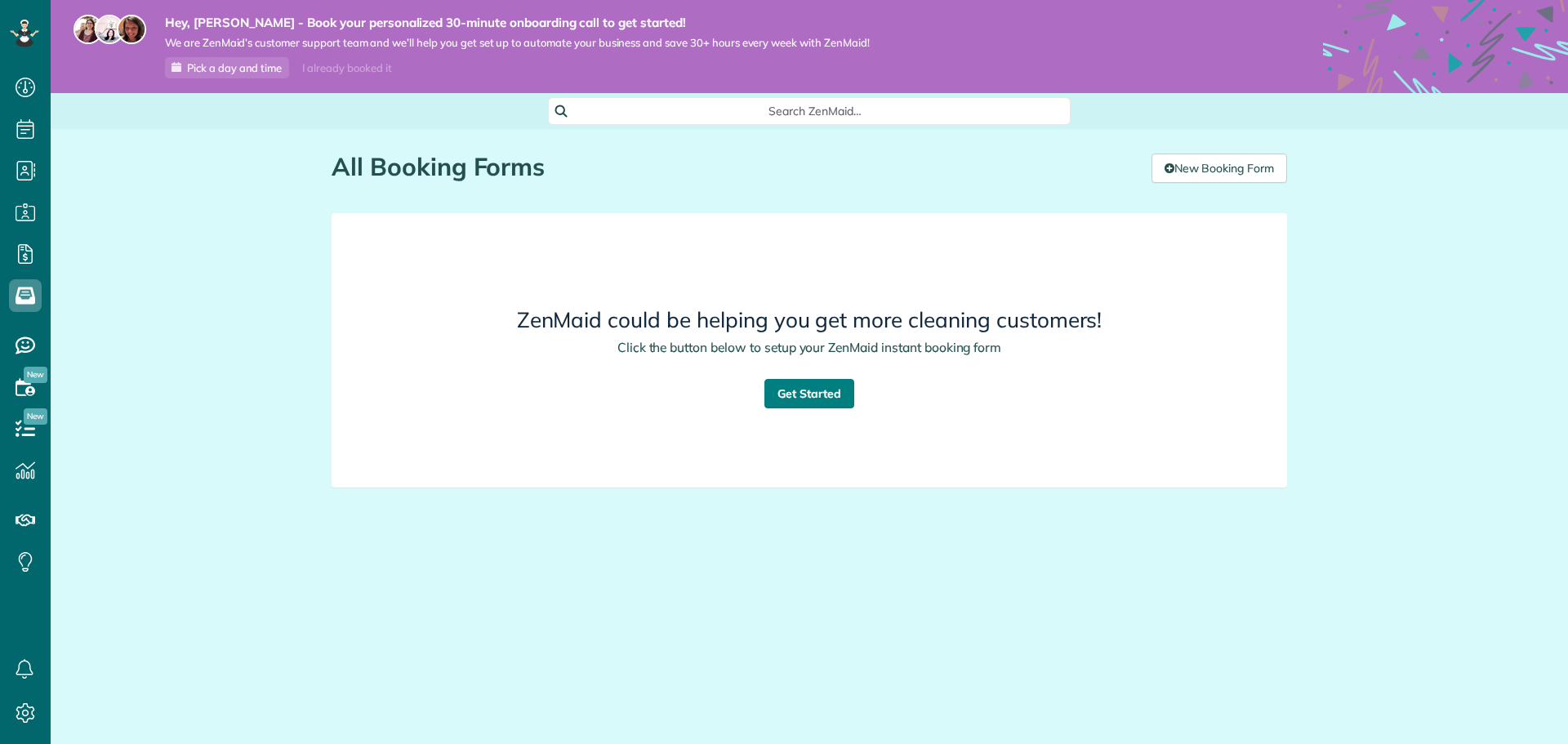 scroll, scrollTop: 0, scrollLeft: 0, axis: both 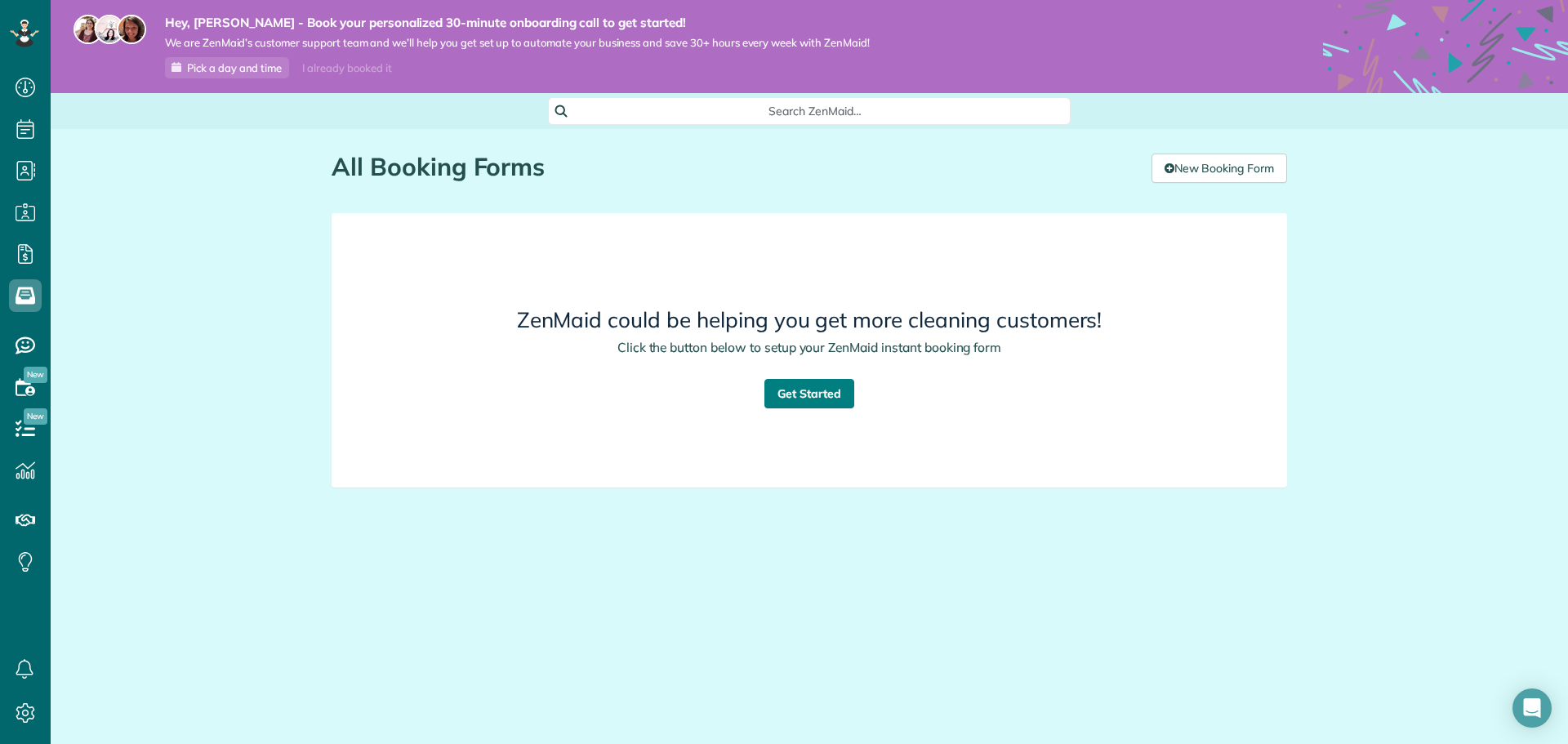click on "Get Started" at bounding box center [809, 394] 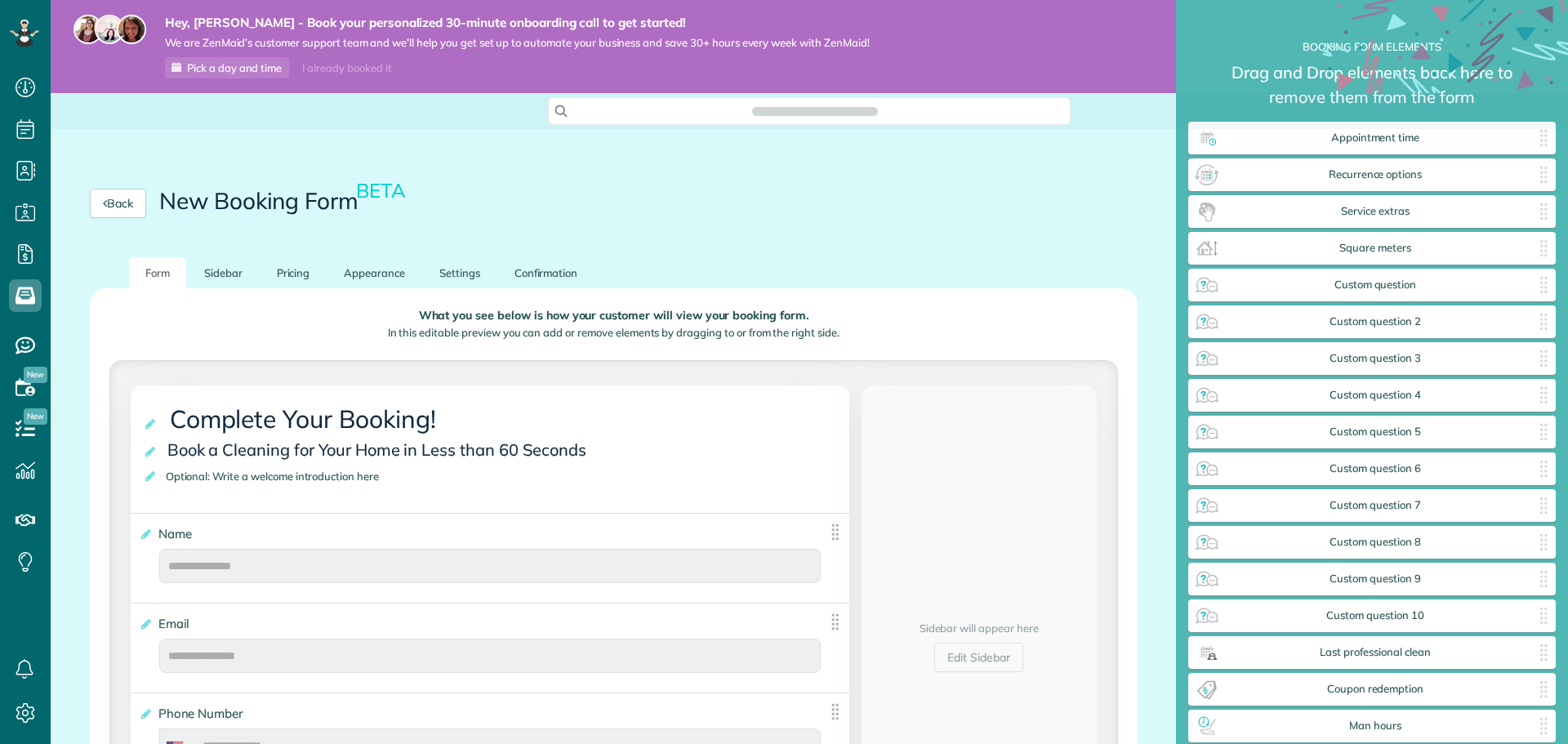 scroll, scrollTop: 0, scrollLeft: 0, axis: both 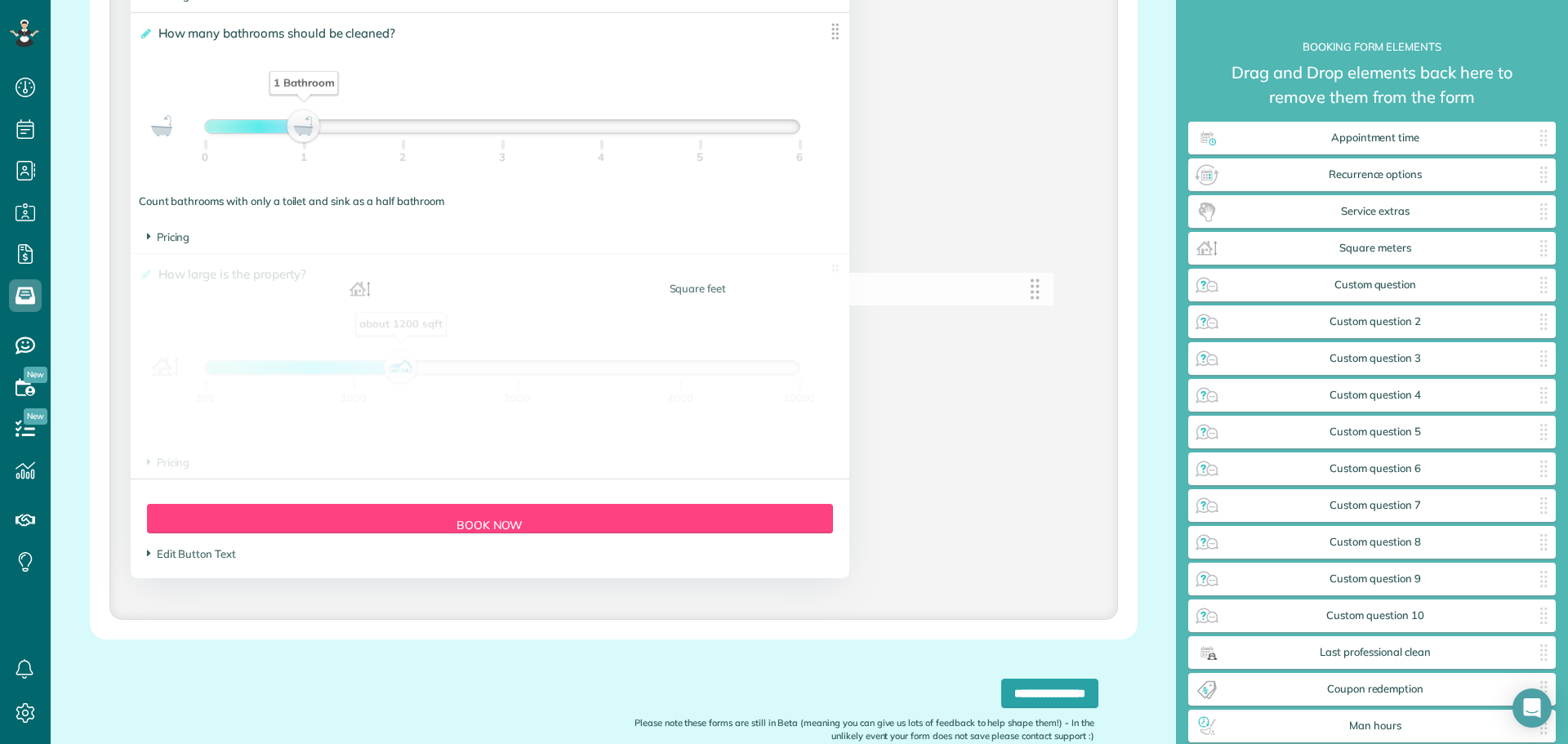 drag, startPoint x: 826, startPoint y: 274, endPoint x: 1038, endPoint y: 292, distance: 212.76278 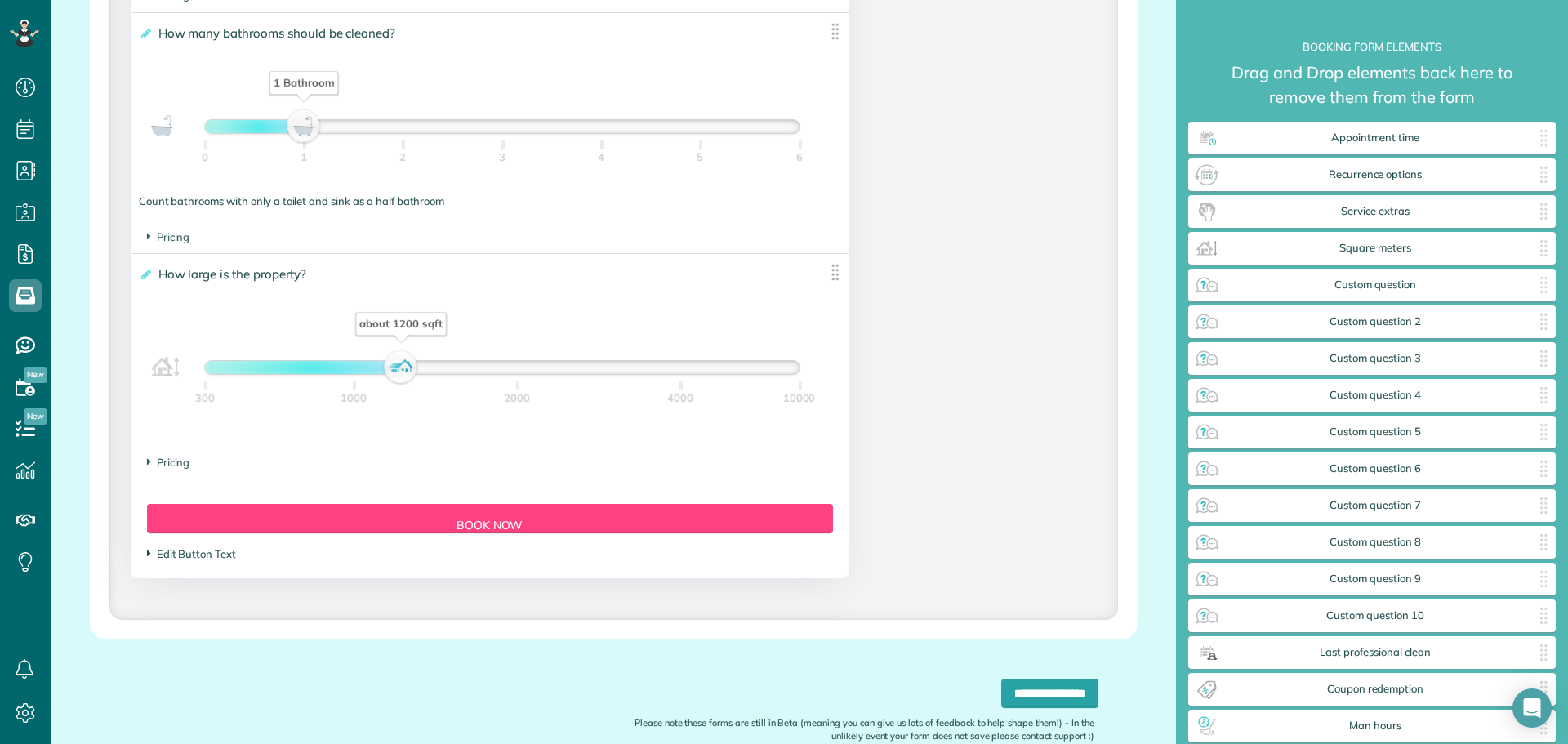 click on "Edit Button Text" at bounding box center [191, 554] 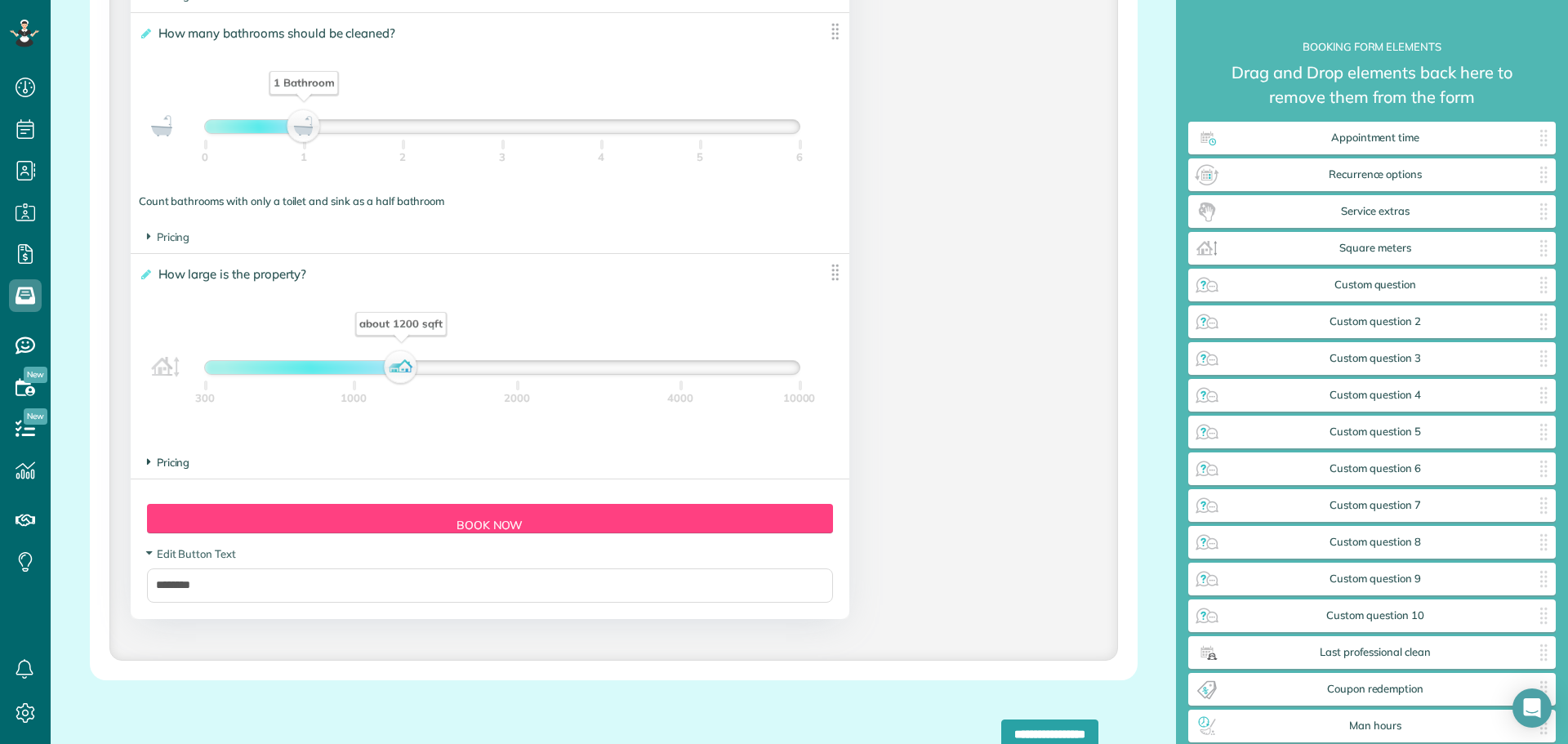 click on "Pricing" at bounding box center [168, 462] 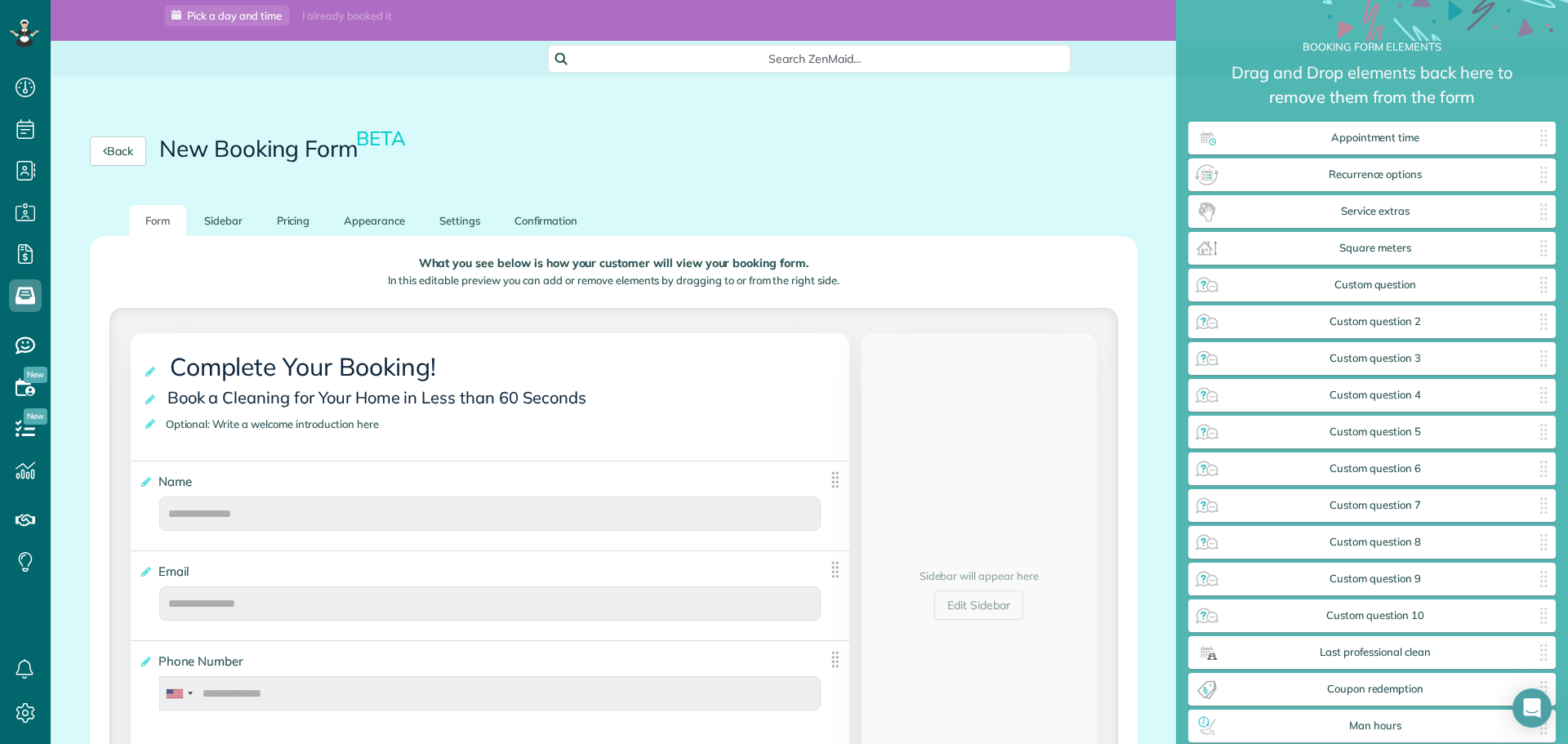 scroll, scrollTop: 82, scrollLeft: 0, axis: vertical 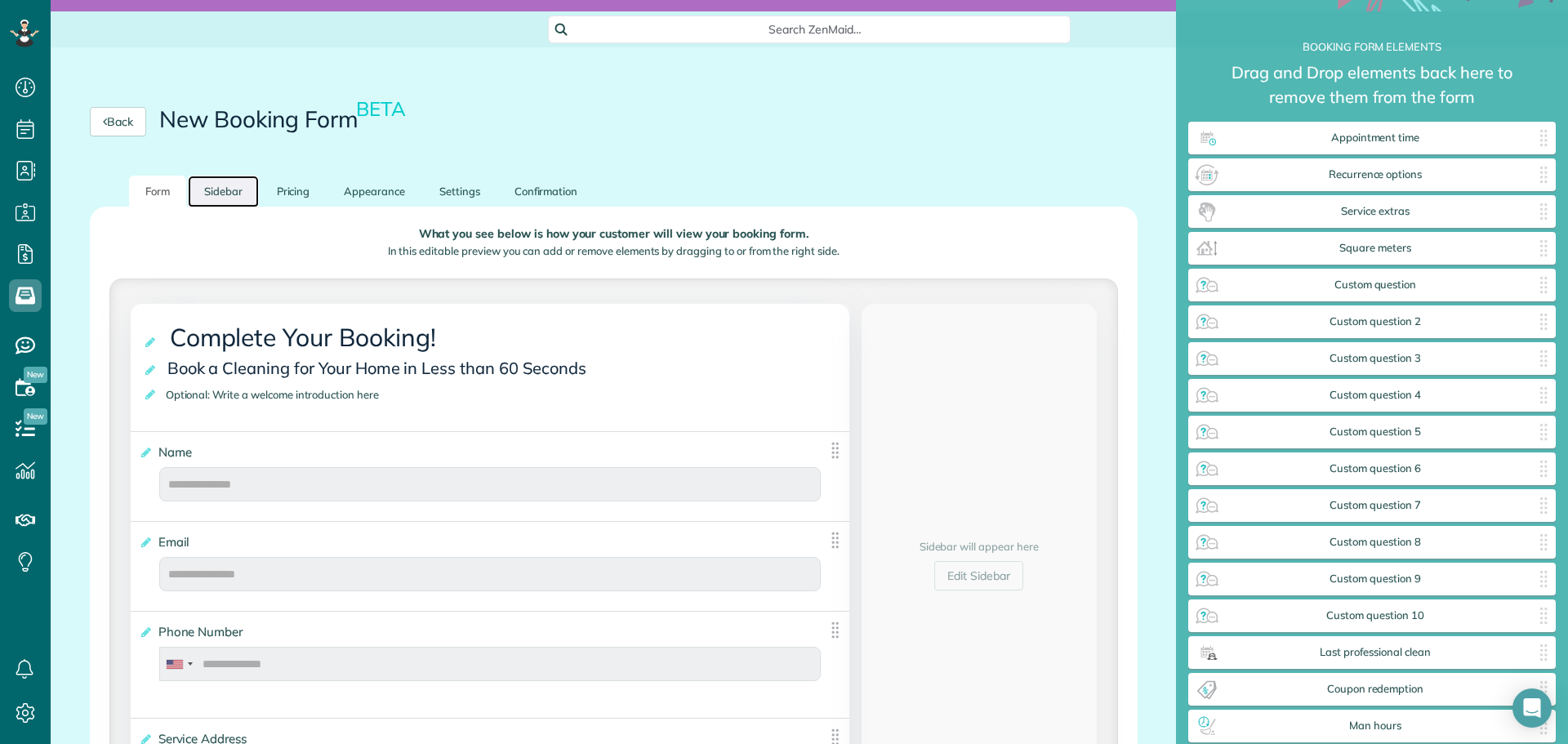 click on "Sidebar" at bounding box center (223, 191) 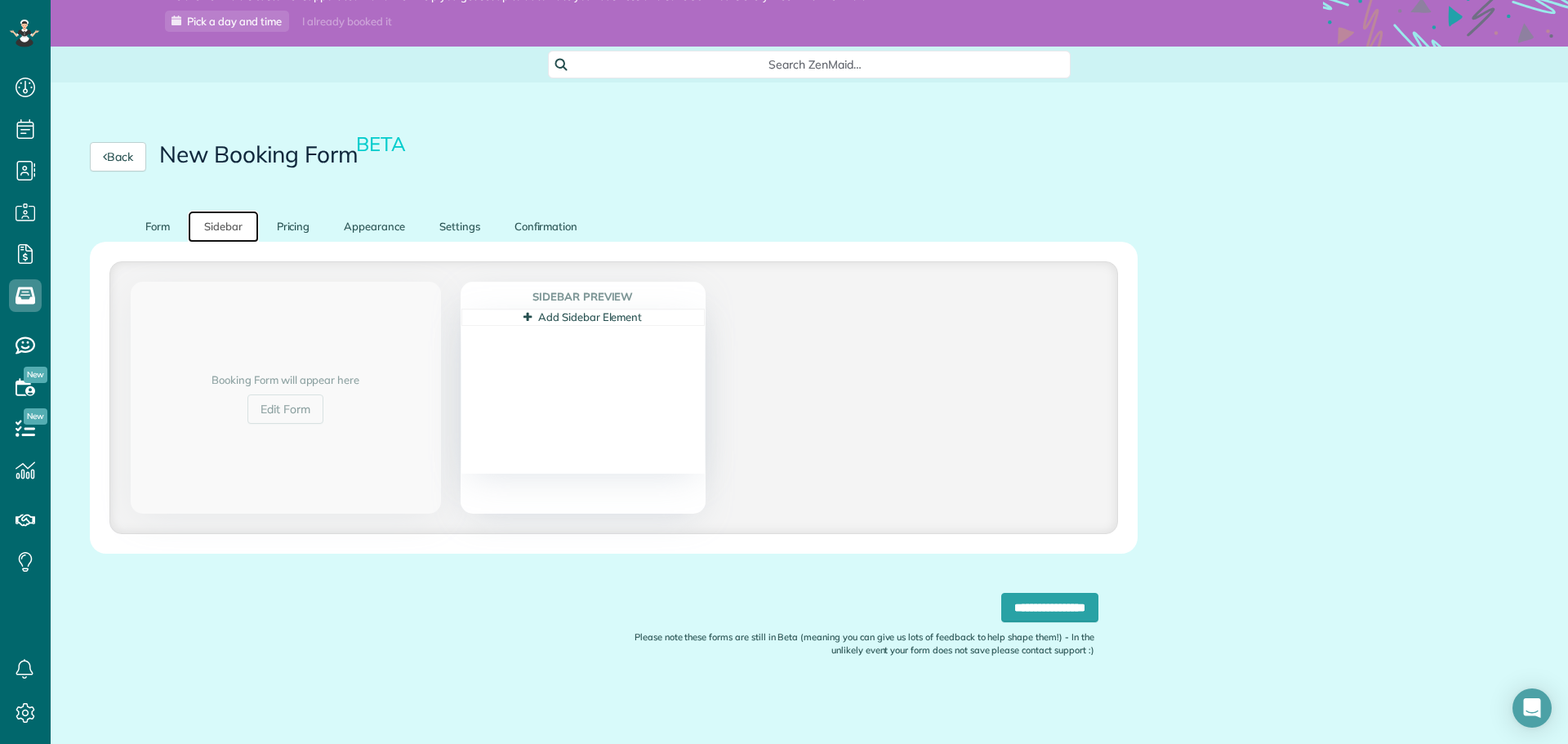 scroll, scrollTop: 47, scrollLeft: 0, axis: vertical 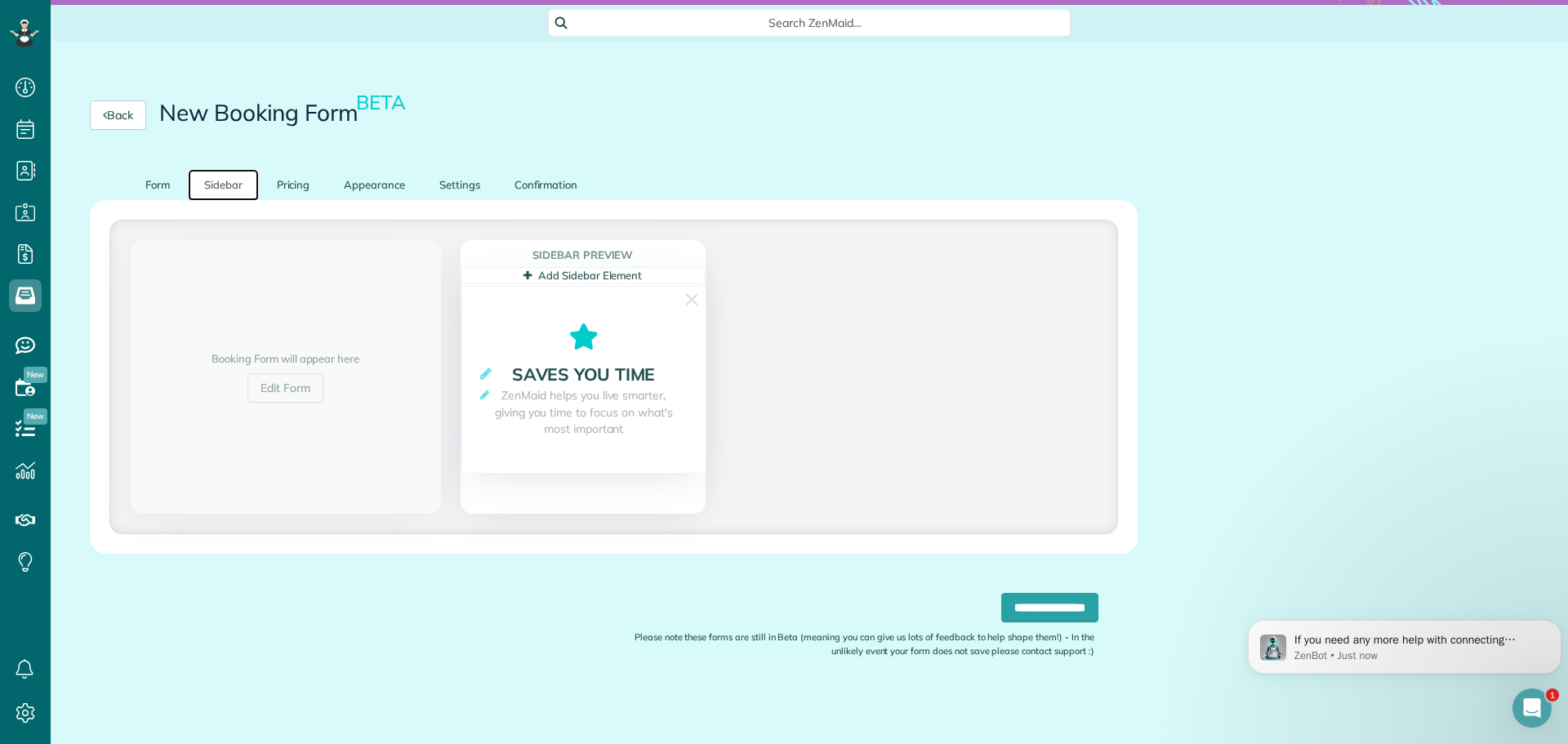 click on "Add Sidebar Element" at bounding box center (582, 275) 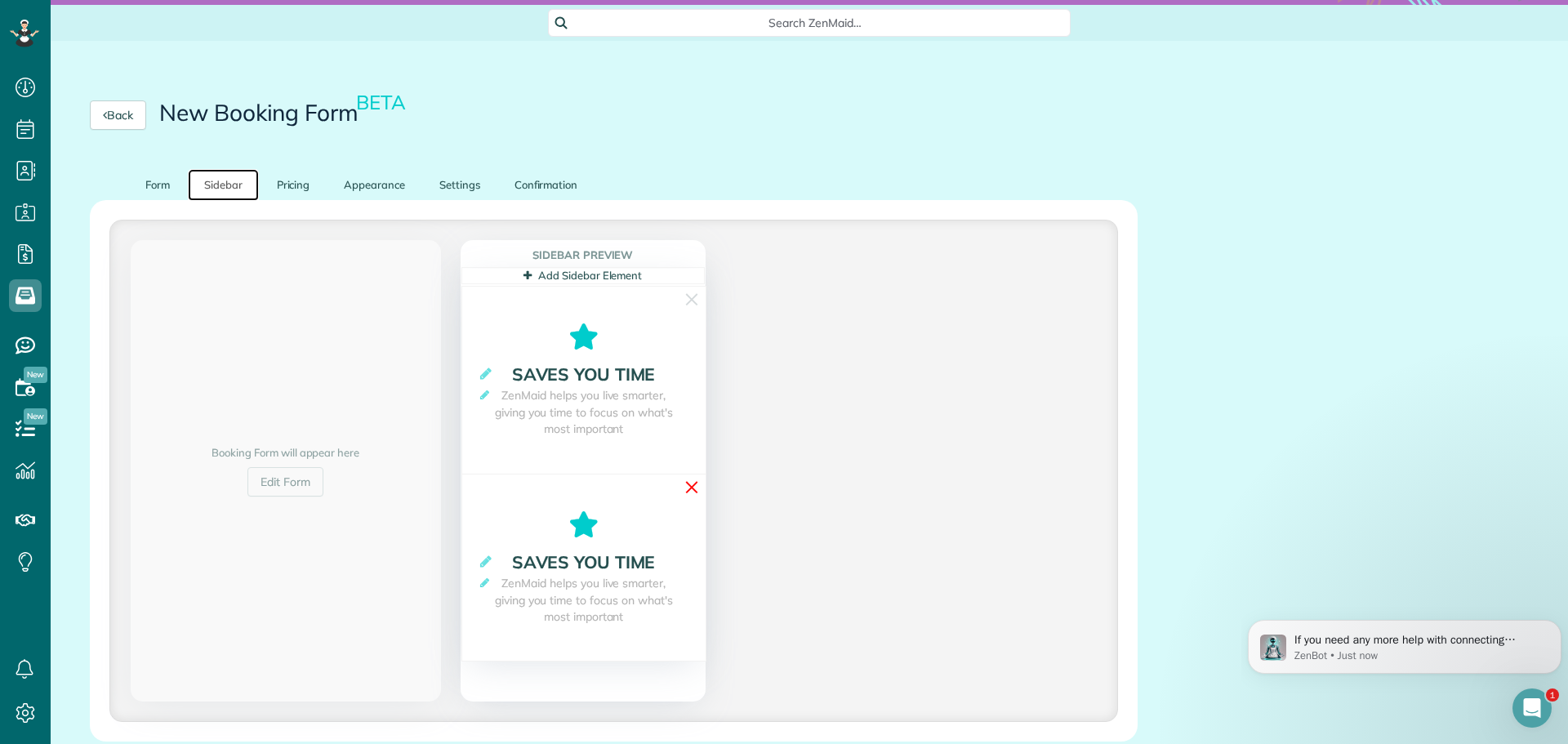click on "✕" at bounding box center [692, 487] 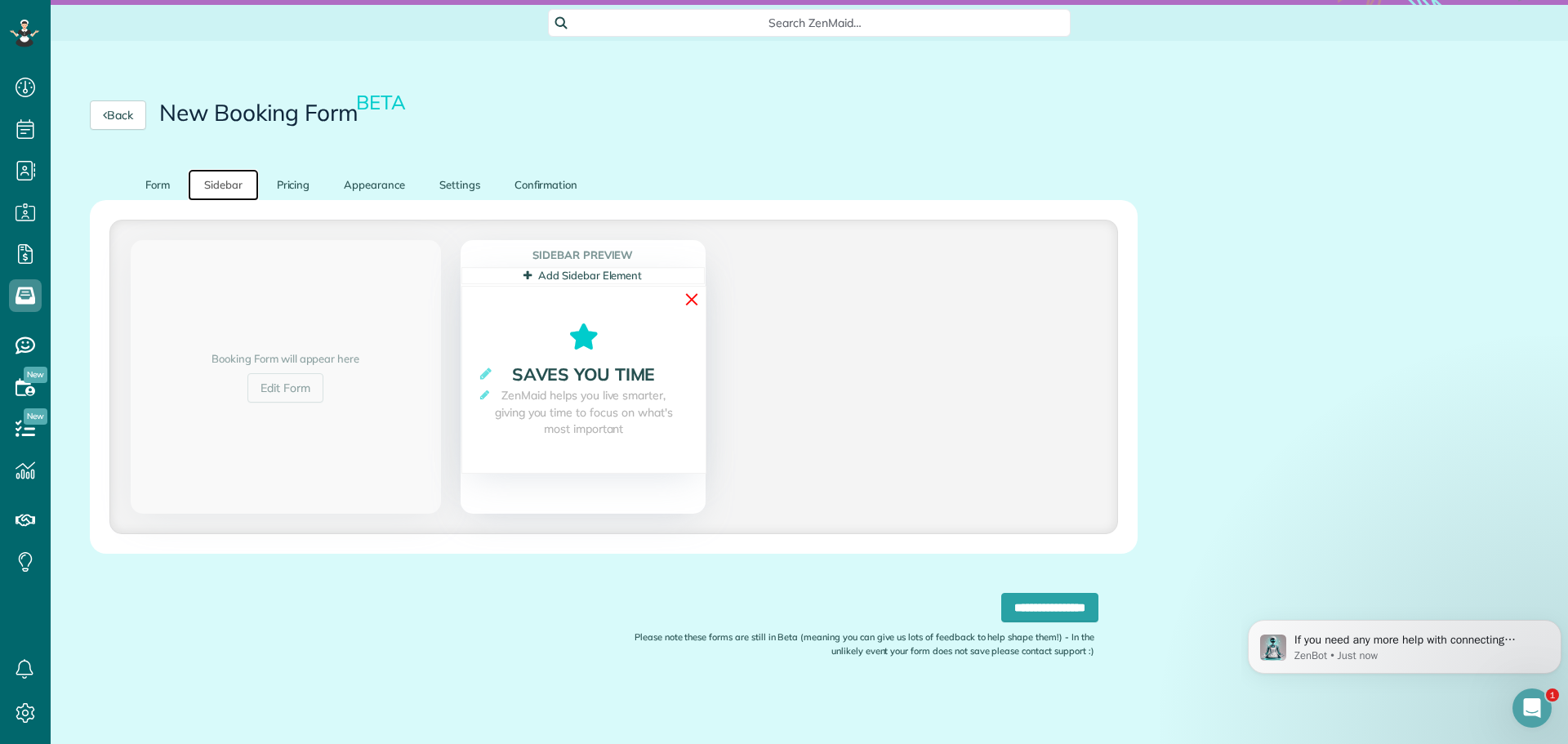 click on "✕" at bounding box center [692, 299] 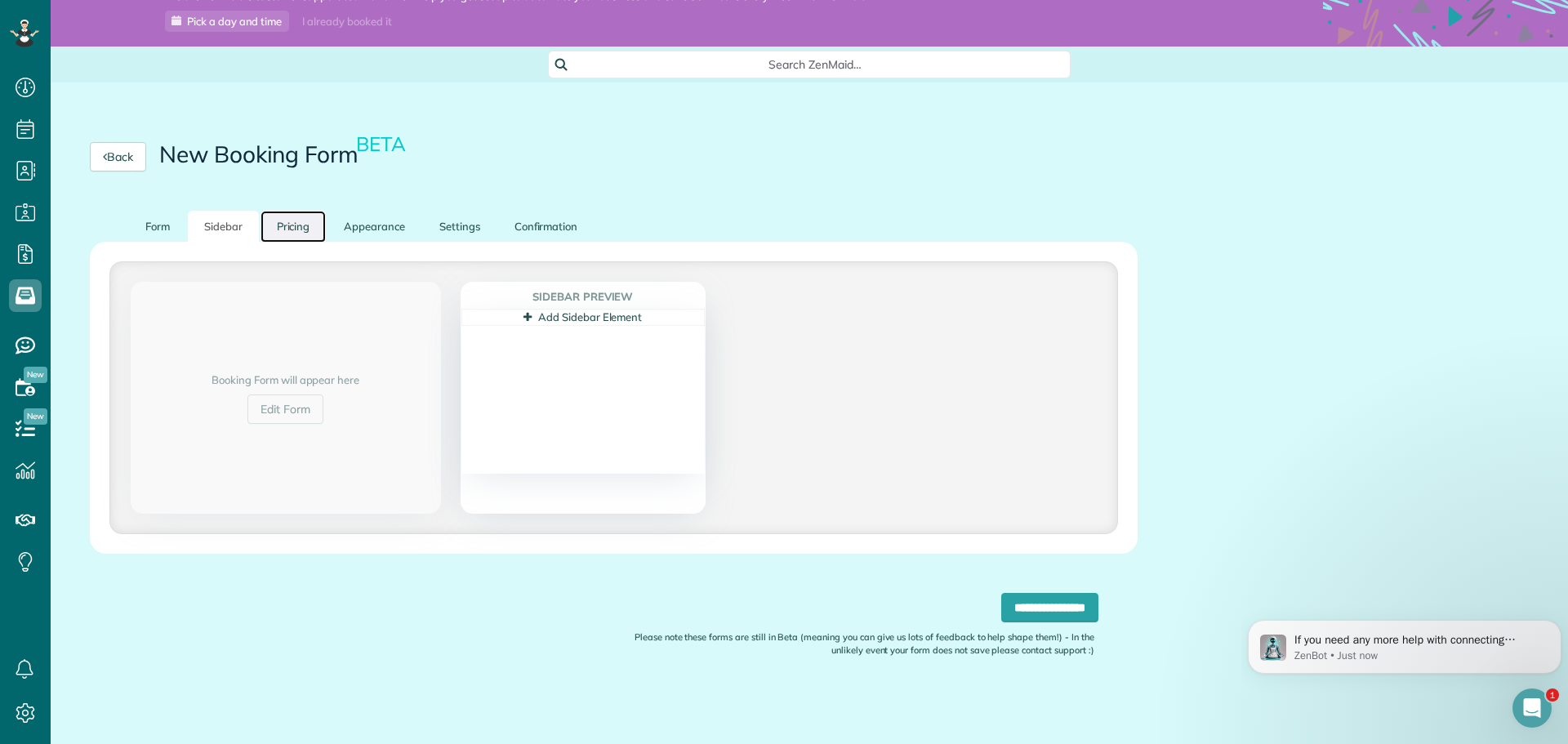 click on "Pricing" at bounding box center [293, 226] 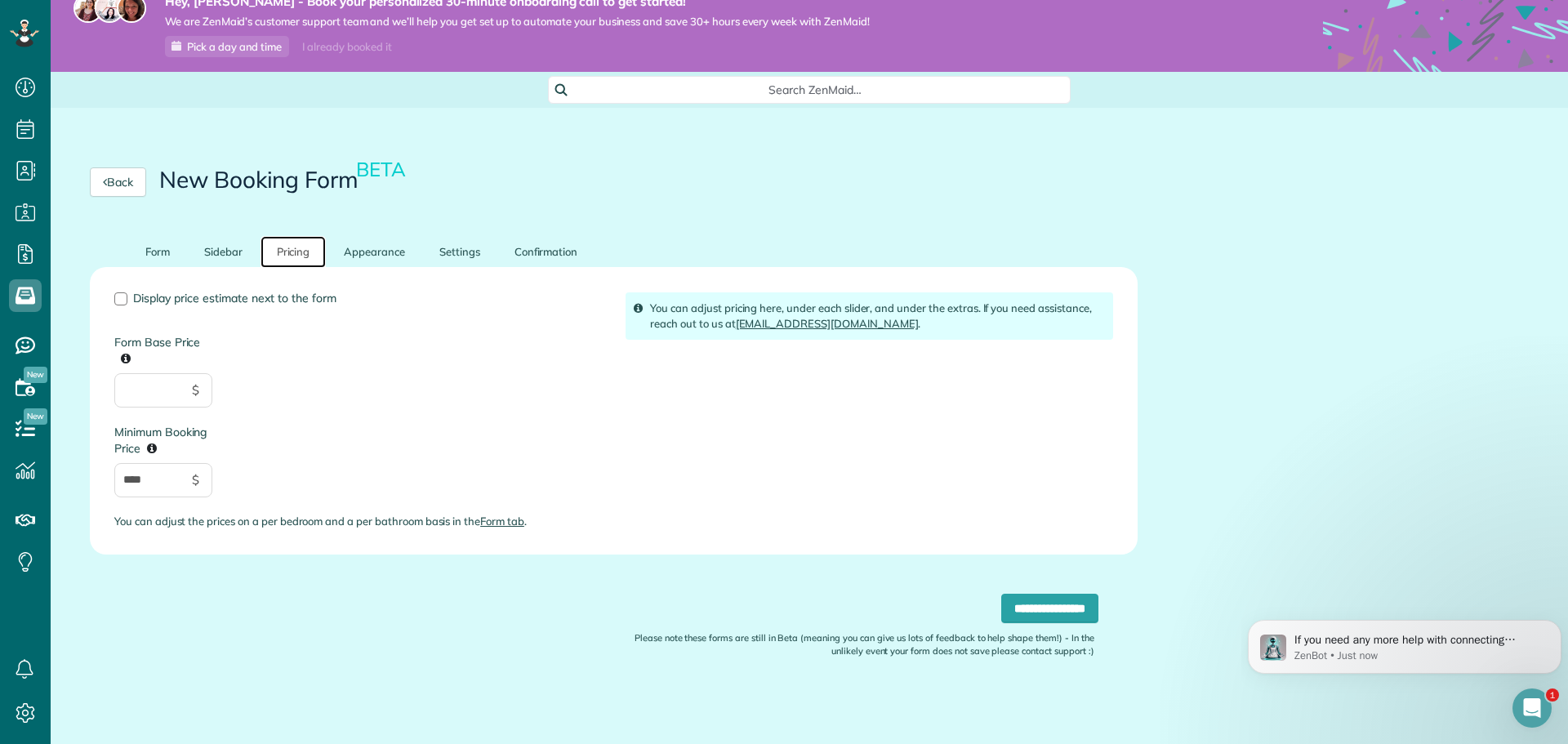 scroll, scrollTop: 21, scrollLeft: 0, axis: vertical 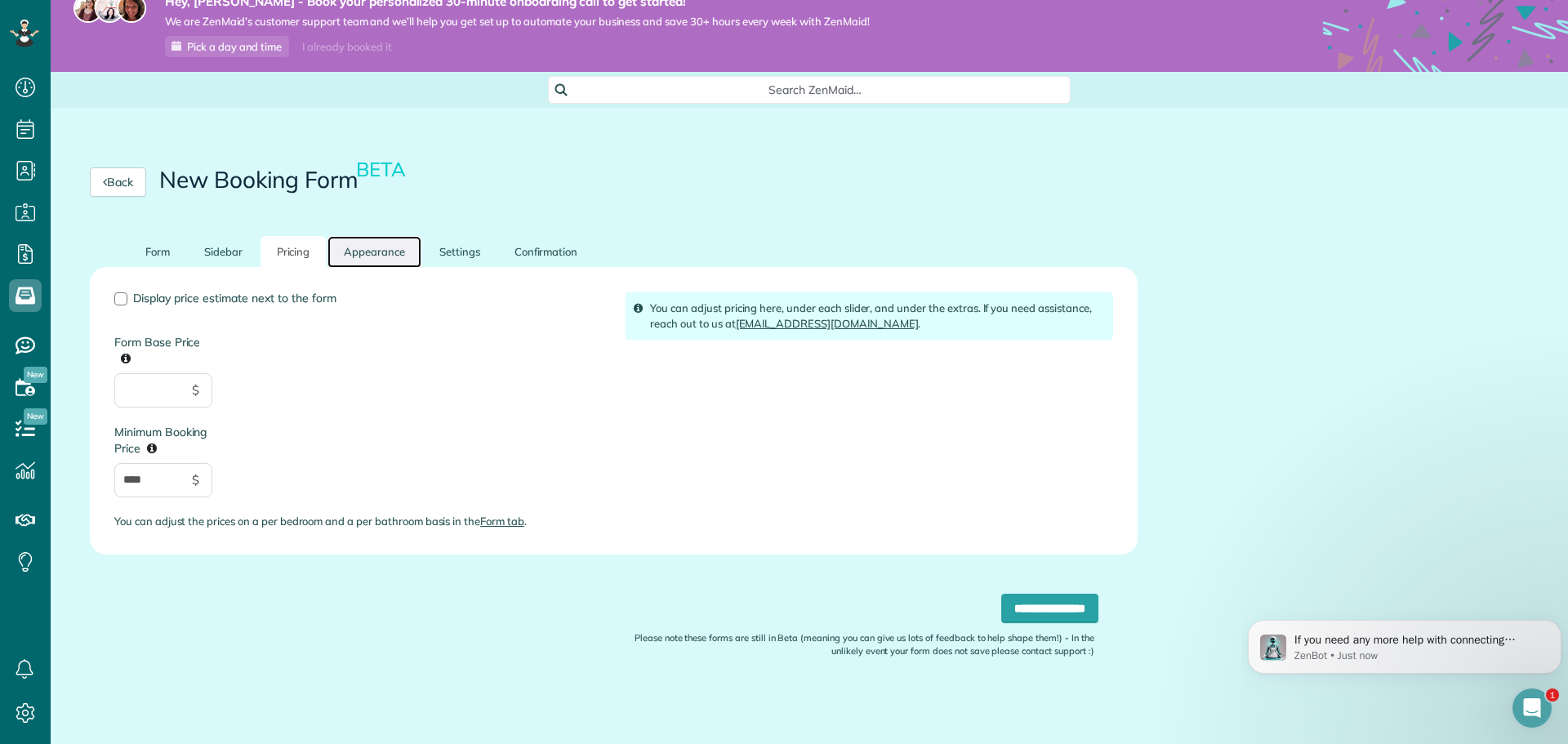 click on "Appearance" at bounding box center (374, 252) 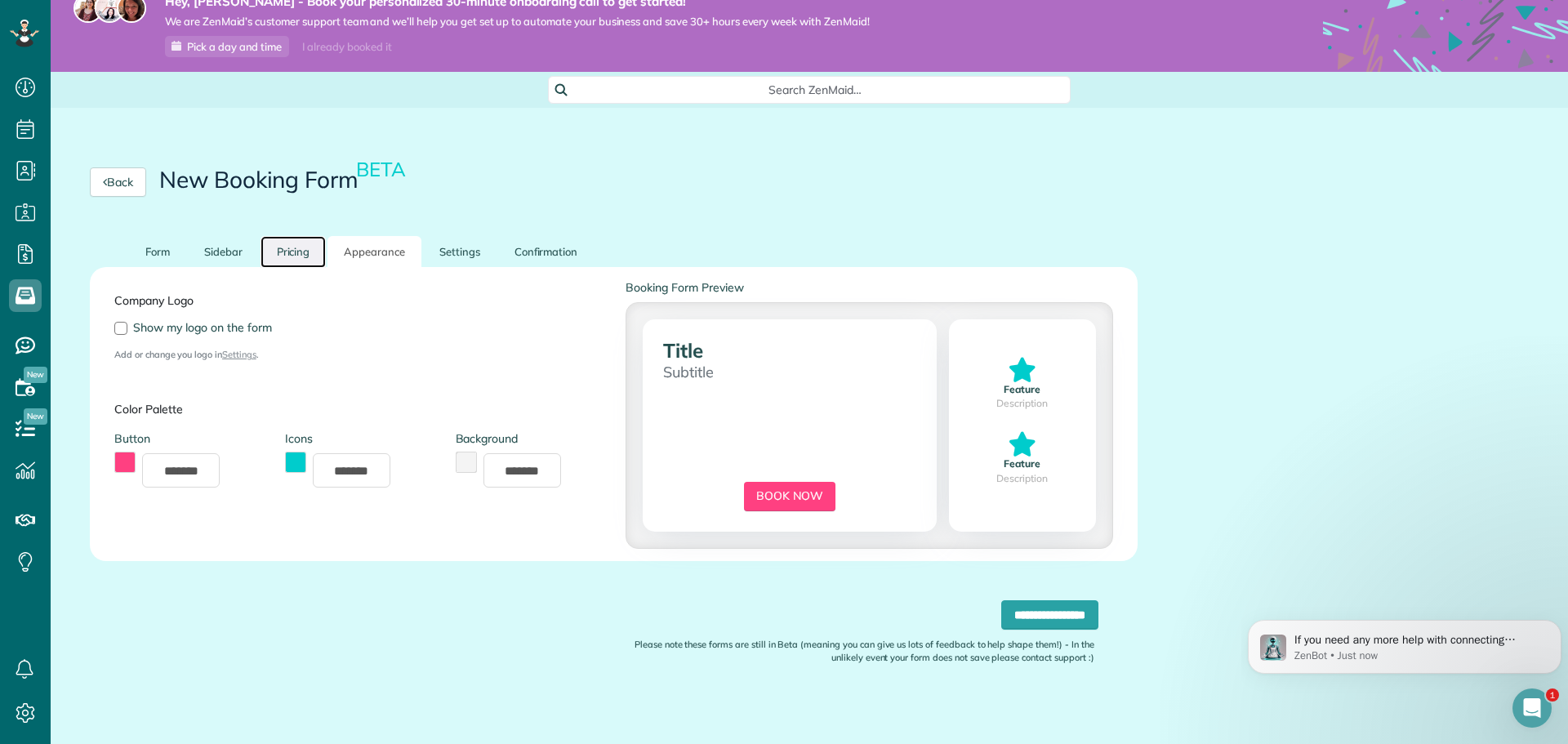click on "Pricing" at bounding box center (293, 252) 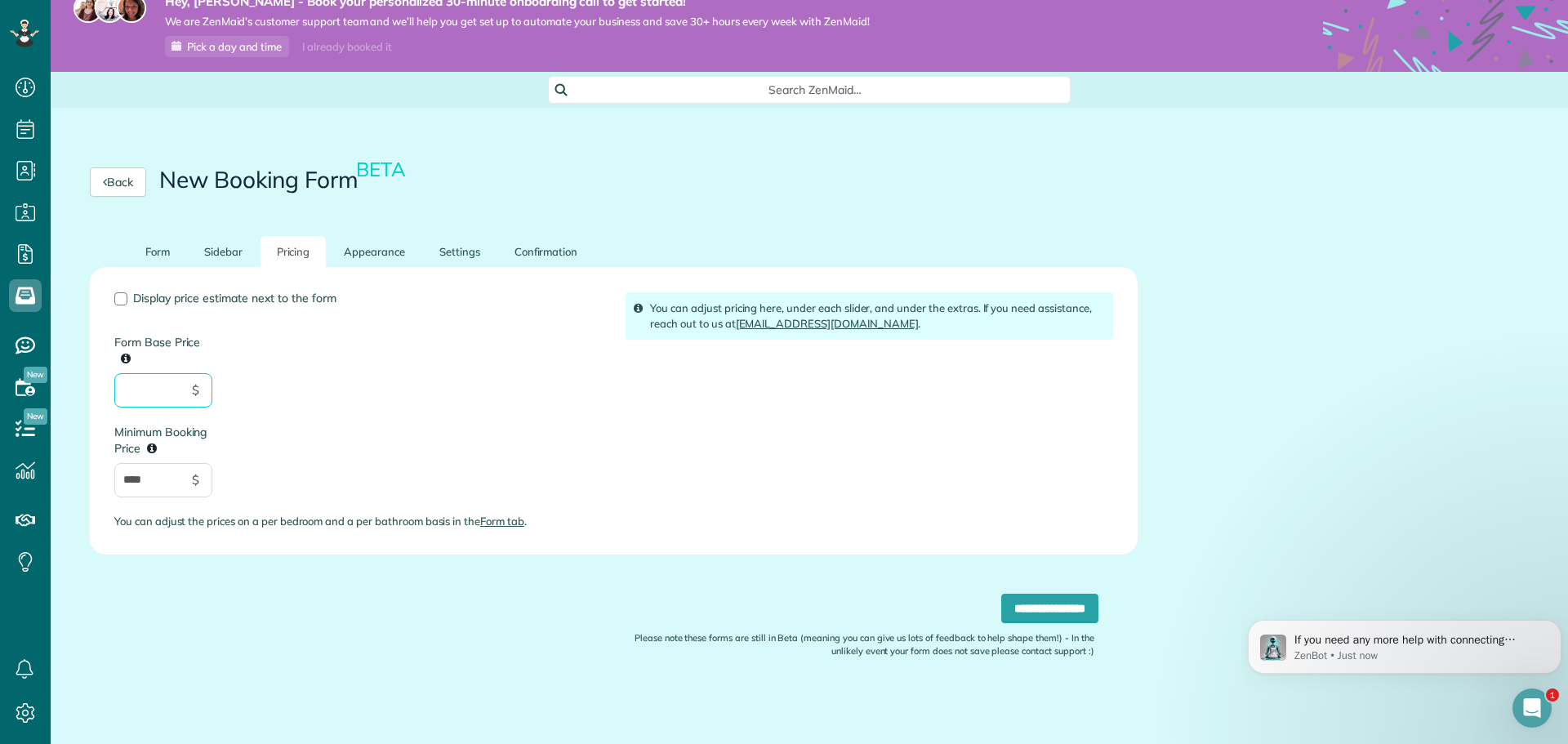 click on "Form Base Price" at bounding box center (163, 390) 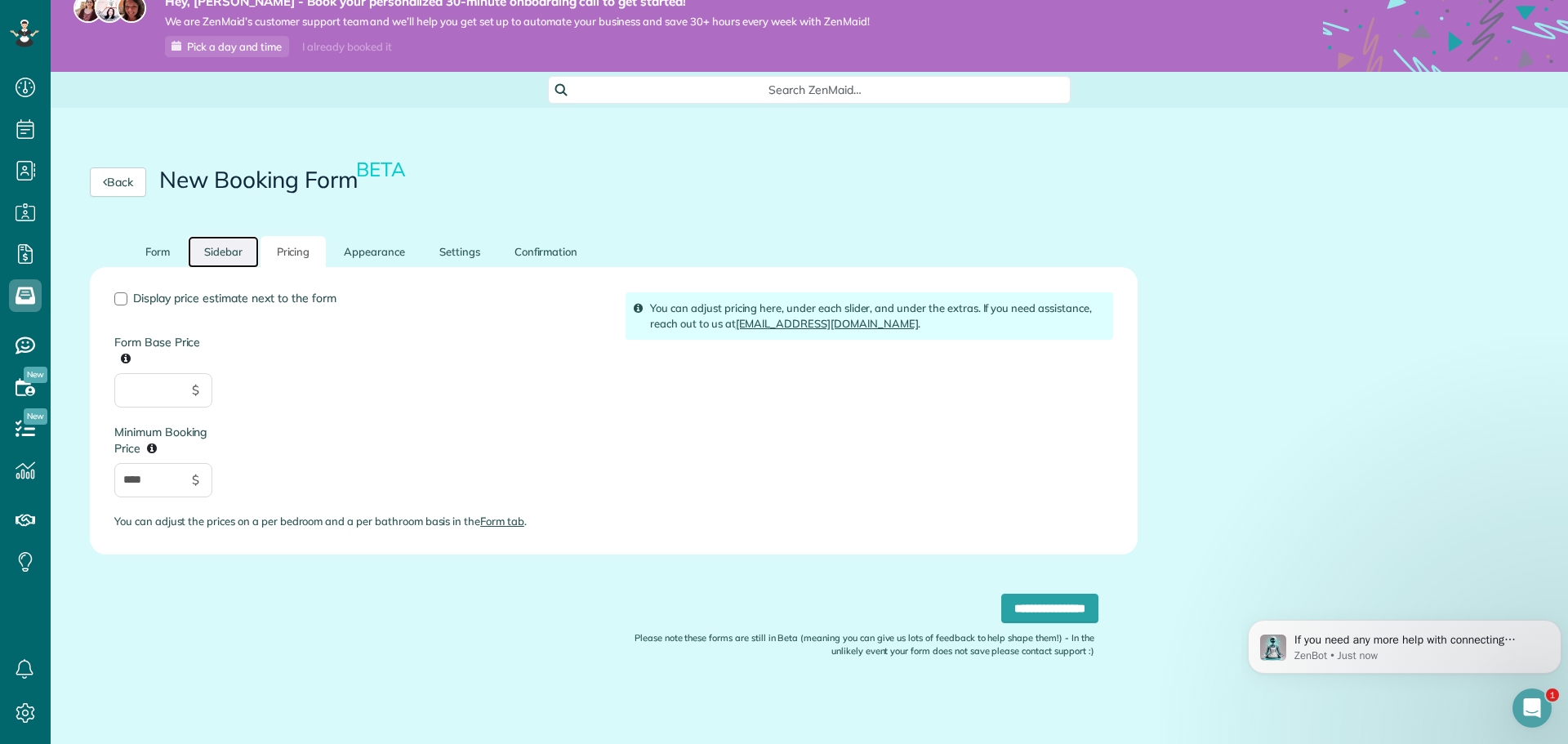 click on "Sidebar" at bounding box center (223, 252) 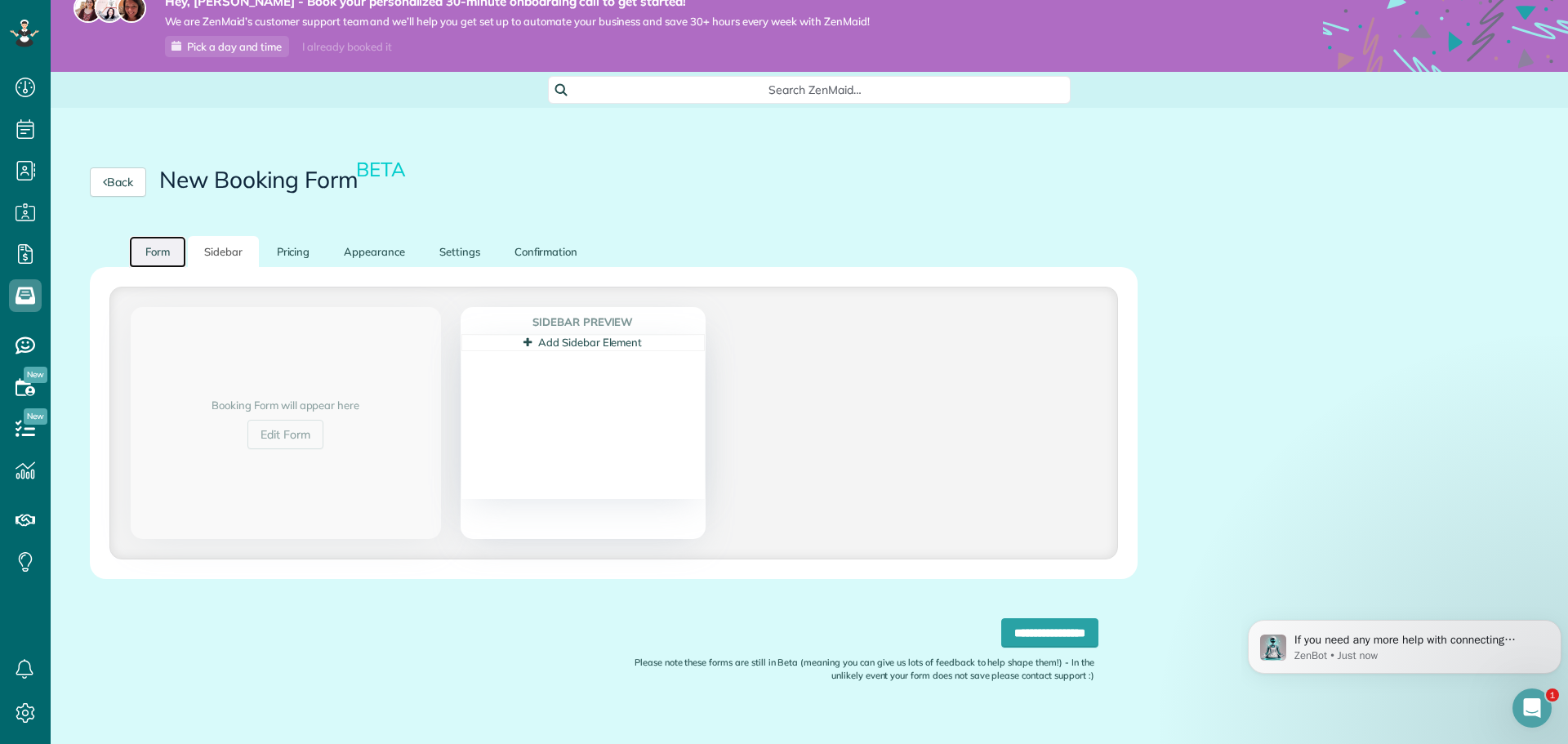 click on "Form" at bounding box center (158, 252) 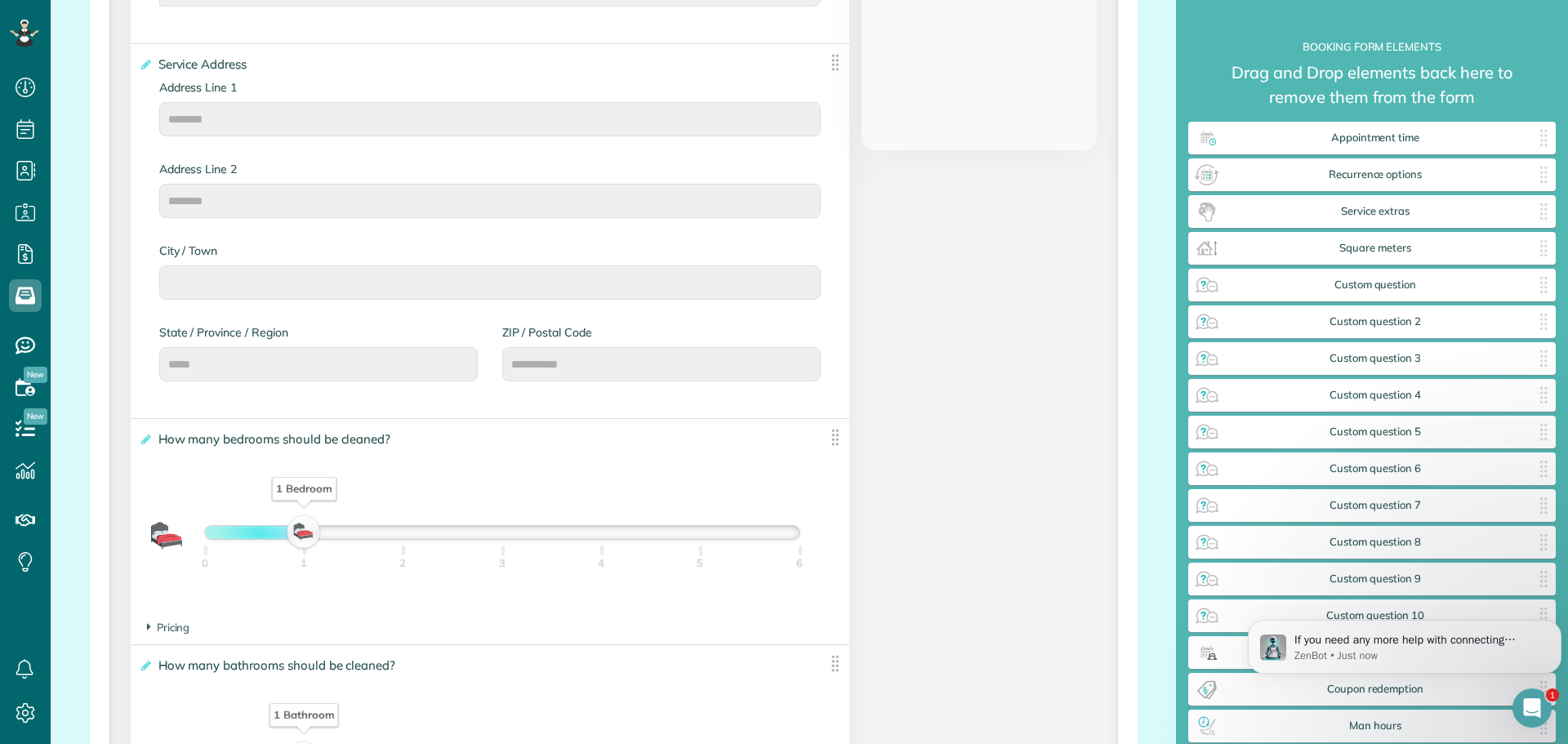 scroll, scrollTop: 838, scrollLeft: 0, axis: vertical 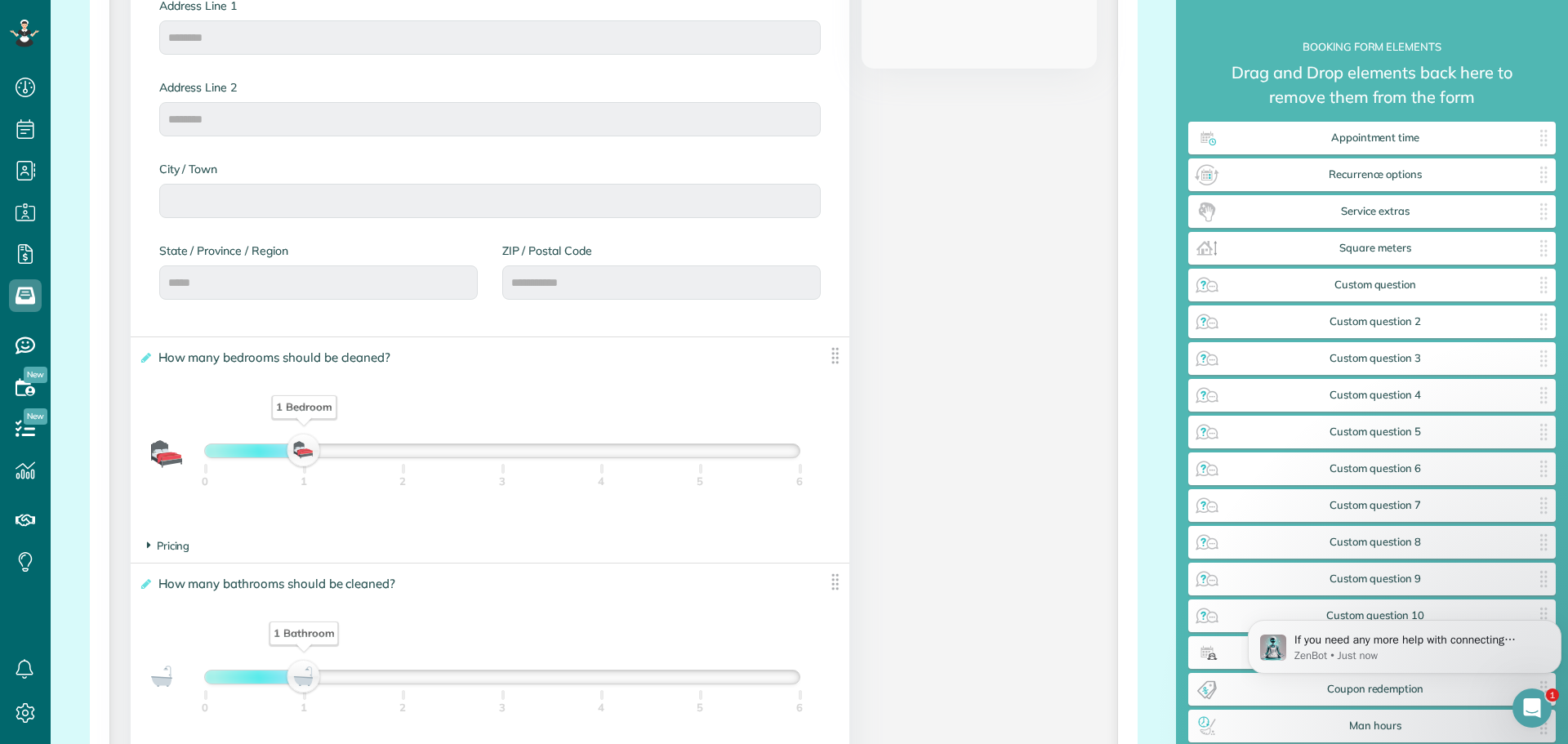 click on "Pricing" at bounding box center [168, 546] 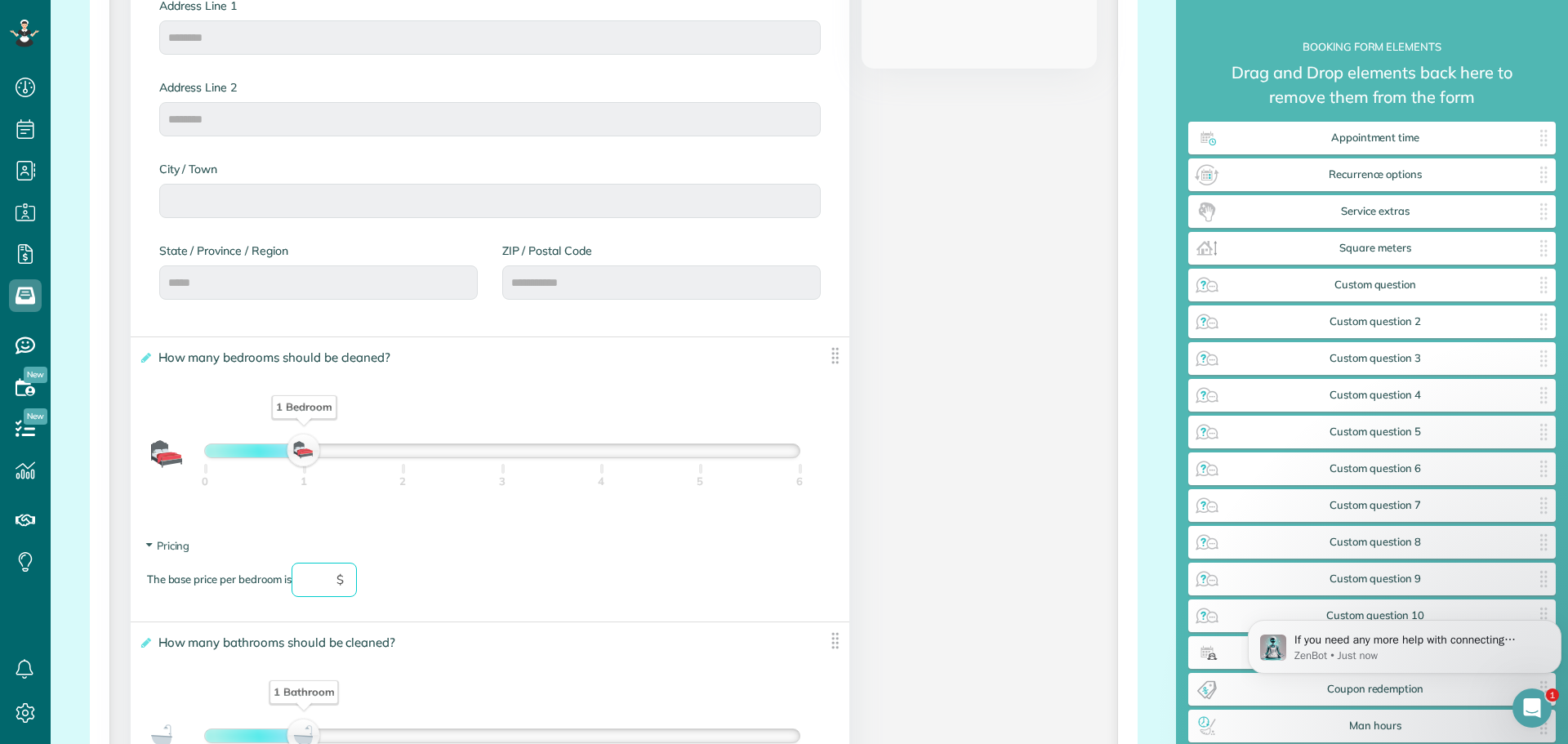 click at bounding box center (324, 580) 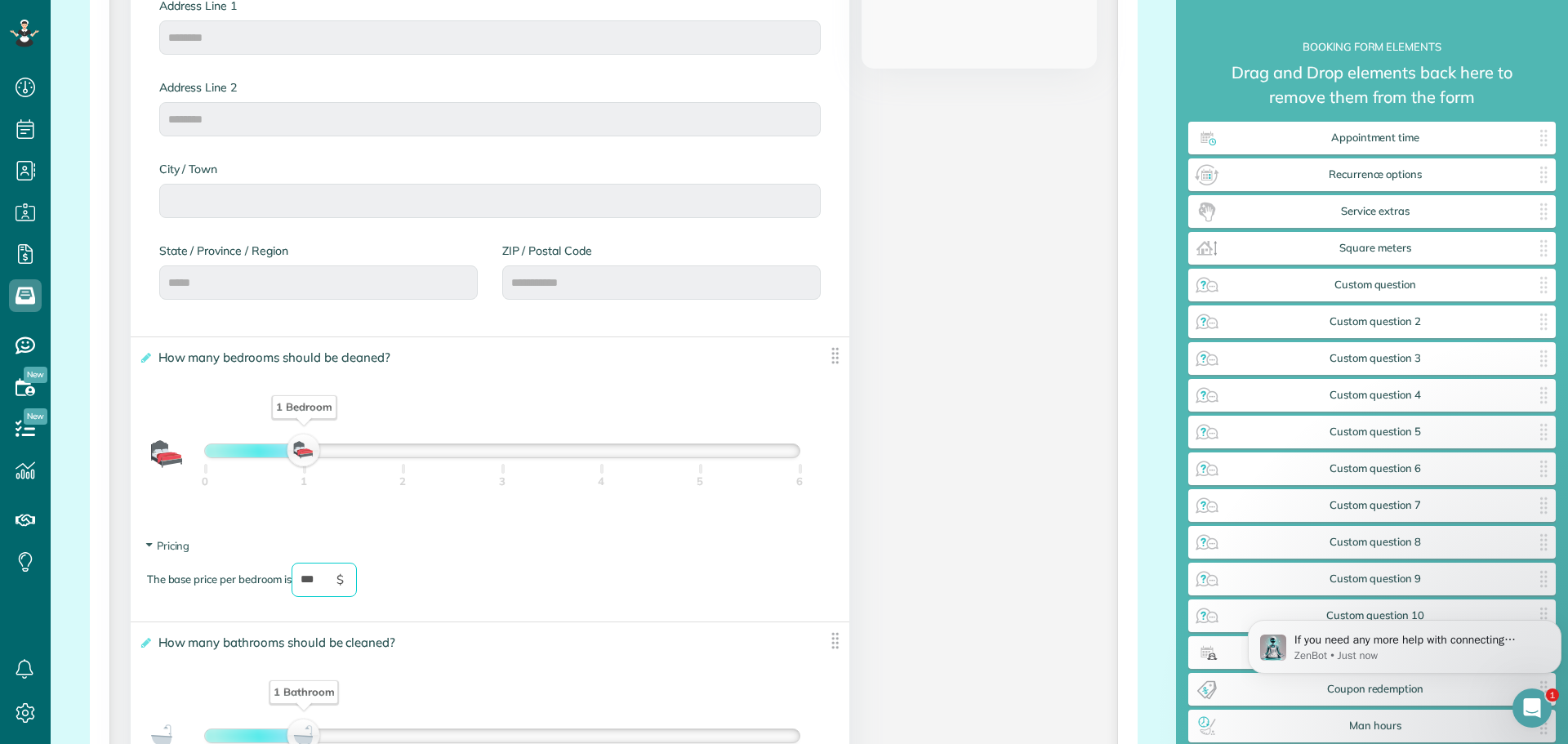click on "Pricing
The base price per bedroom is
***
$" at bounding box center [490, 575] 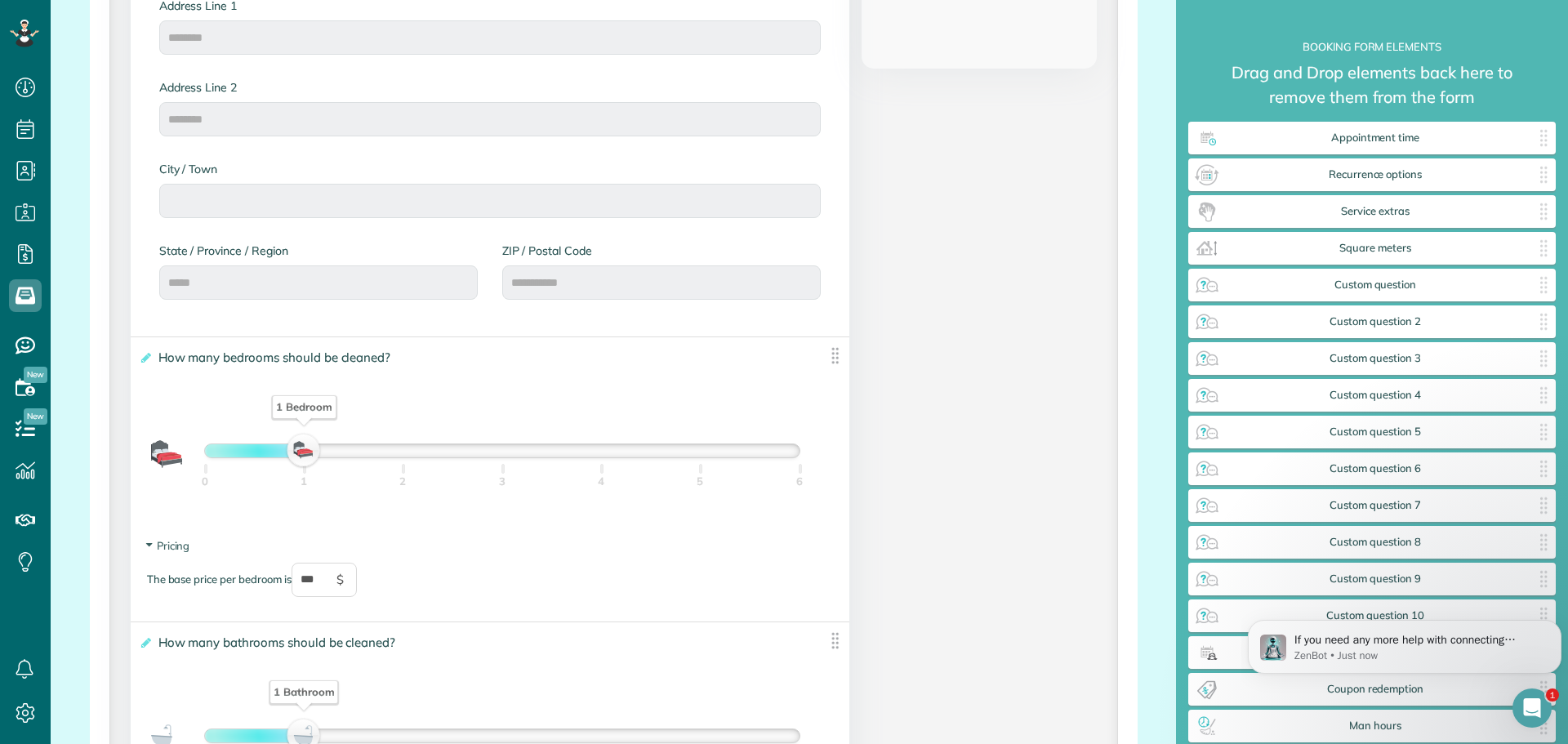 drag, startPoint x: 292, startPoint y: 444, endPoint x: 331, endPoint y: 455, distance: 40.5216 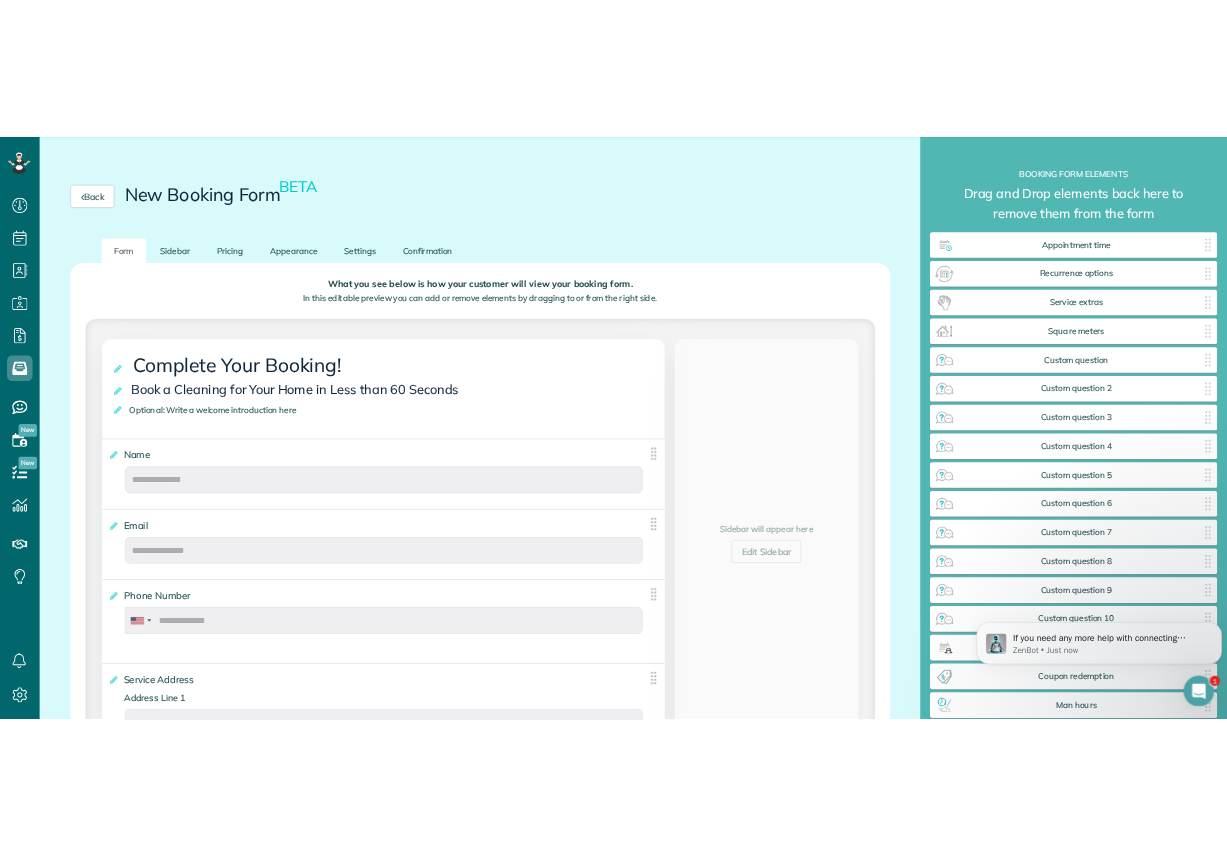 scroll, scrollTop: 0, scrollLeft: 0, axis: both 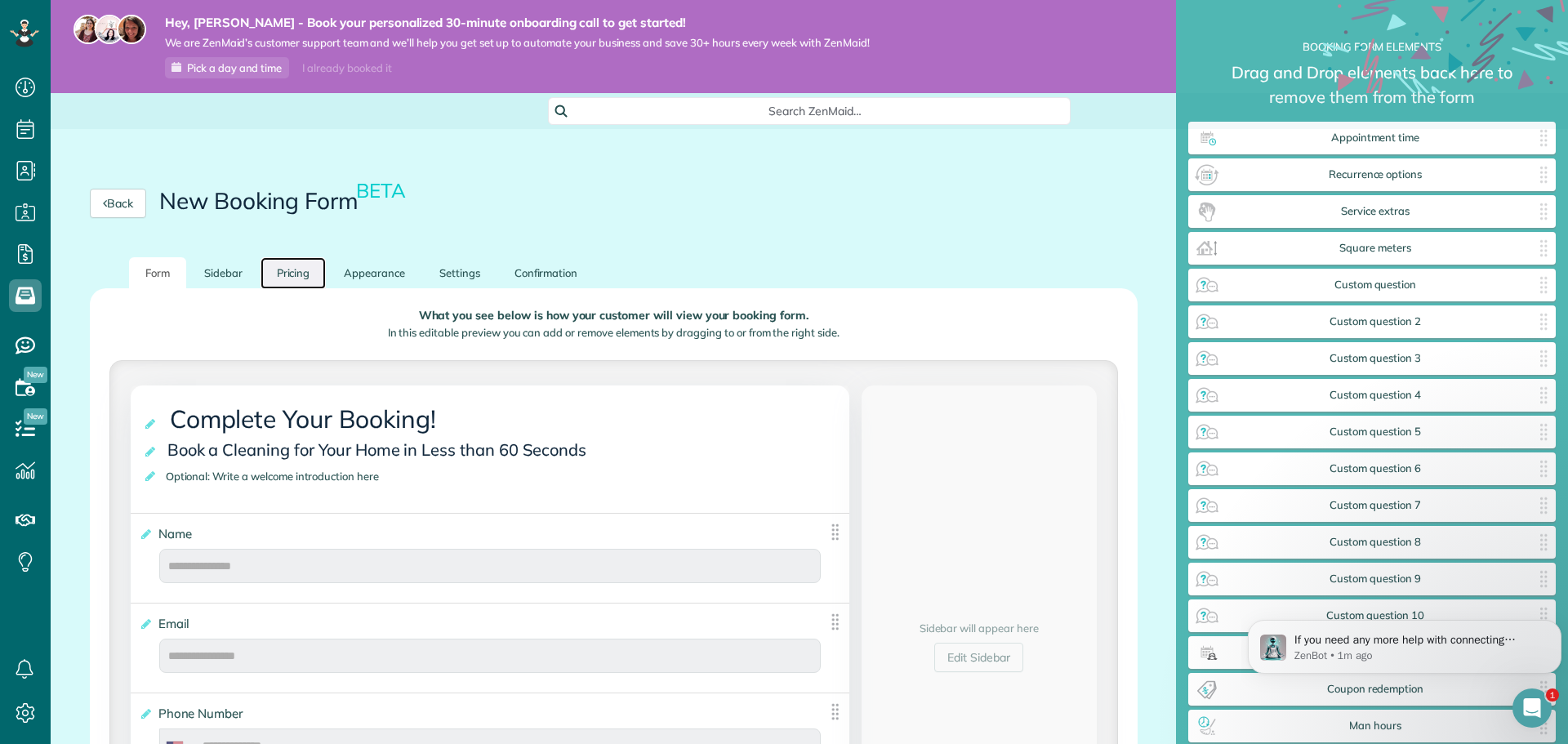 click on "Pricing" at bounding box center [293, 273] 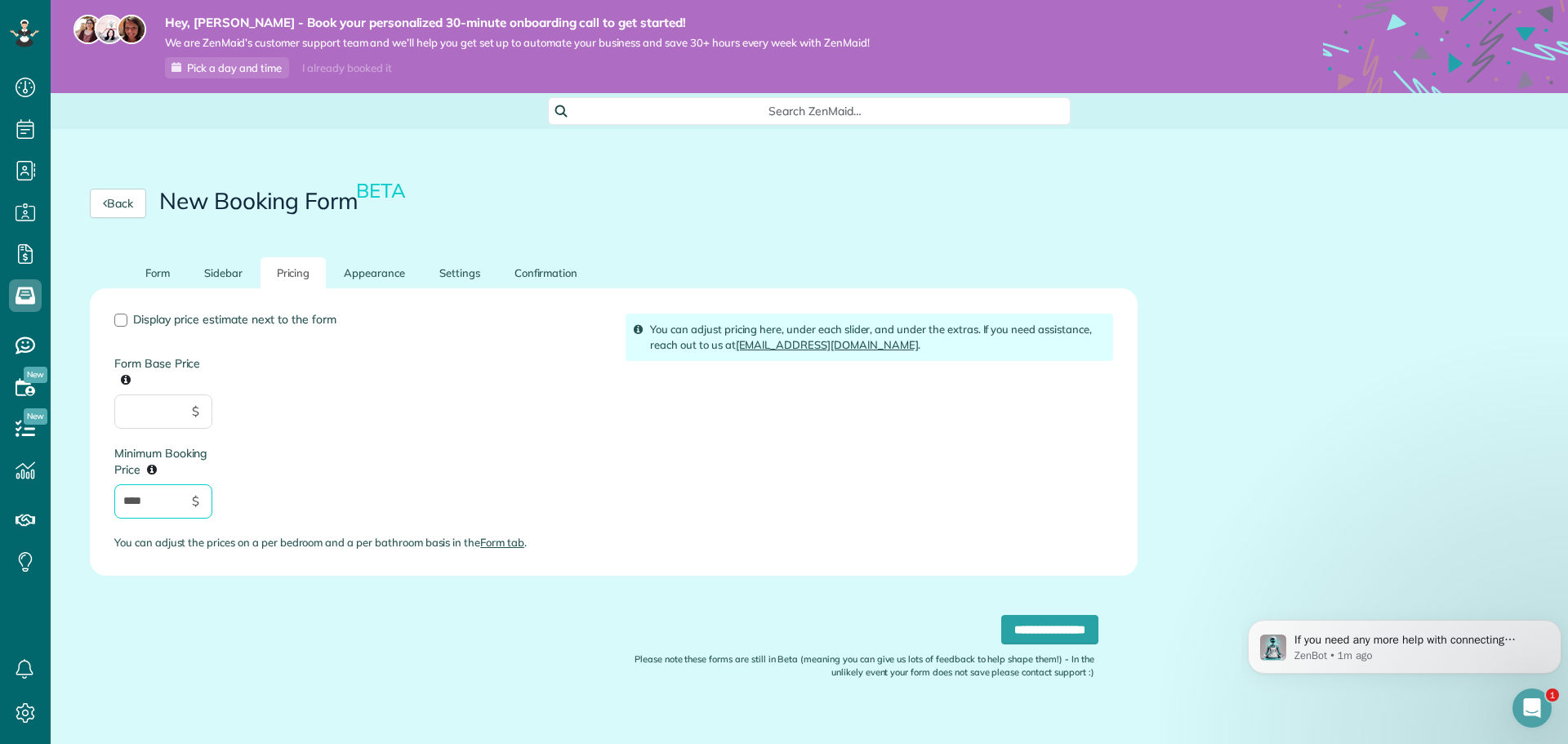 click on "****" at bounding box center (163, 501) 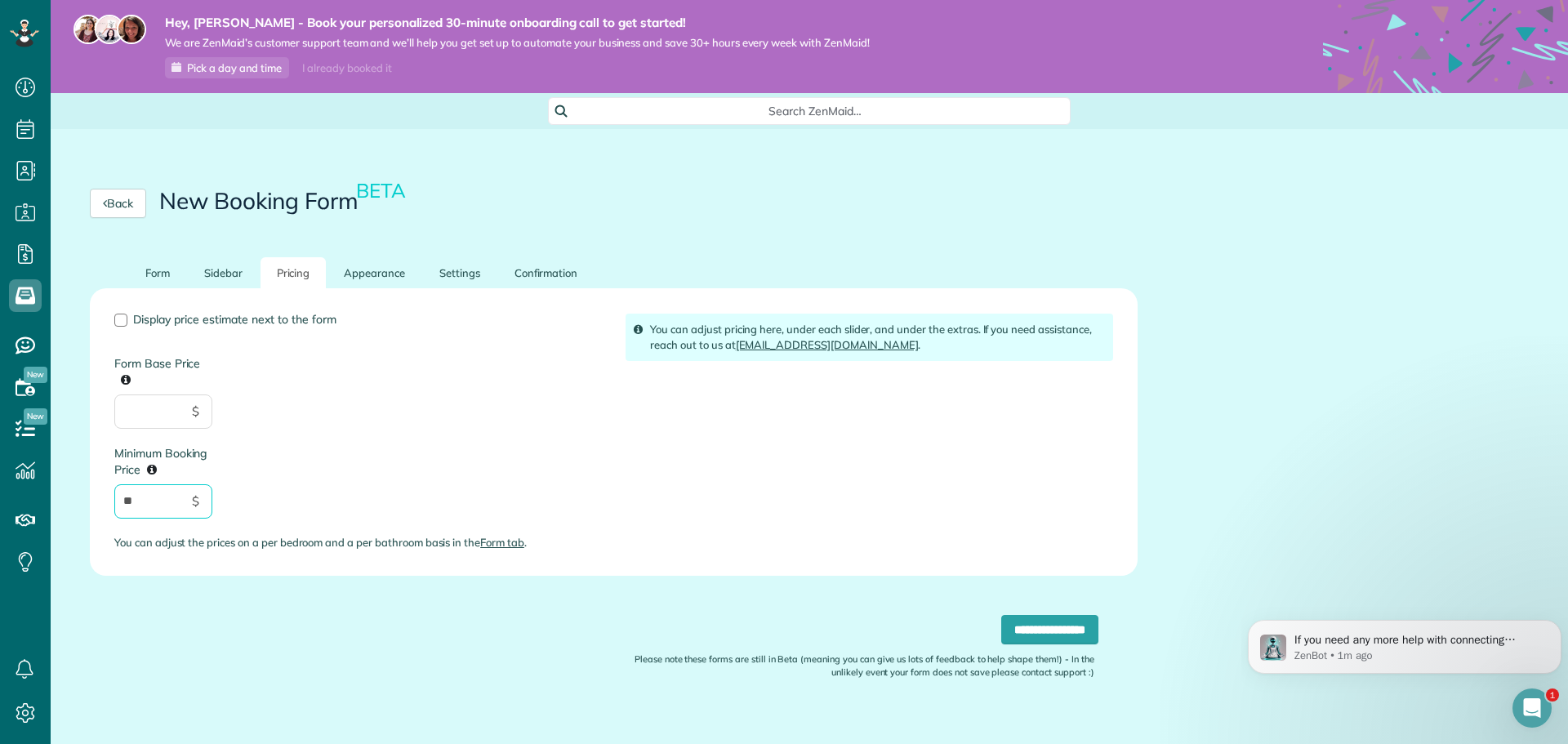 type on "*" 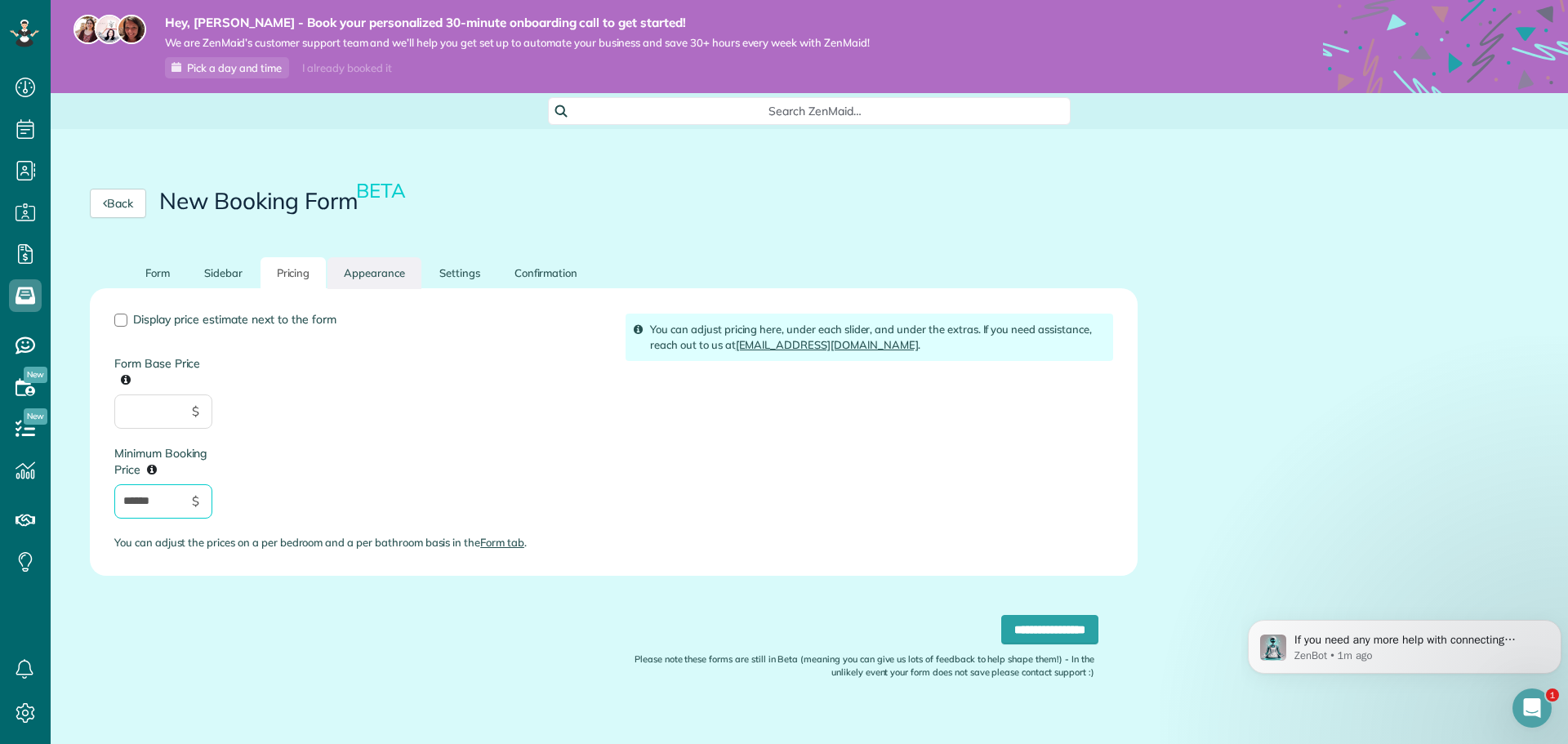 type on "******" 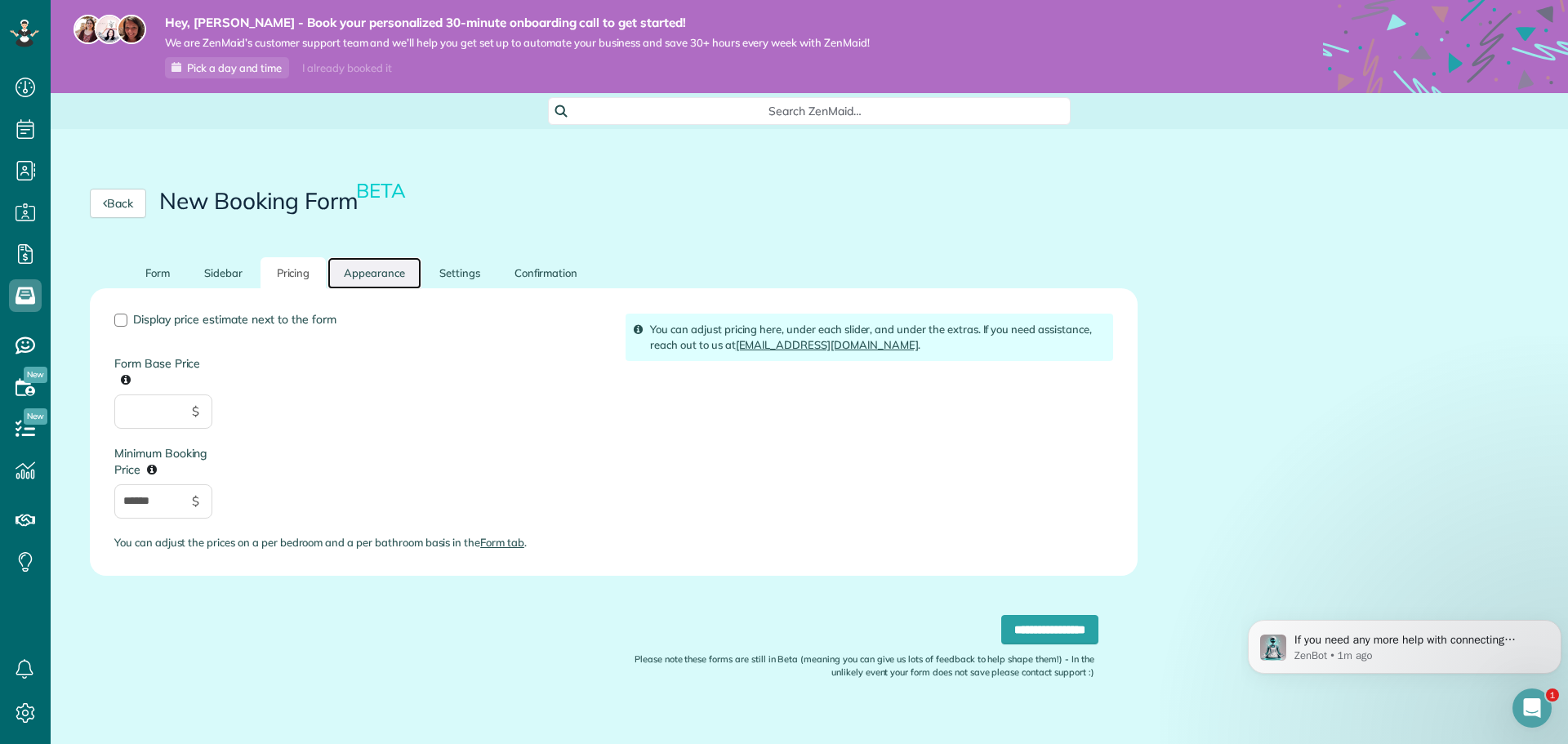 click on "Appearance" at bounding box center (374, 273) 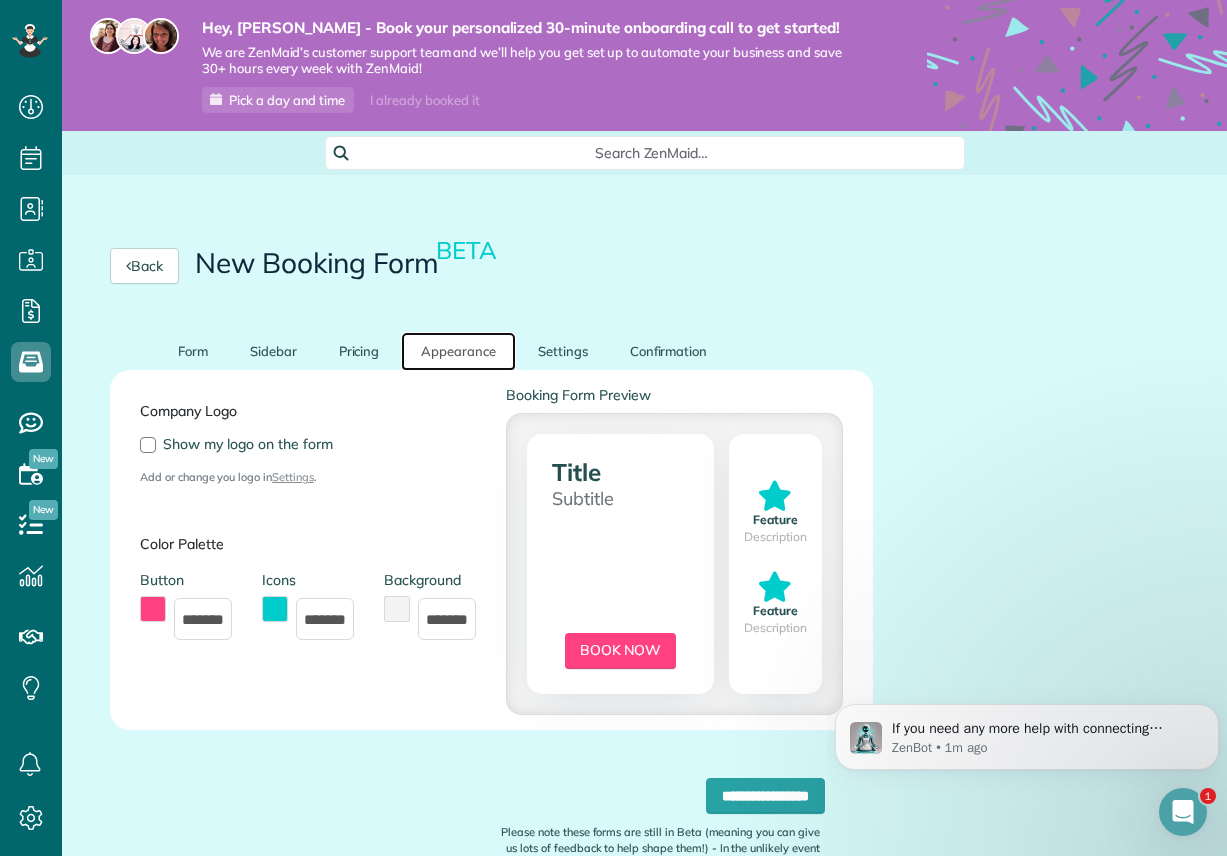 scroll, scrollTop: 856, scrollLeft: 62, axis: both 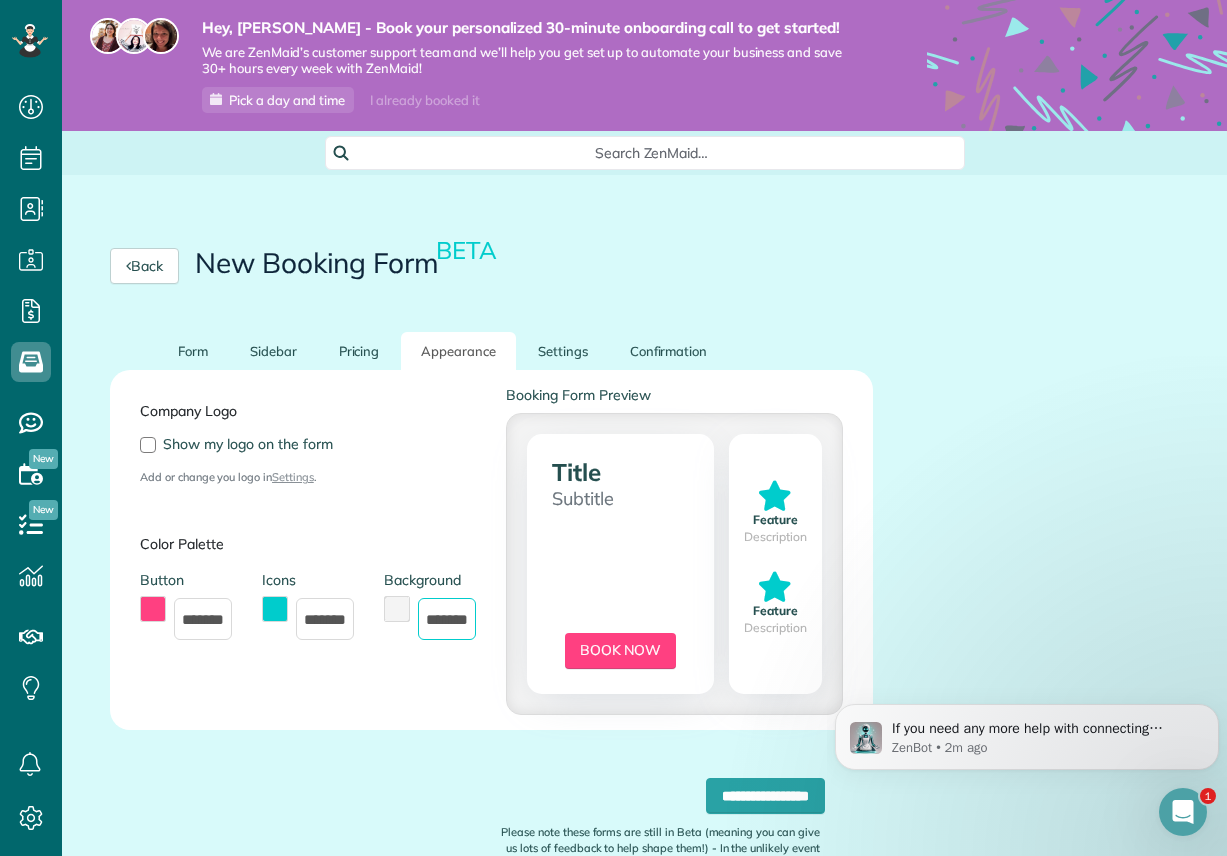 click on "*******" at bounding box center (447, 619) 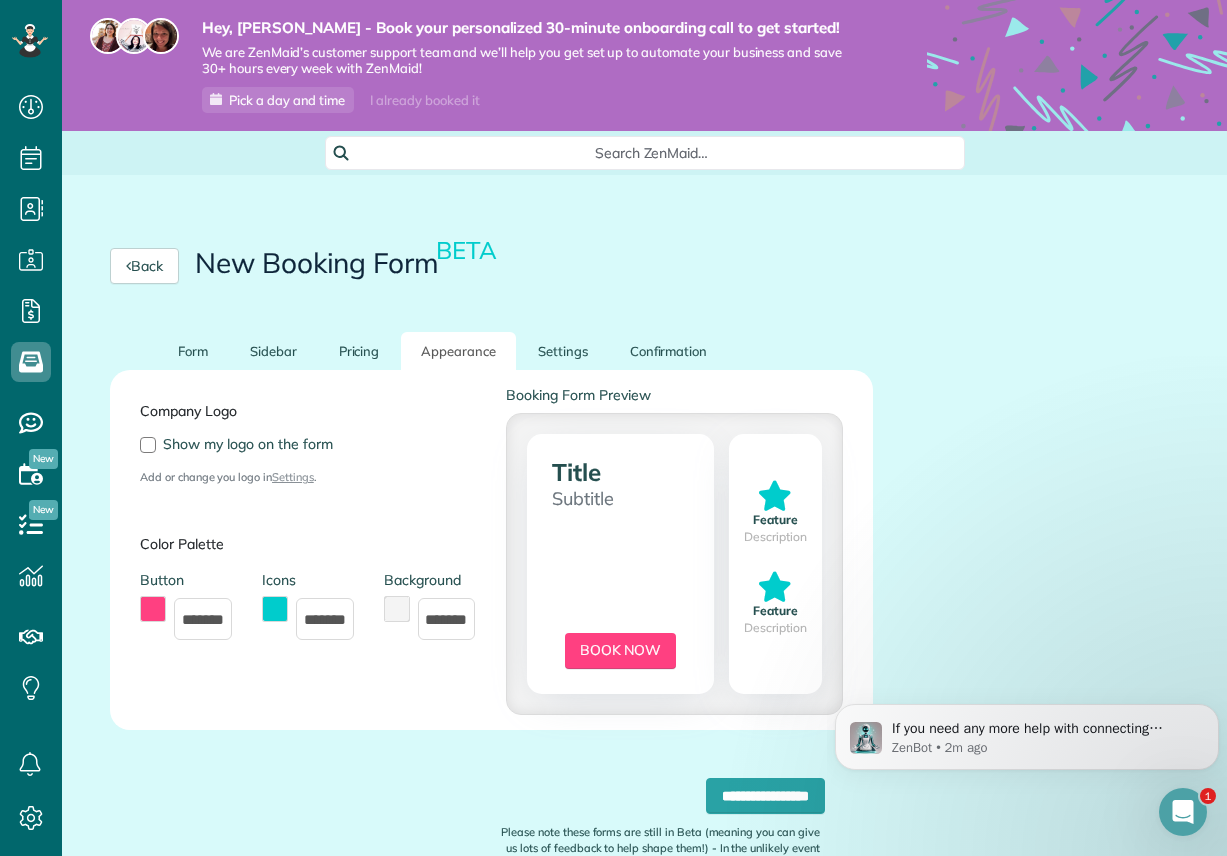 scroll, scrollTop: 0, scrollLeft: 0, axis: both 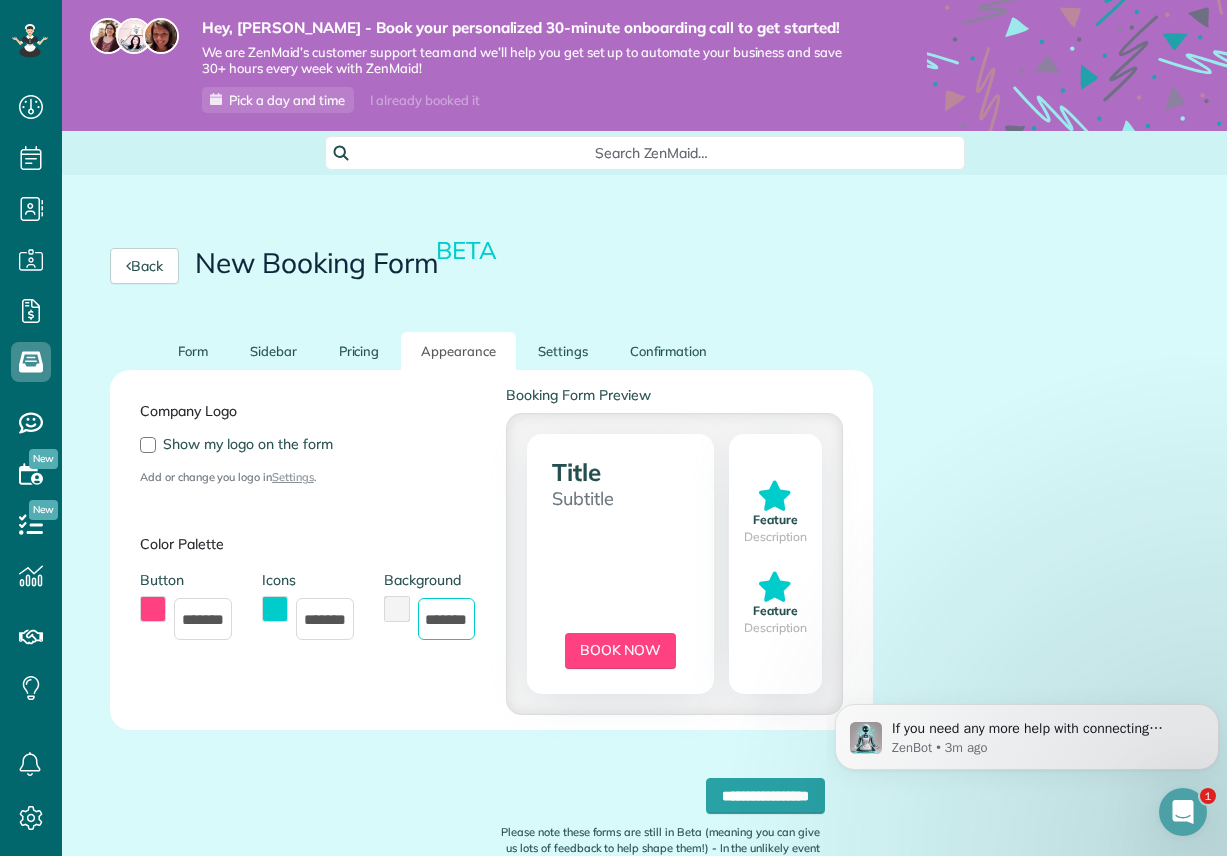 drag, startPoint x: 431, startPoint y: 621, endPoint x: 443, endPoint y: 621, distance: 12 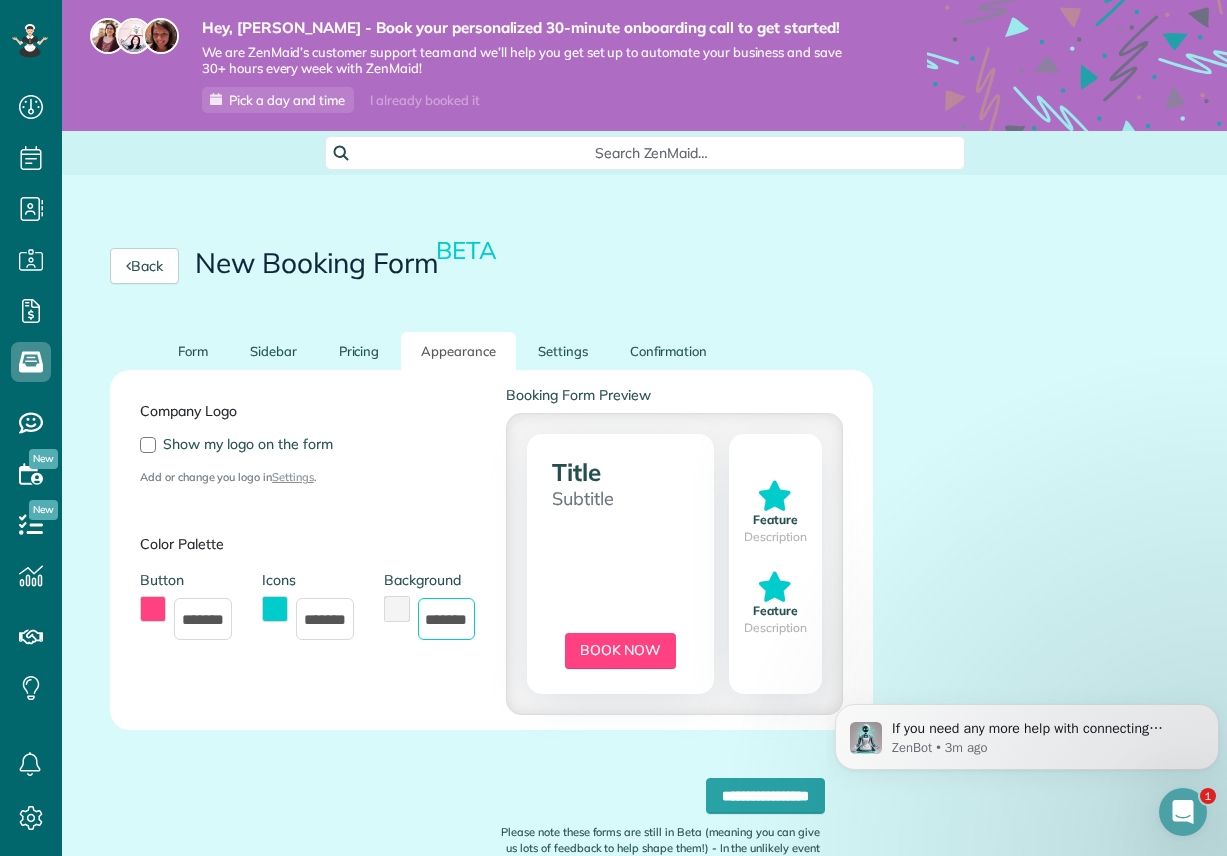 paste 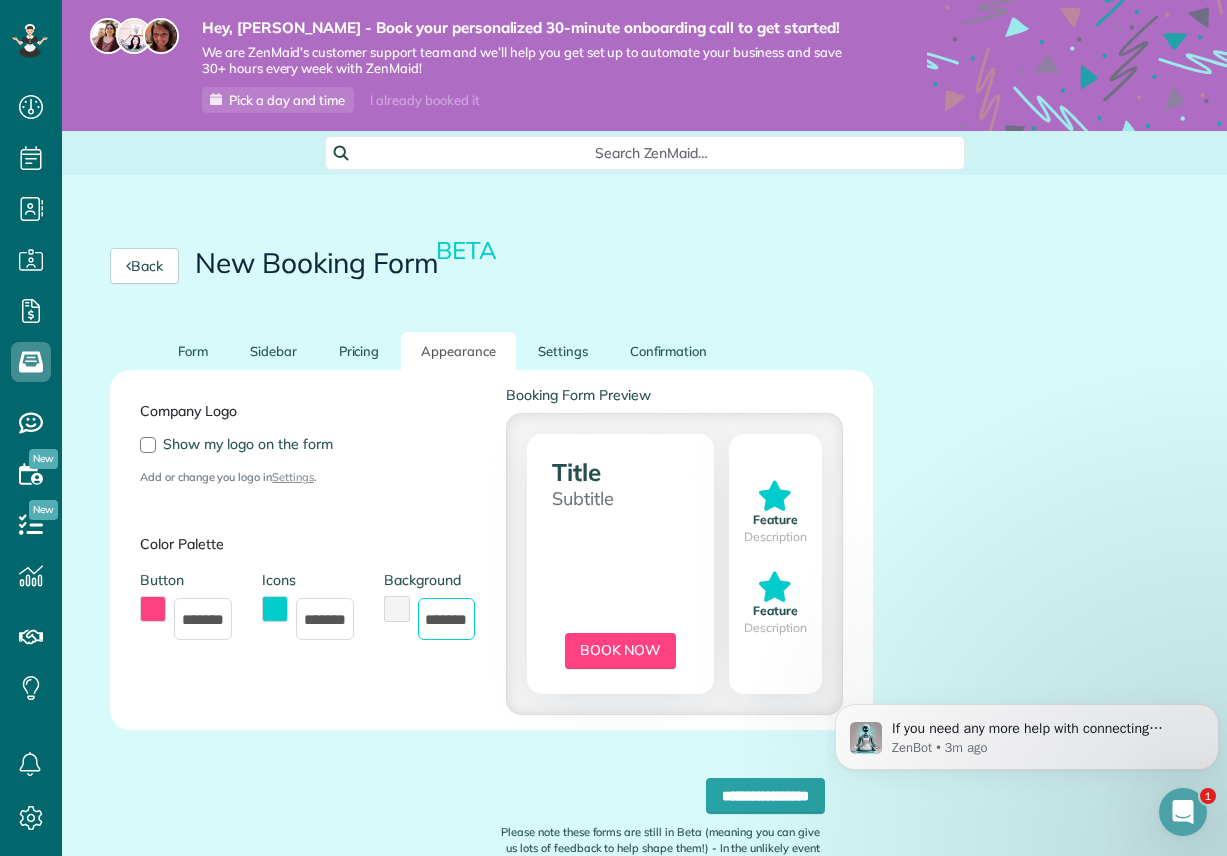 type on "*******" 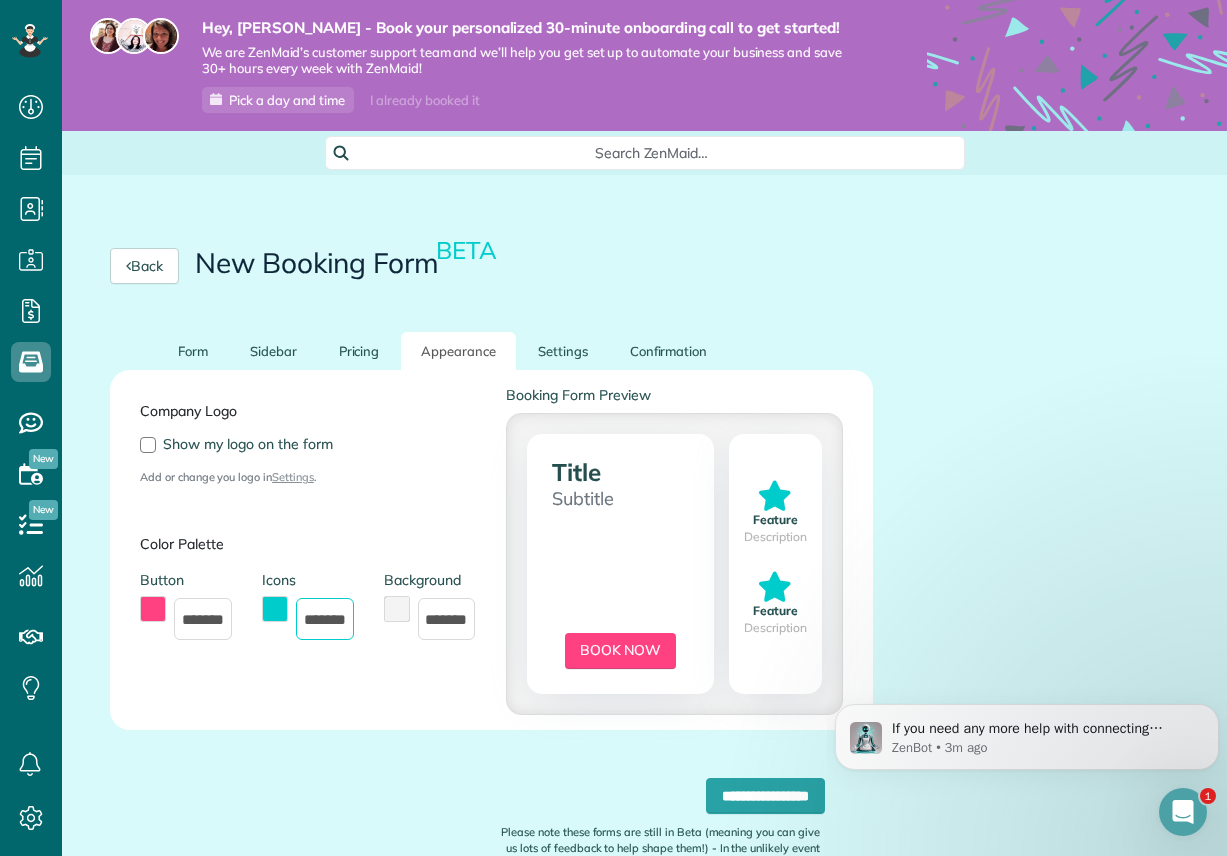 click on "*******" at bounding box center (325, 619) 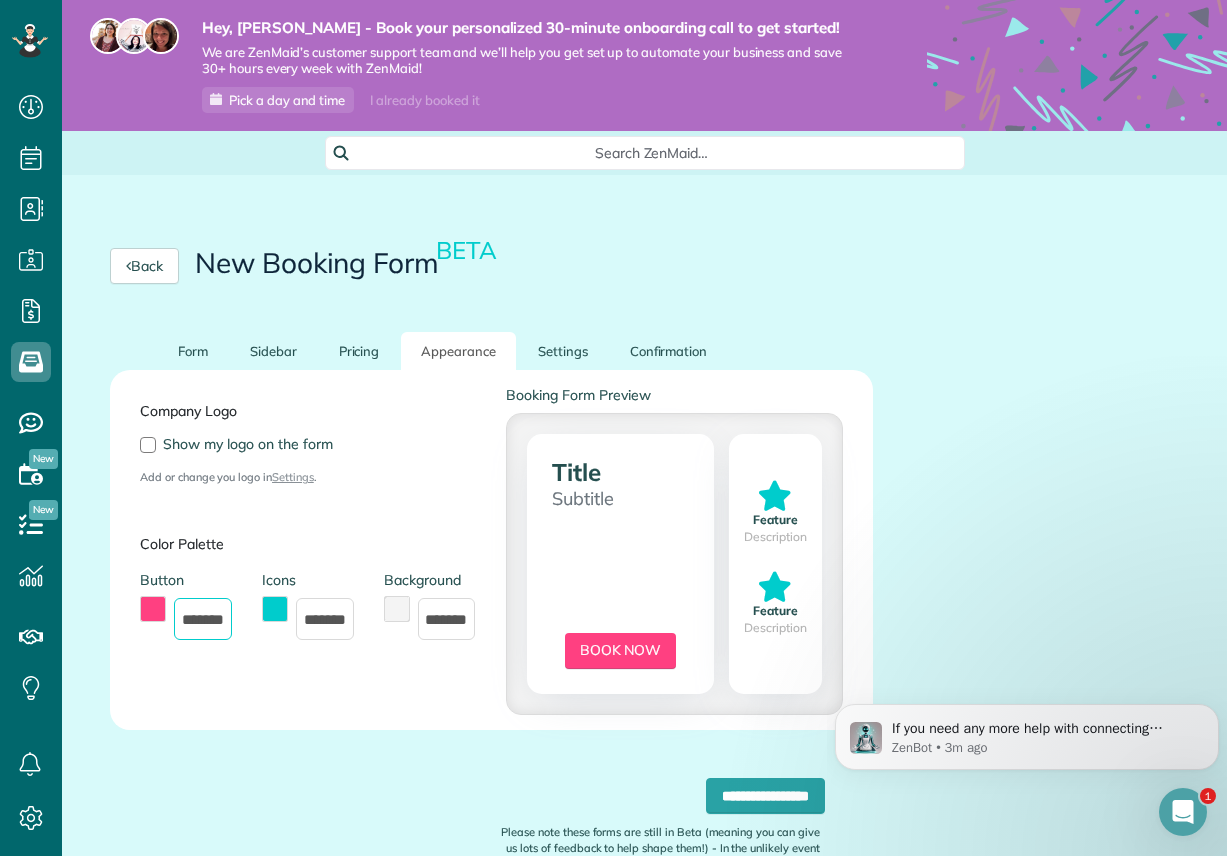 click on "*******" at bounding box center (203, 619) 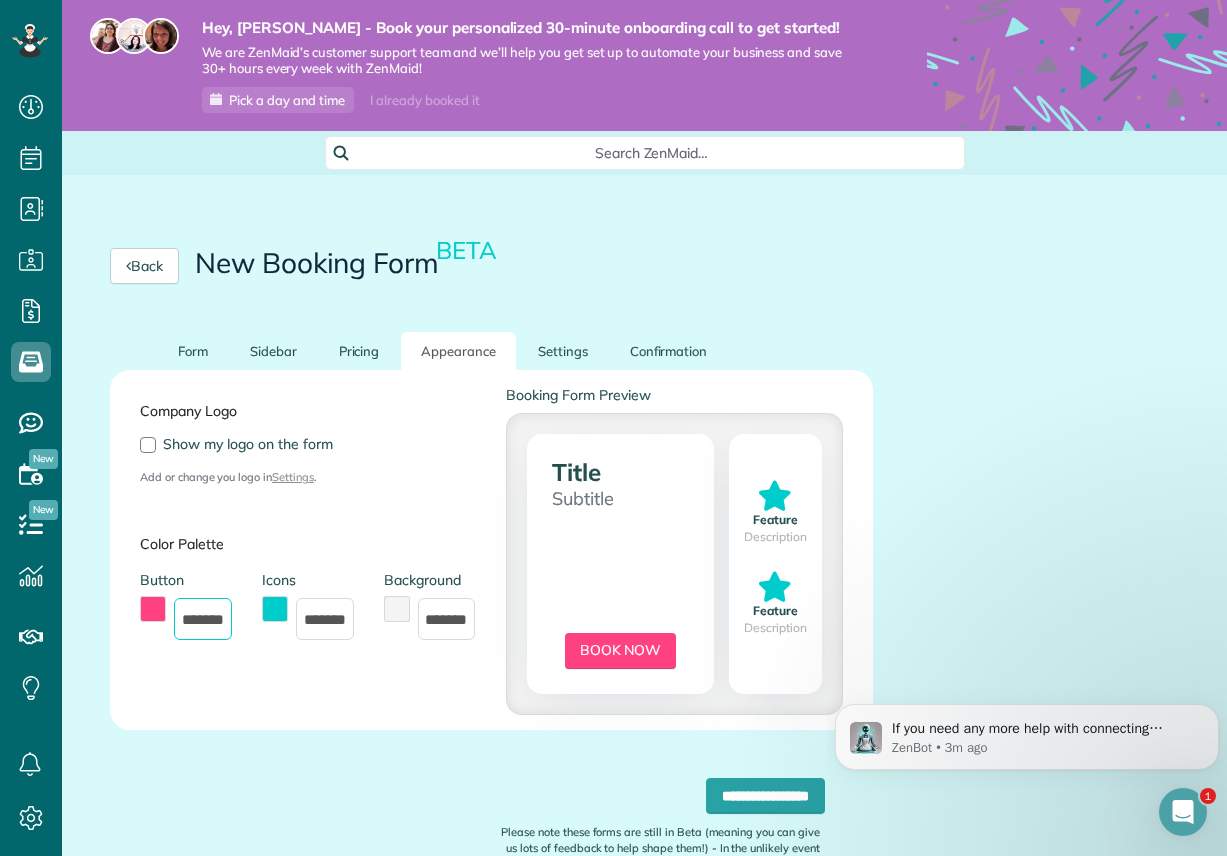 paste 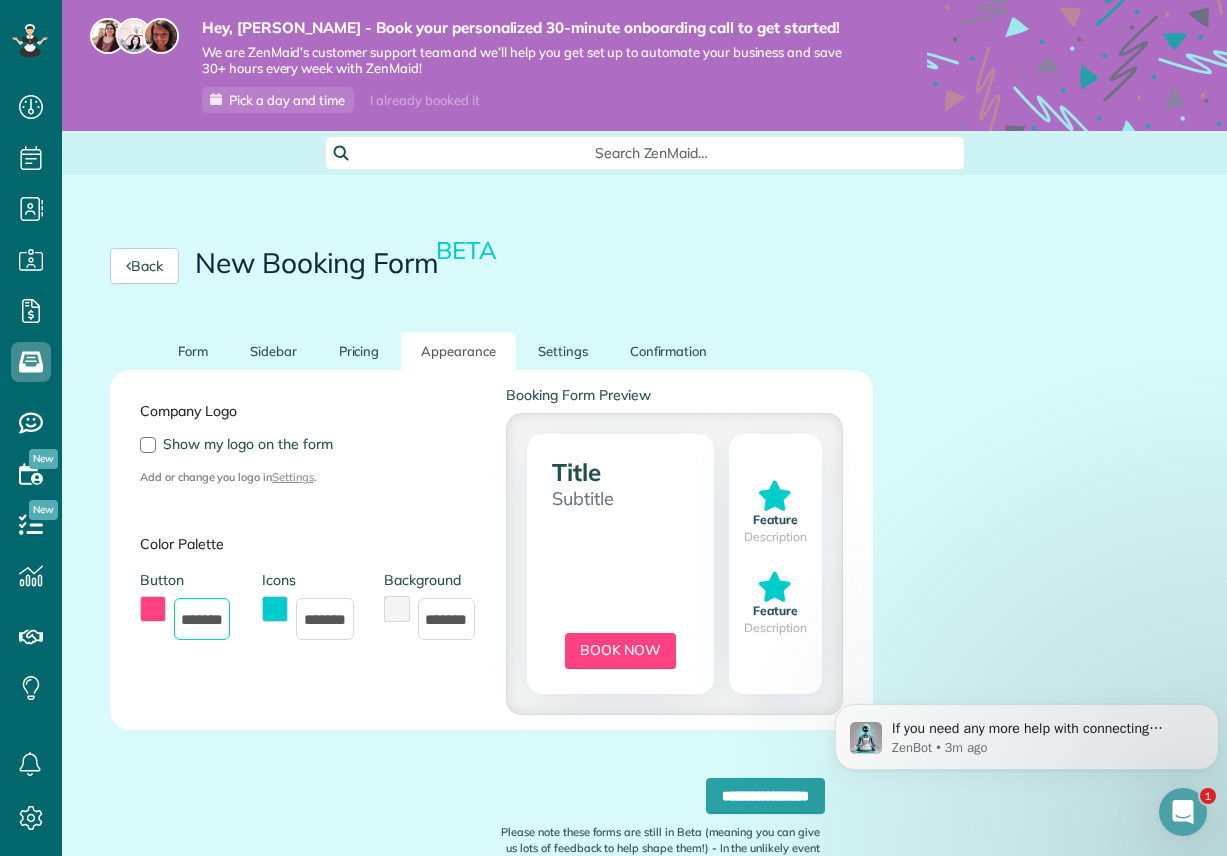 scroll, scrollTop: 0, scrollLeft: 0, axis: both 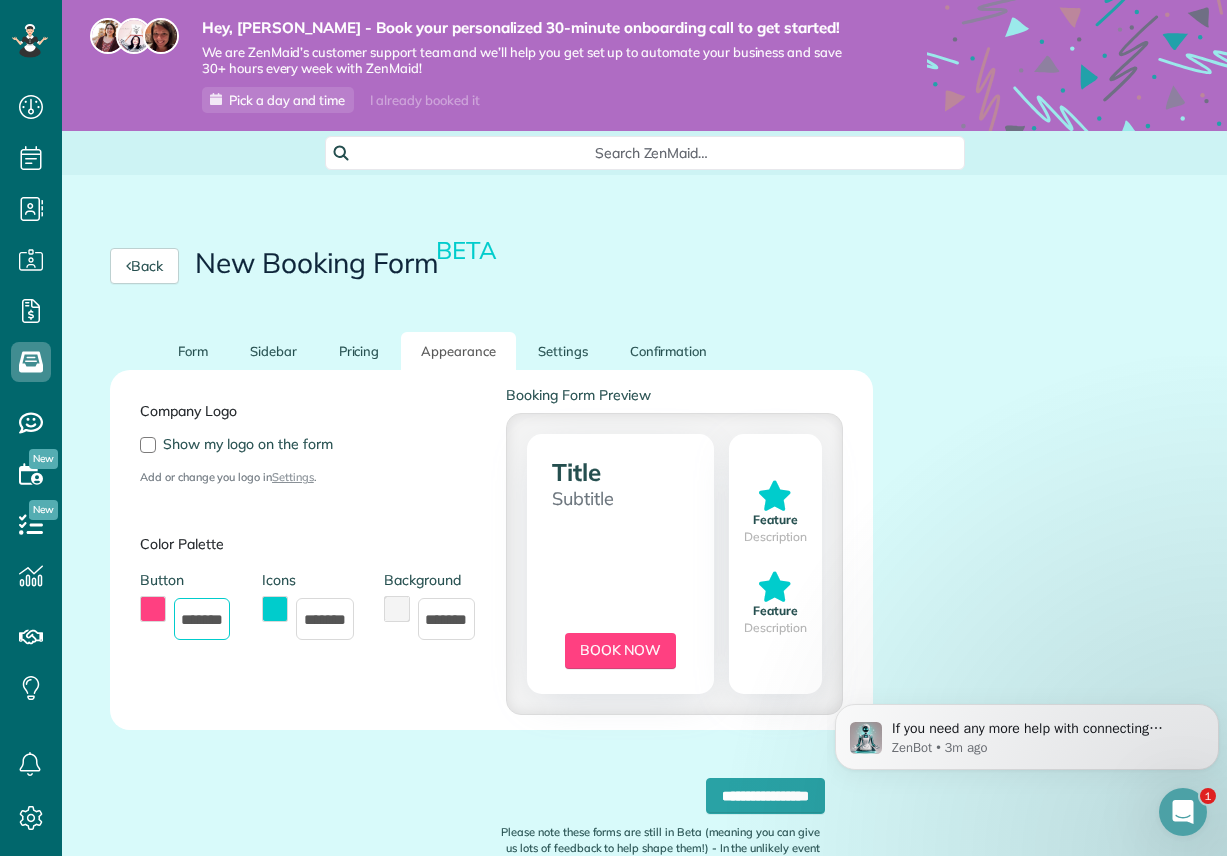 type on "*******" 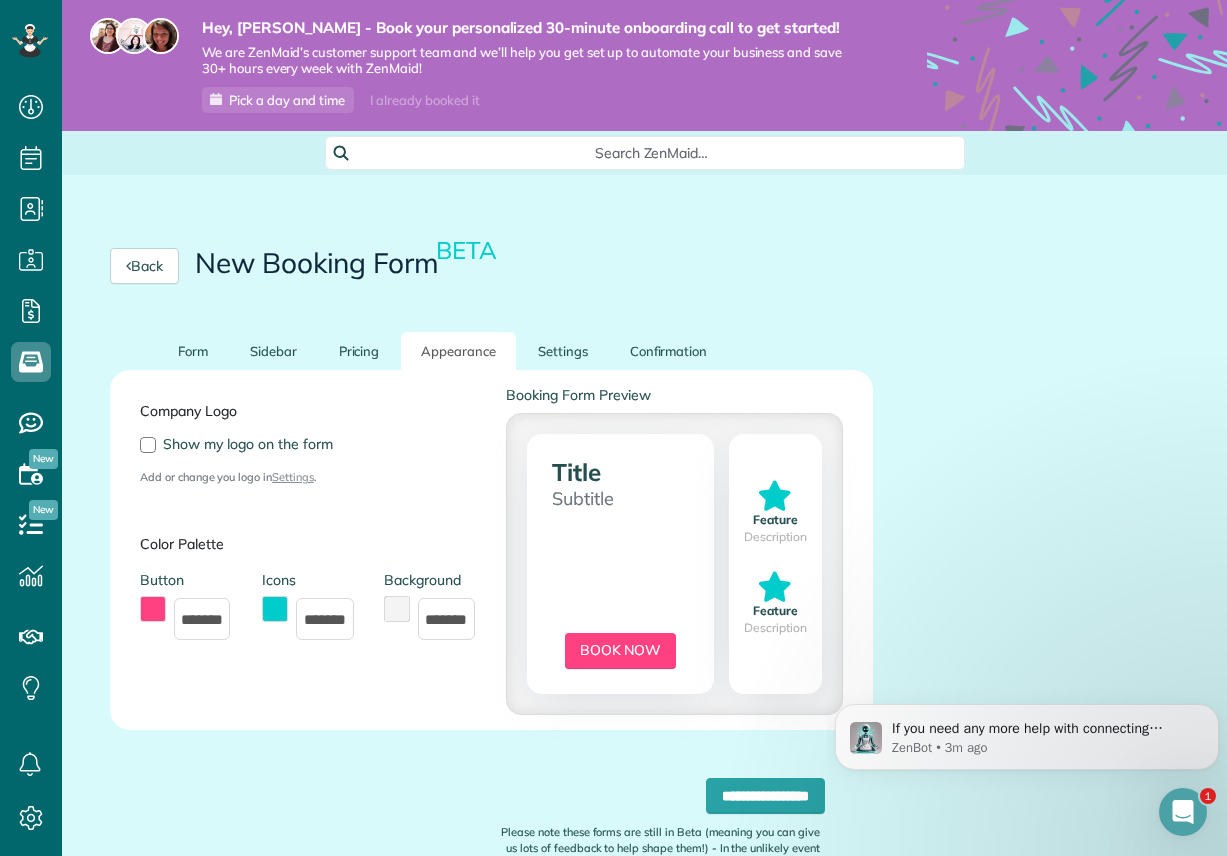 click on "Company Logo
Show my logo on the form
Add or change you logo in
Settings .
Color Palette
Button
*******
Icons
*******
Background
*******" at bounding box center [308, 550] 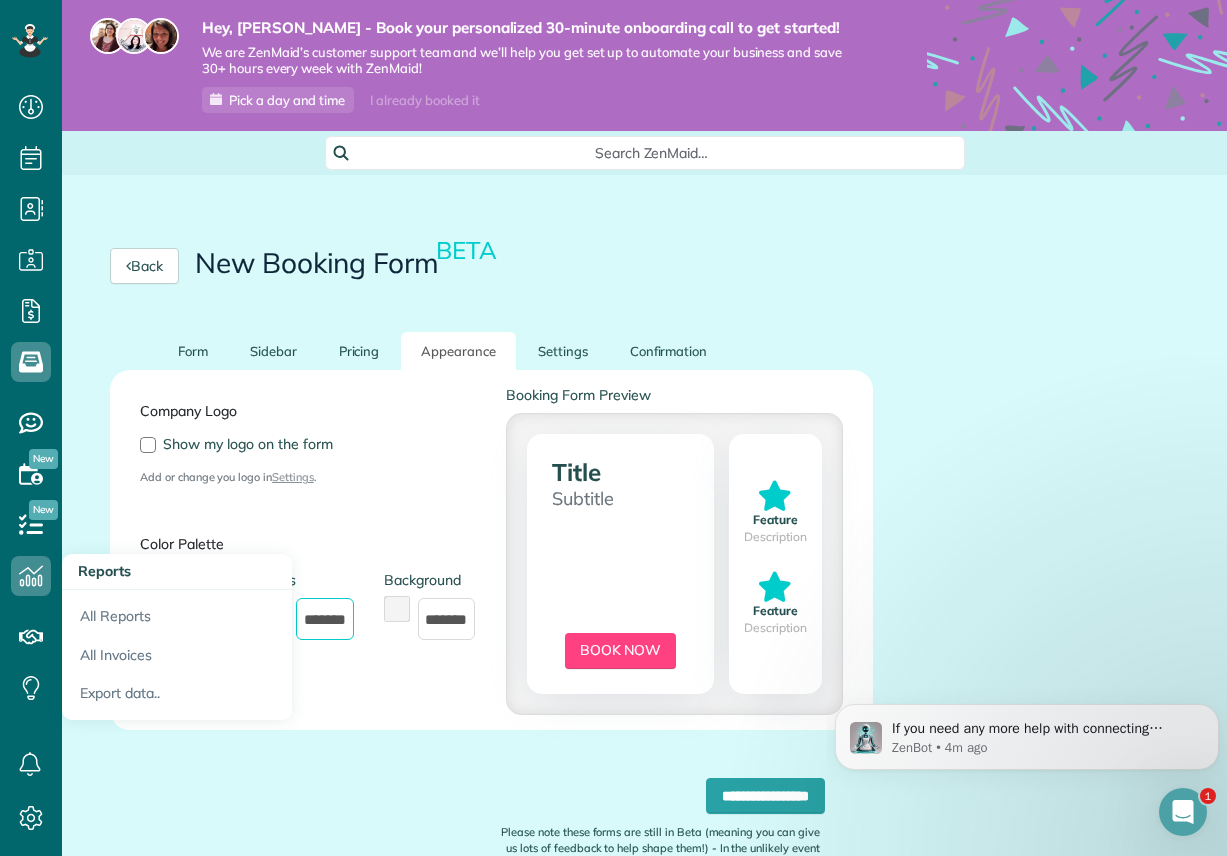 click on "*******" at bounding box center (325, 619) 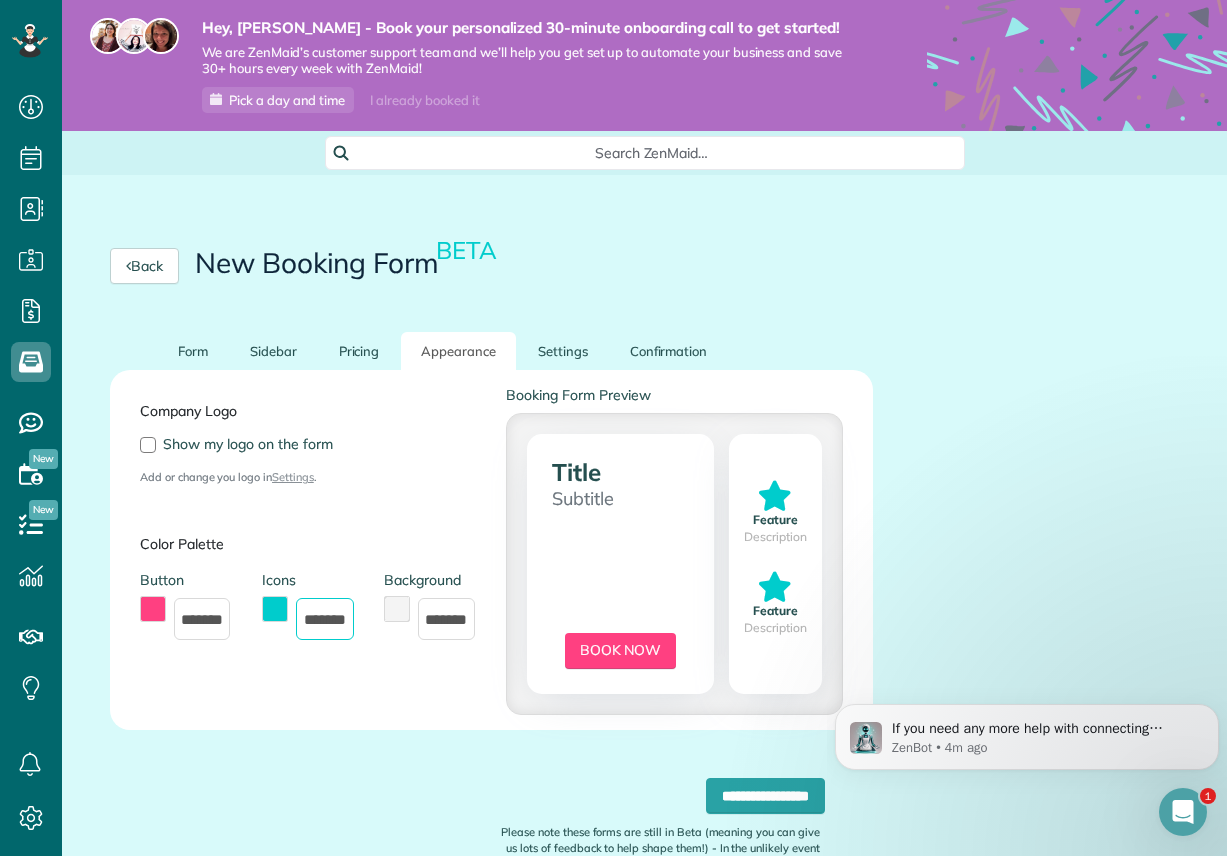 click on "*******" at bounding box center [325, 619] 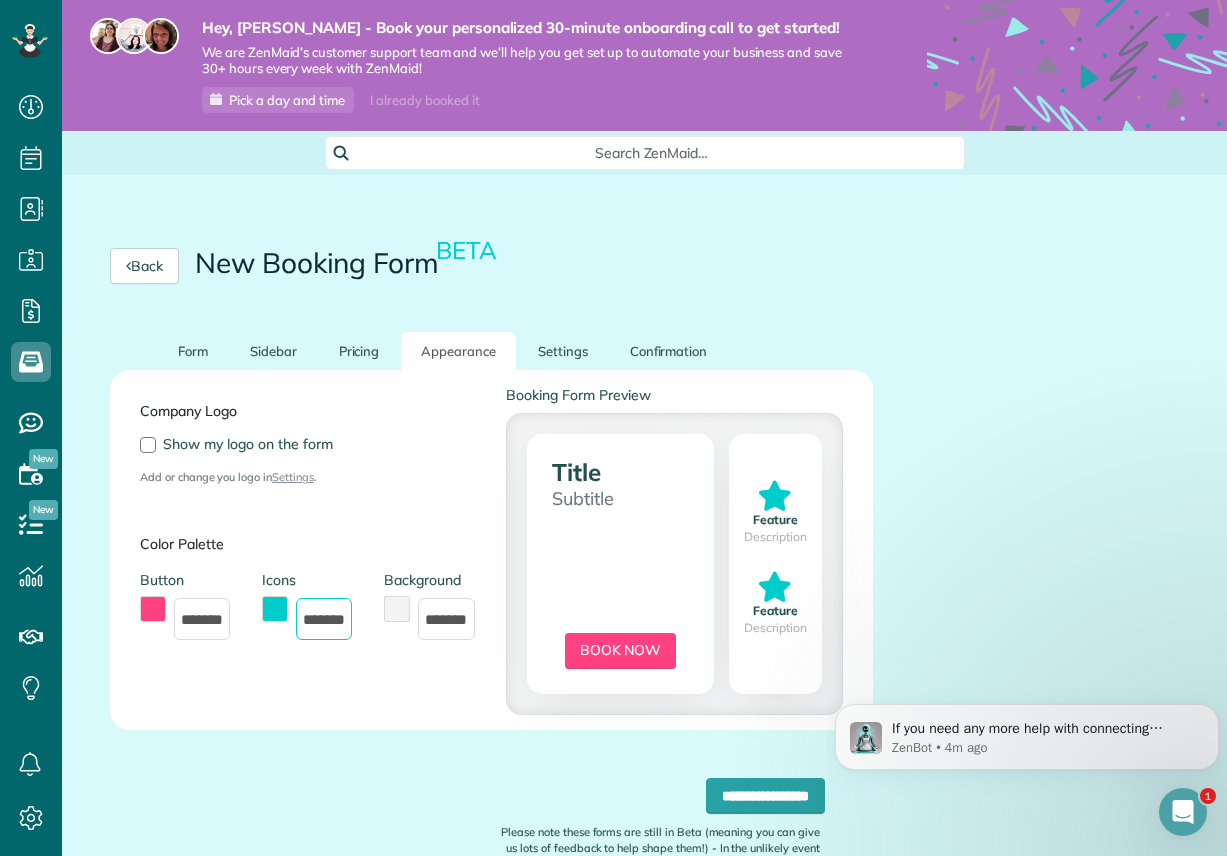 scroll, scrollTop: 0, scrollLeft: 0, axis: both 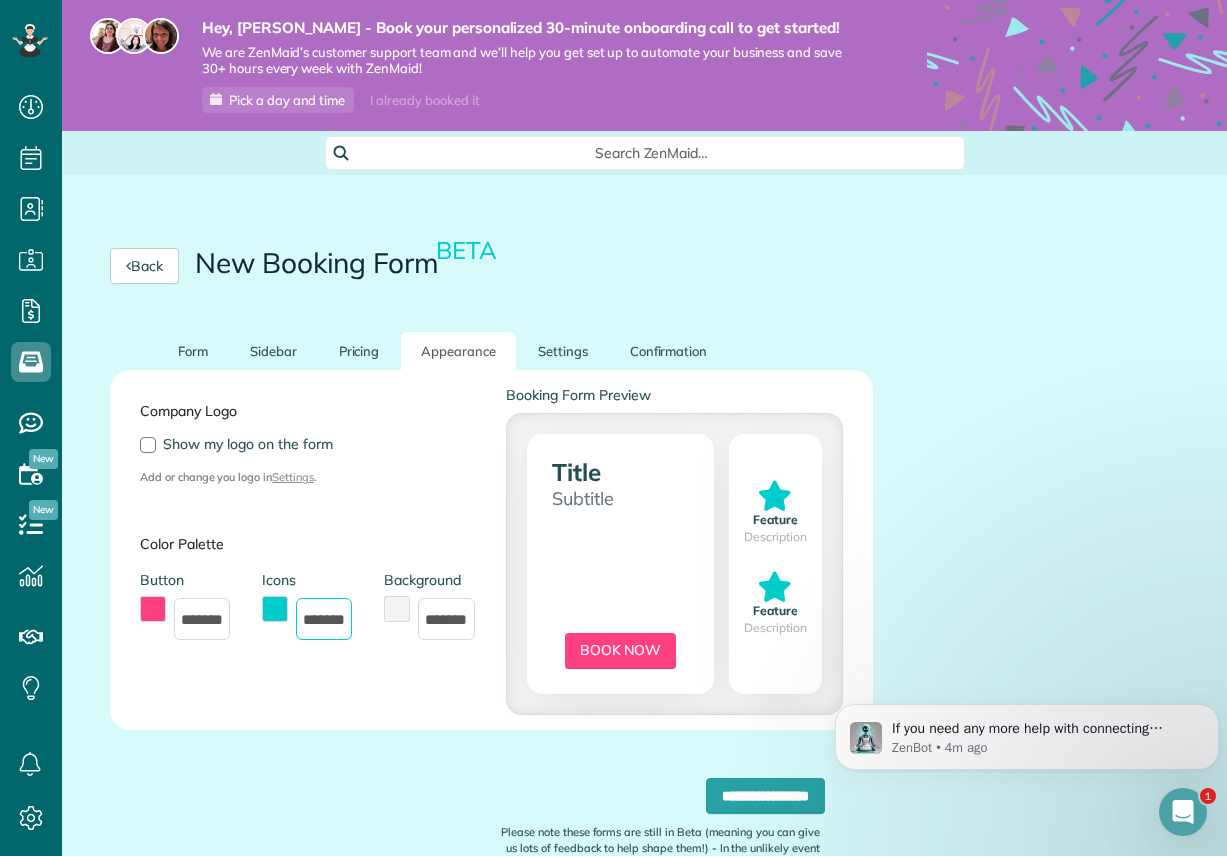 type on "*******" 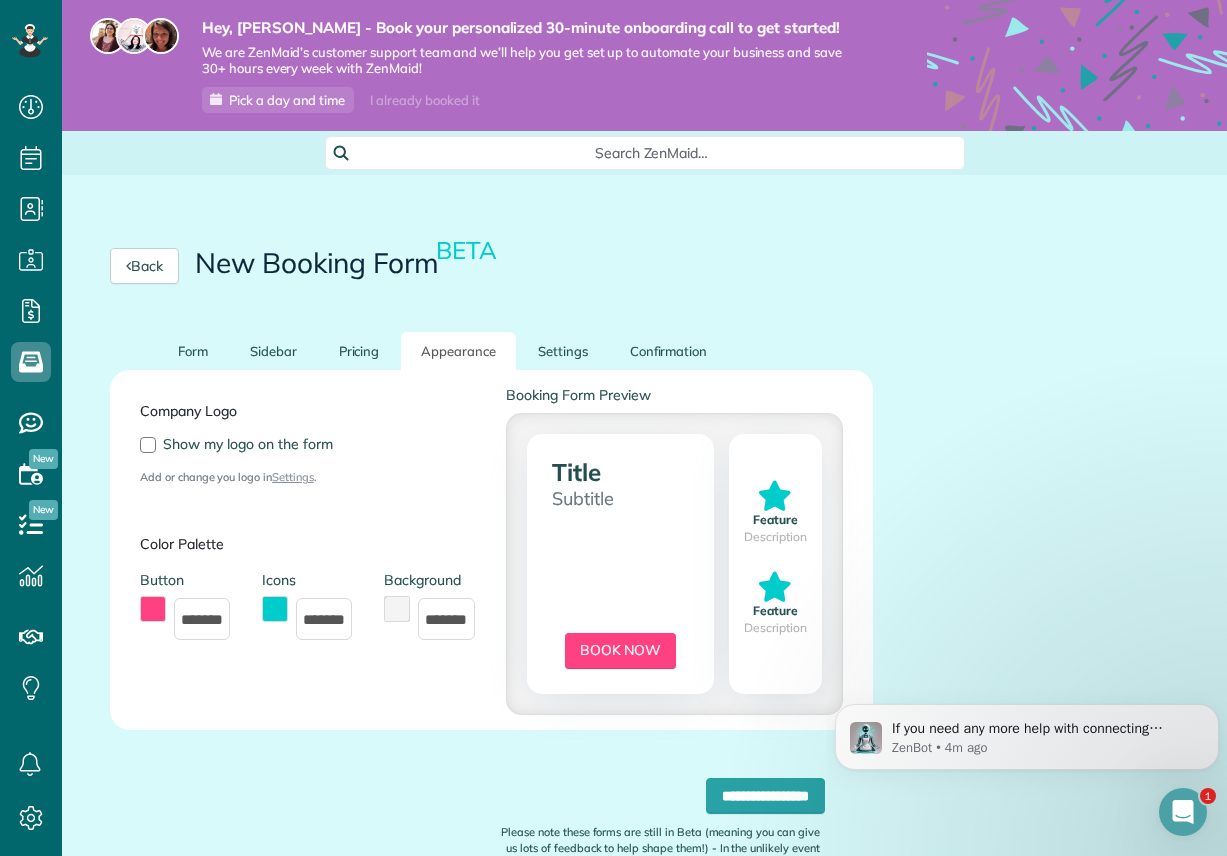 click on "Company Logo
Show my logo on the form
Add or change you logo in
Settings .
Color Palette
Button
*******
Icons
*******
Background
*******" at bounding box center [308, 550] 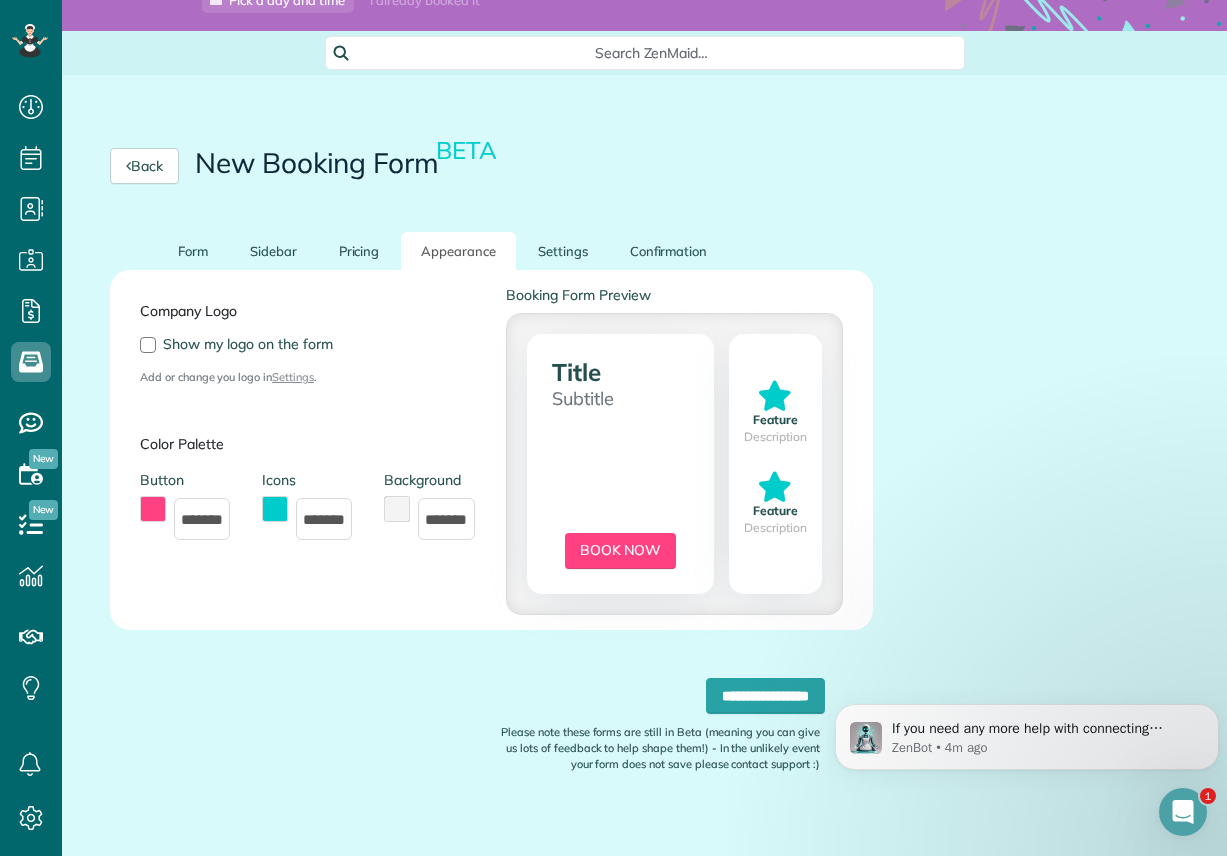 scroll, scrollTop: 0, scrollLeft: 0, axis: both 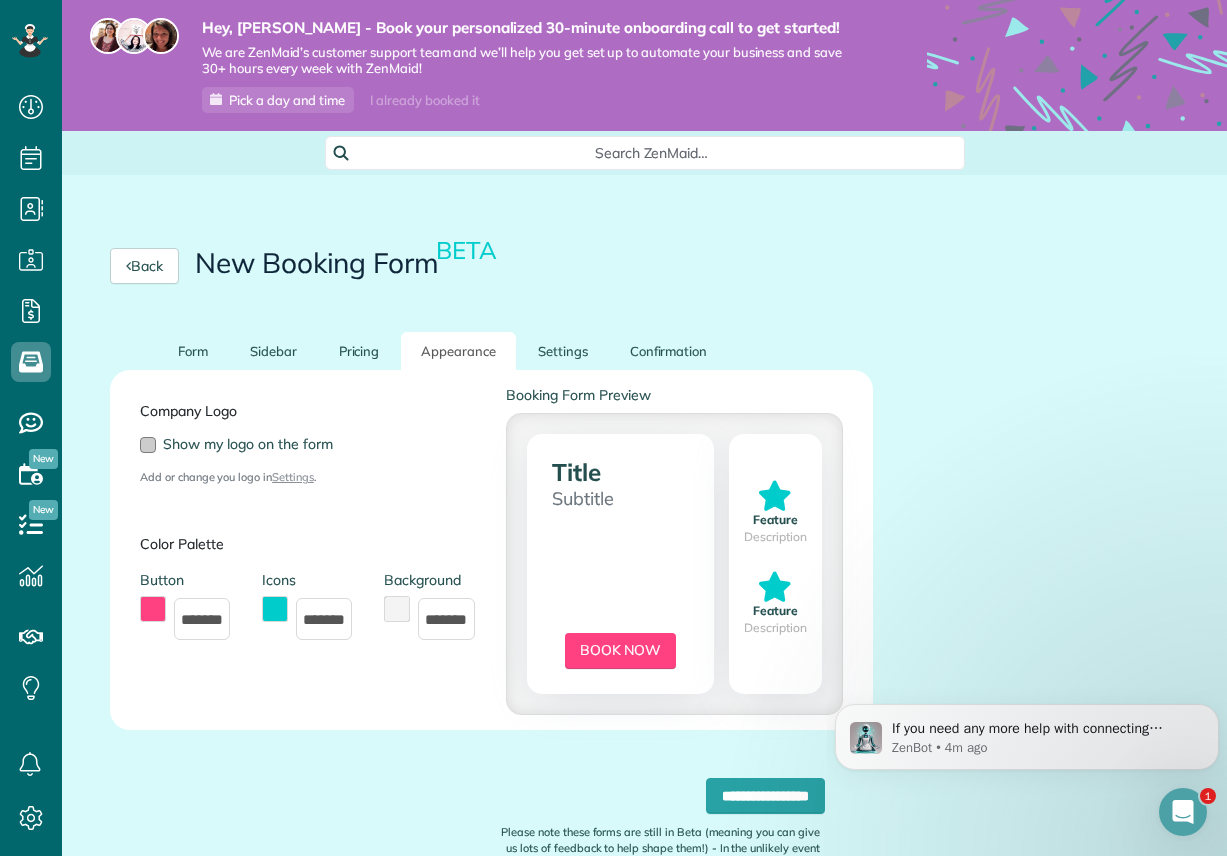 click on "Show my logo on the form" at bounding box center [248, 444] 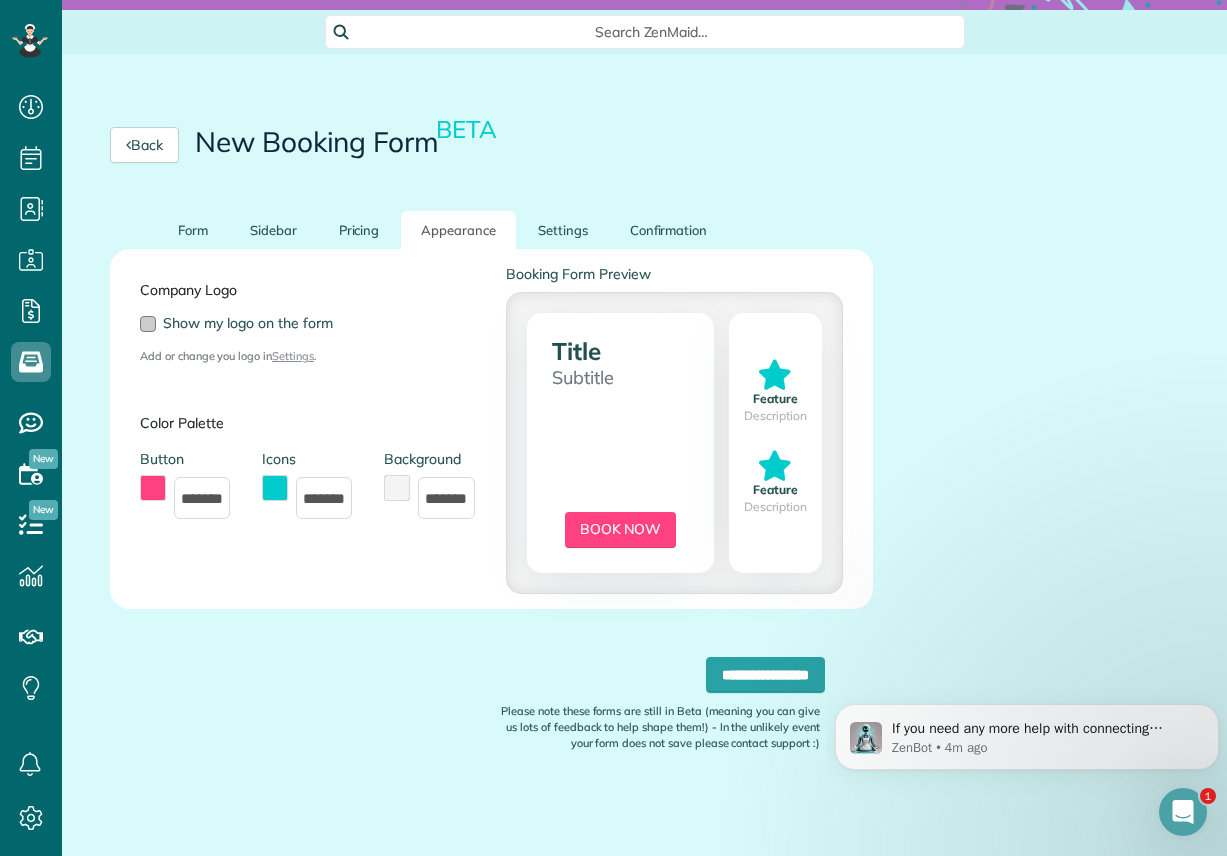 scroll, scrollTop: 122, scrollLeft: 0, axis: vertical 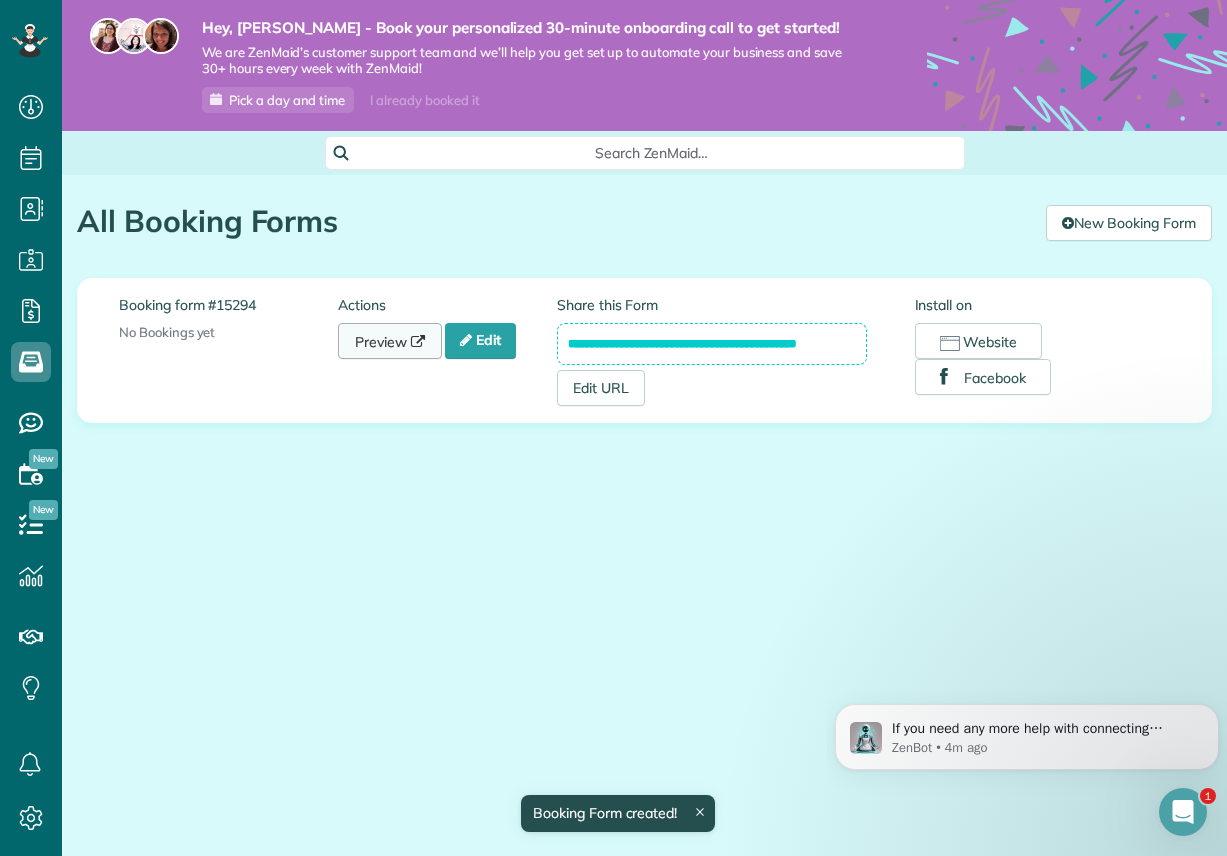 click on "Preview" at bounding box center [390, 341] 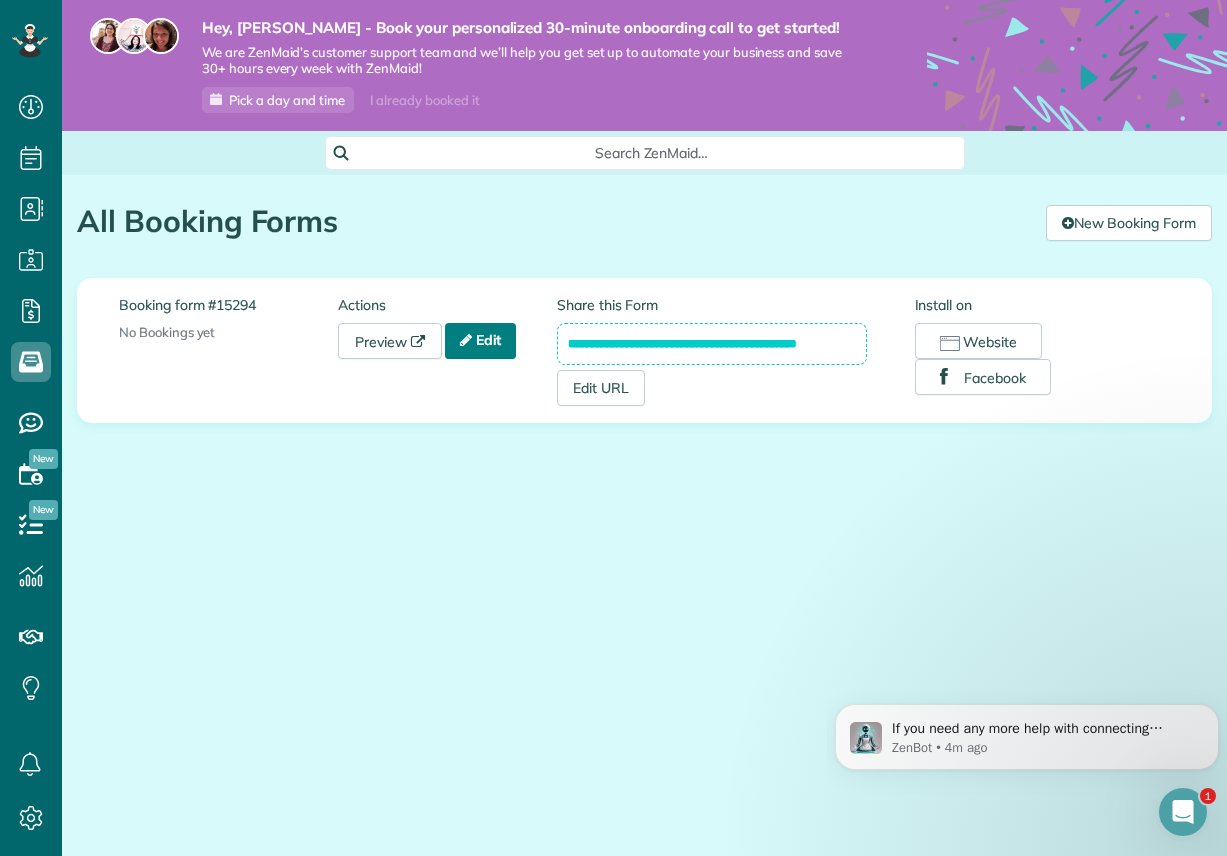 click on "Edit" at bounding box center [481, 341] 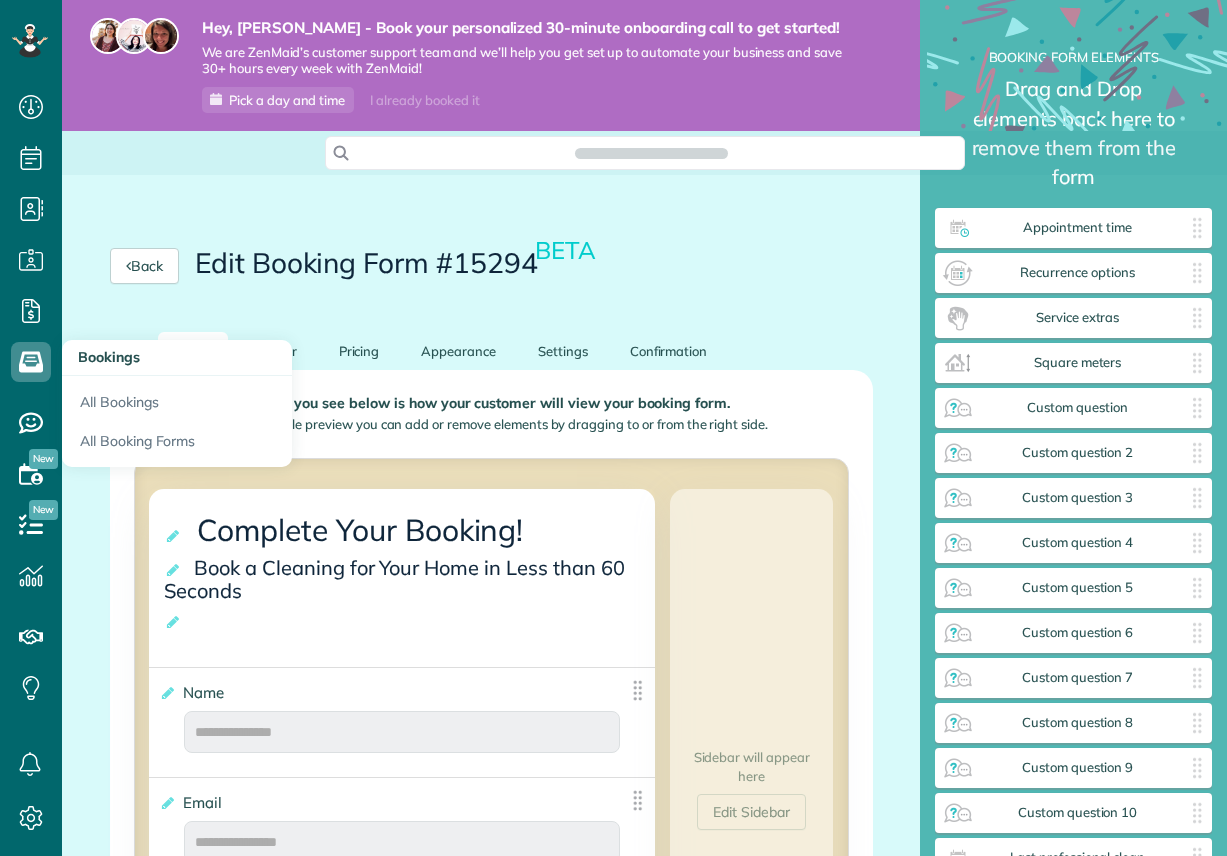 scroll, scrollTop: 0, scrollLeft: 0, axis: both 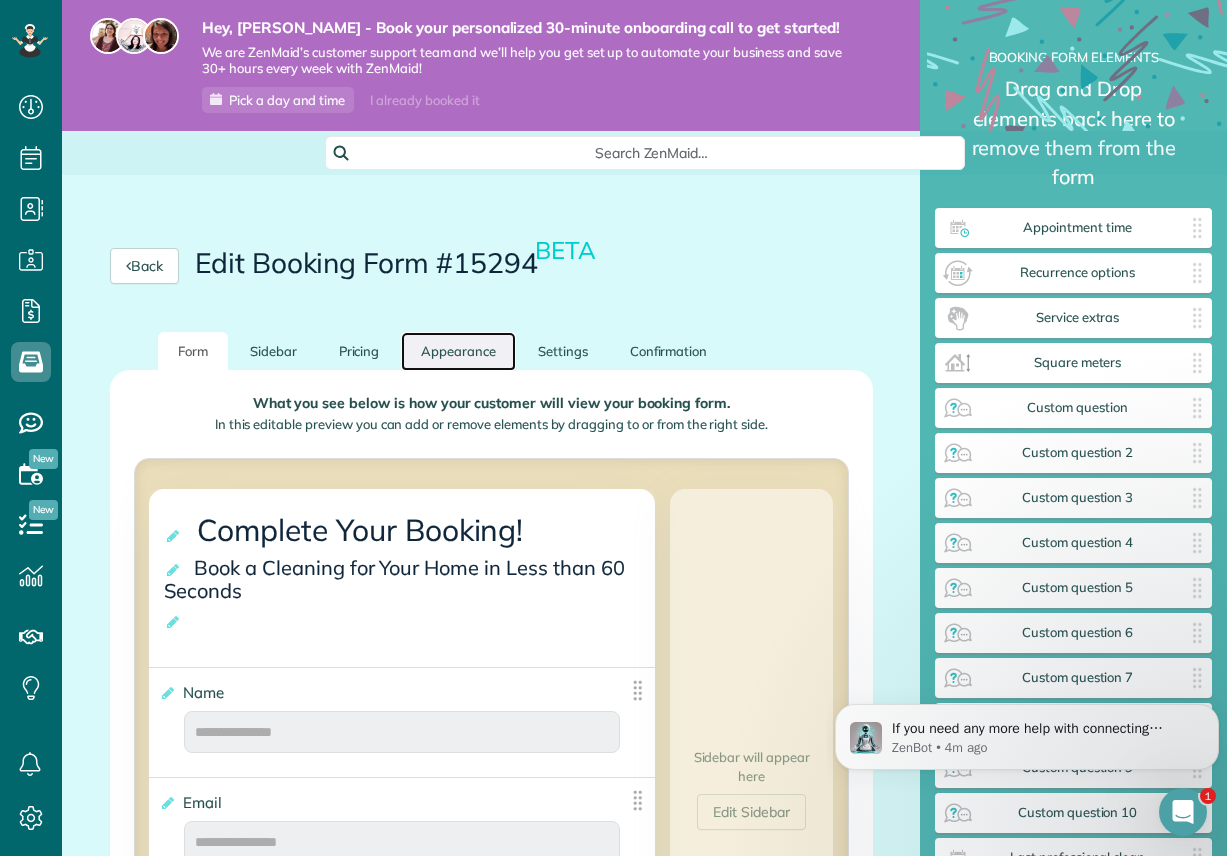 click on "Appearance" at bounding box center [458, 351] 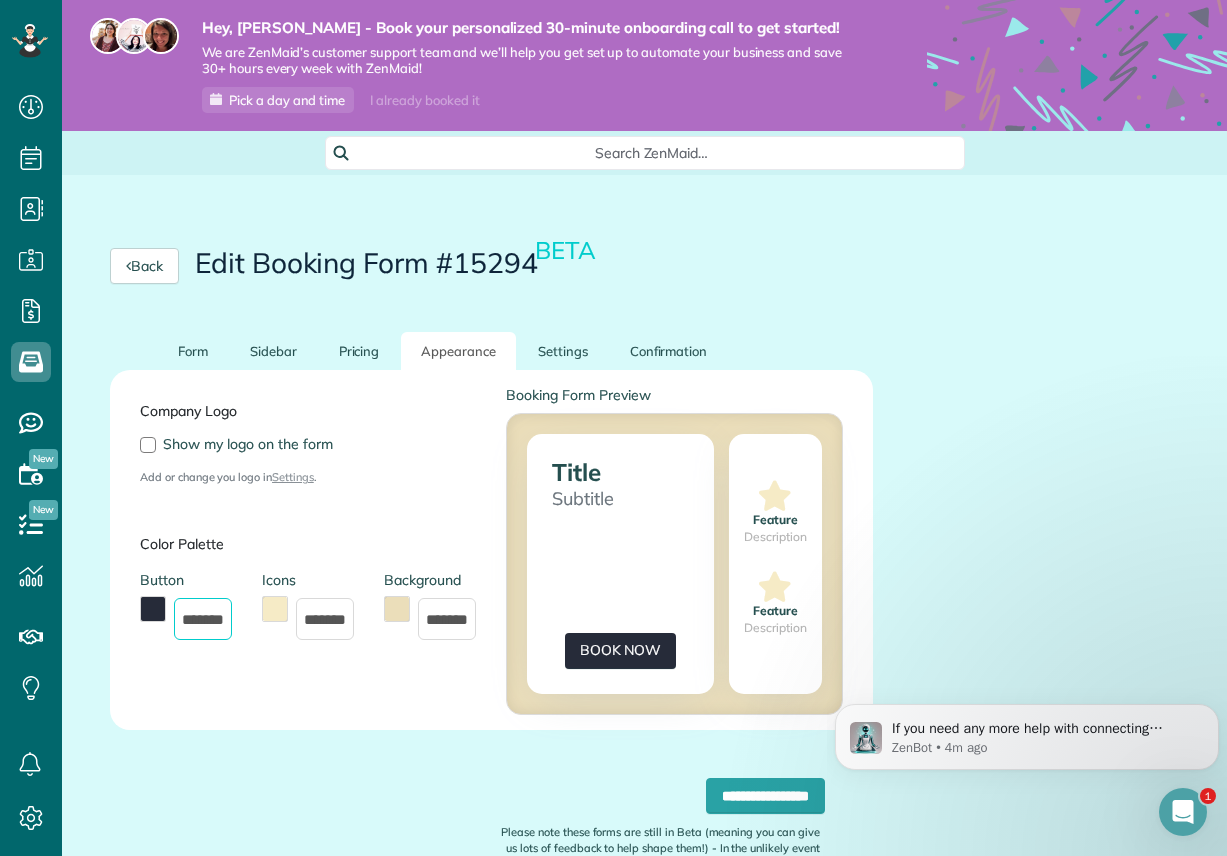 click on "*******" at bounding box center (203, 619) 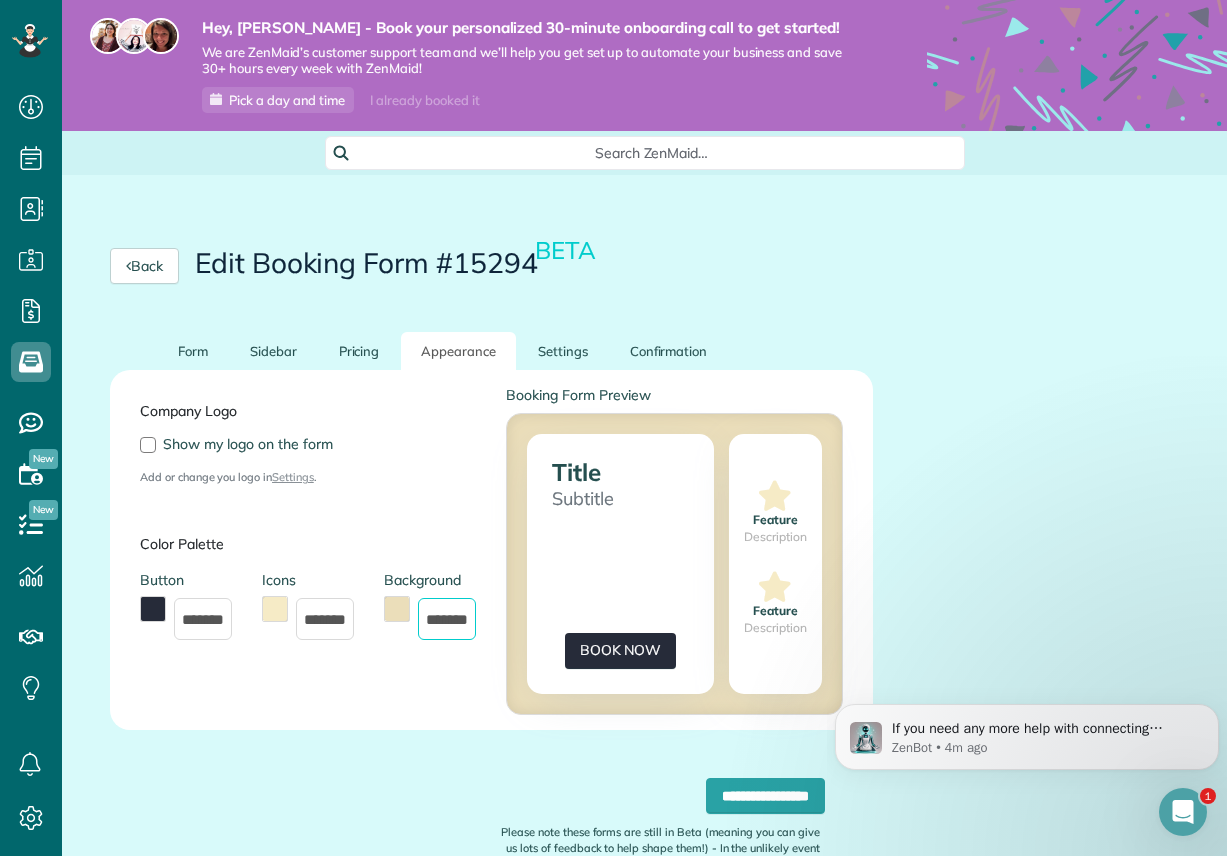 click on "*******" at bounding box center [447, 619] 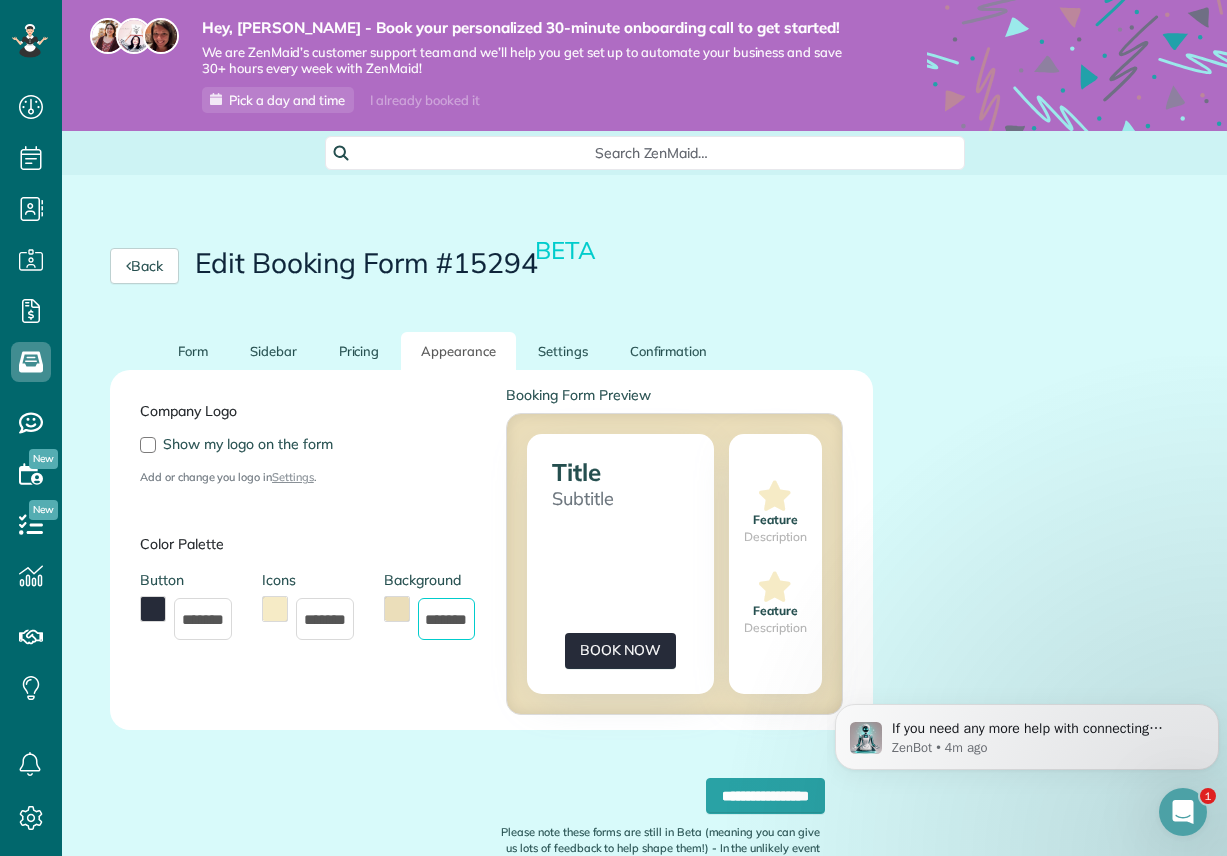 type on "*******" 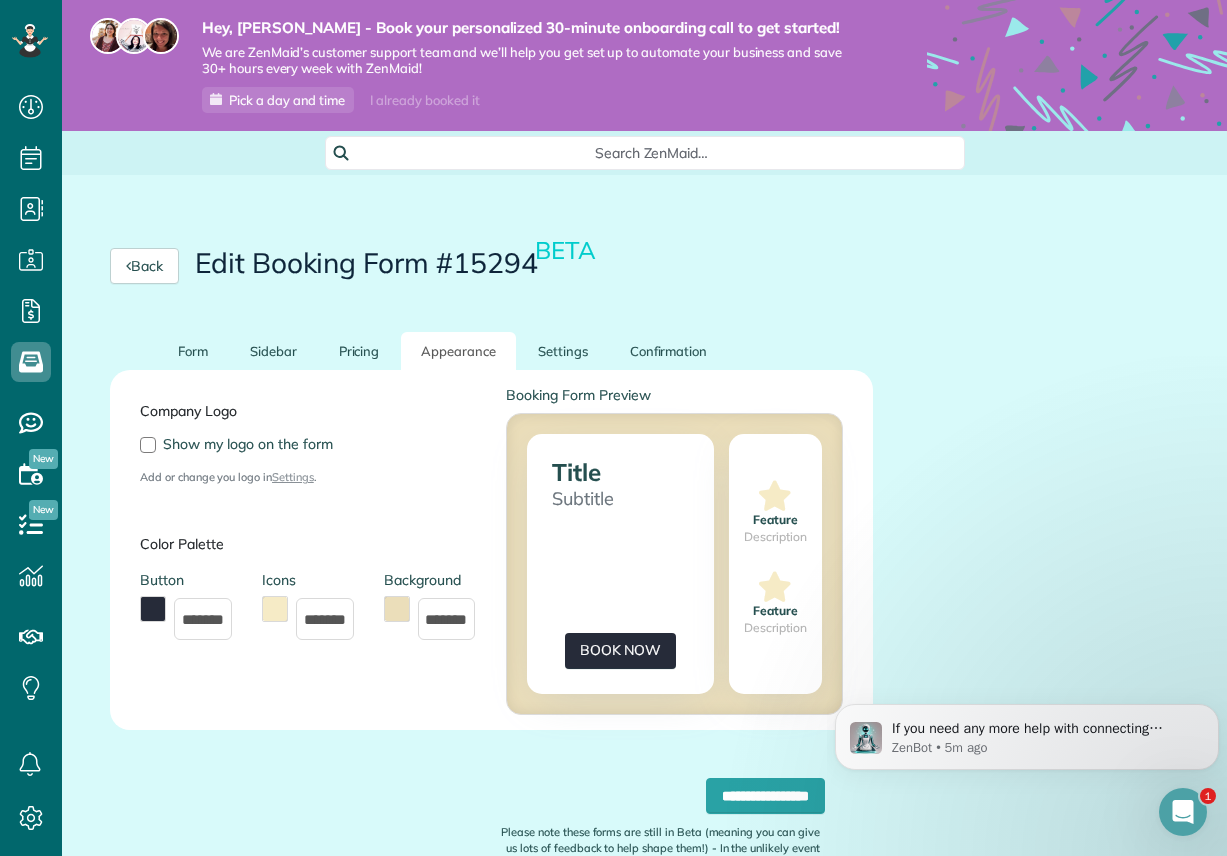 scroll, scrollTop: 0, scrollLeft: 0, axis: both 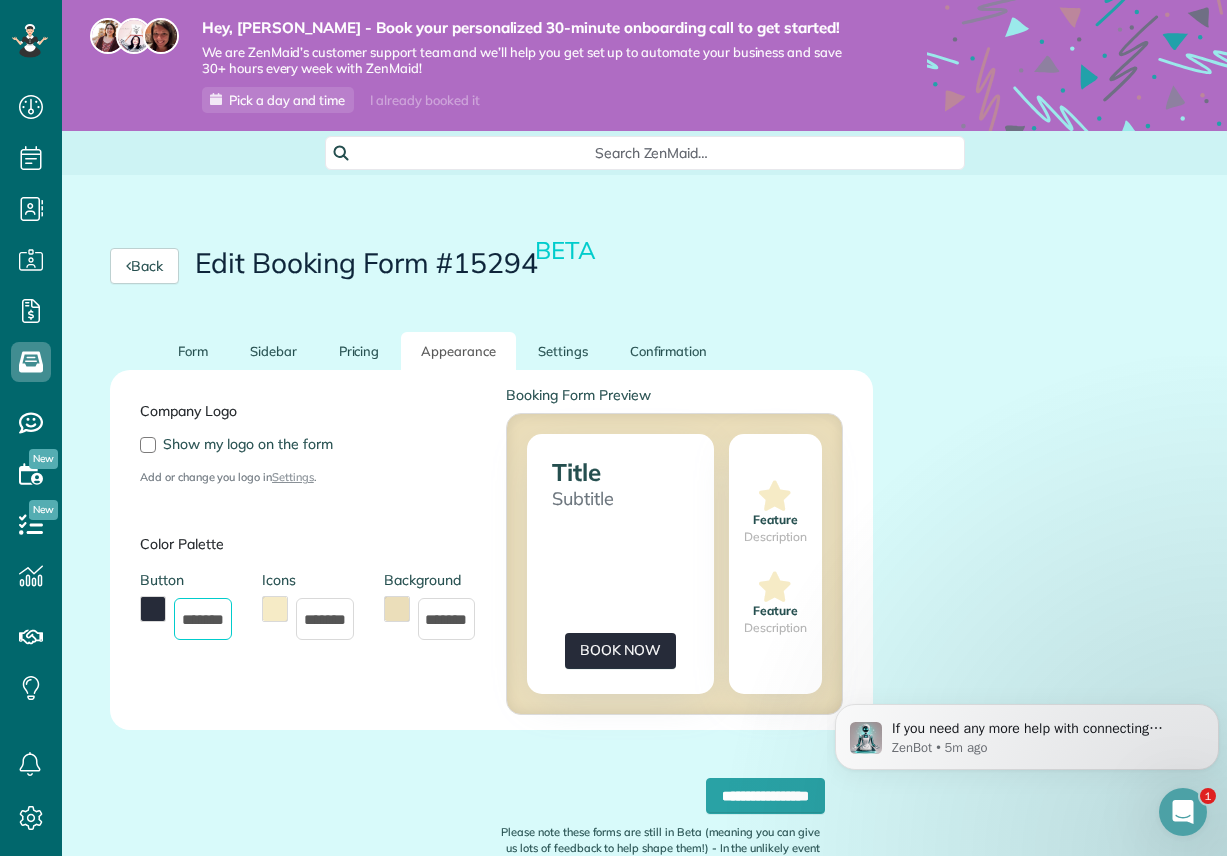 click on "*******" at bounding box center [203, 619] 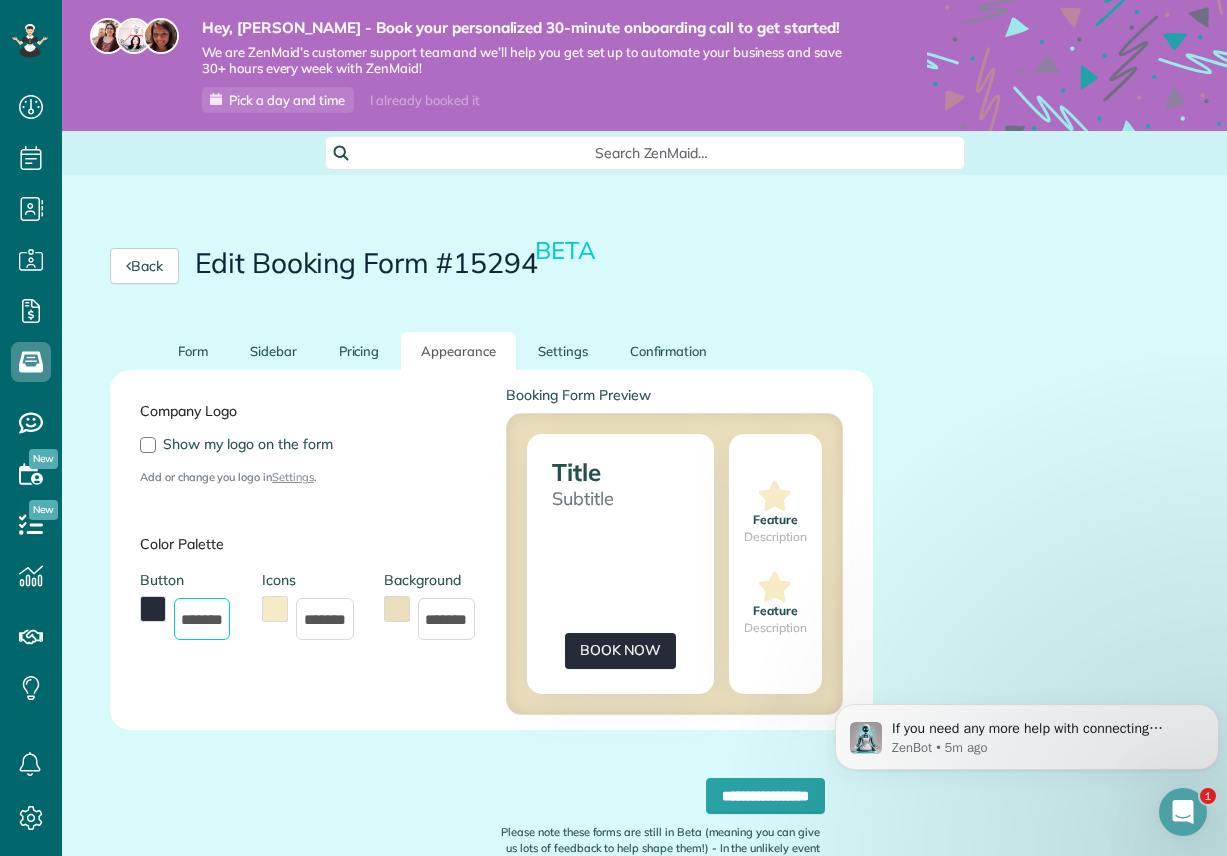 type on "*******" 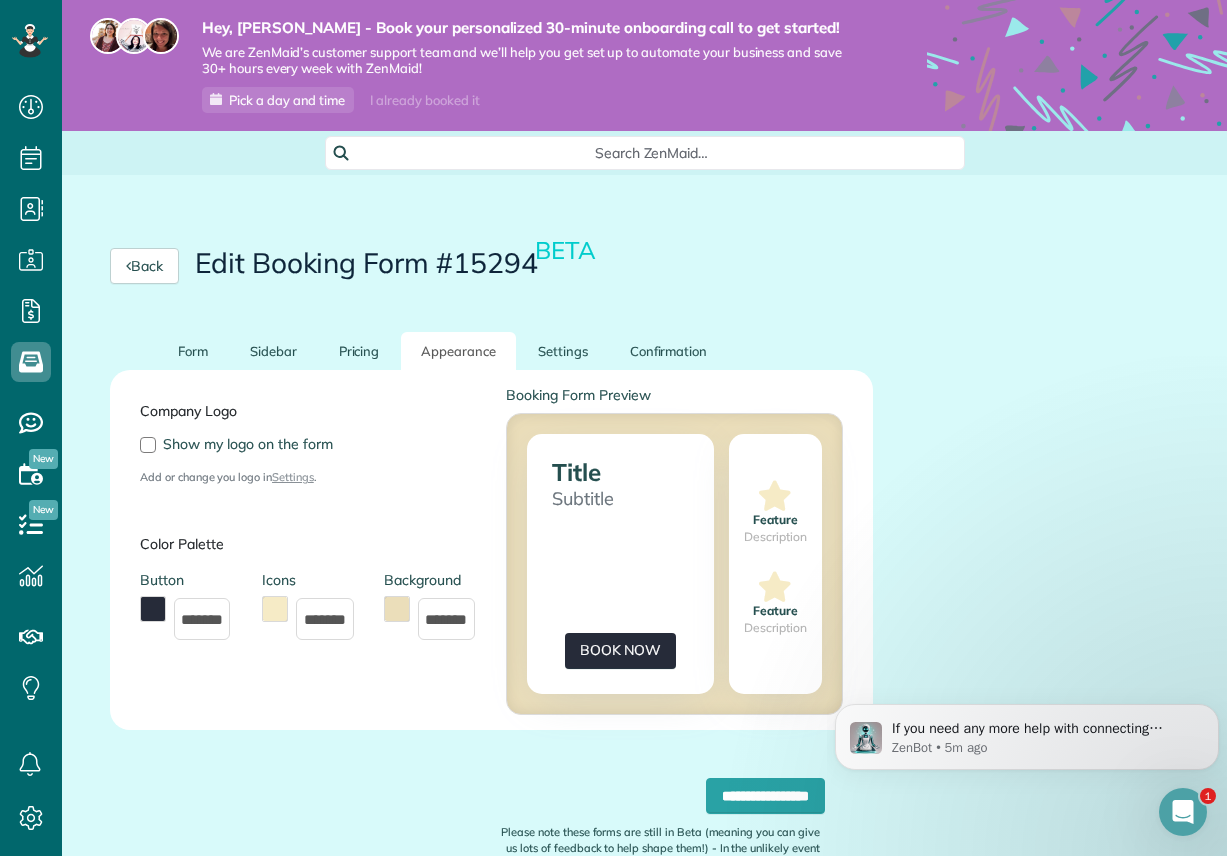 click on "Company Logo
Show my logo on the form
Add or change you logo in
Settings .
Color Palette
Button
*******
Icons
*******
Background
*******" at bounding box center (308, 550) 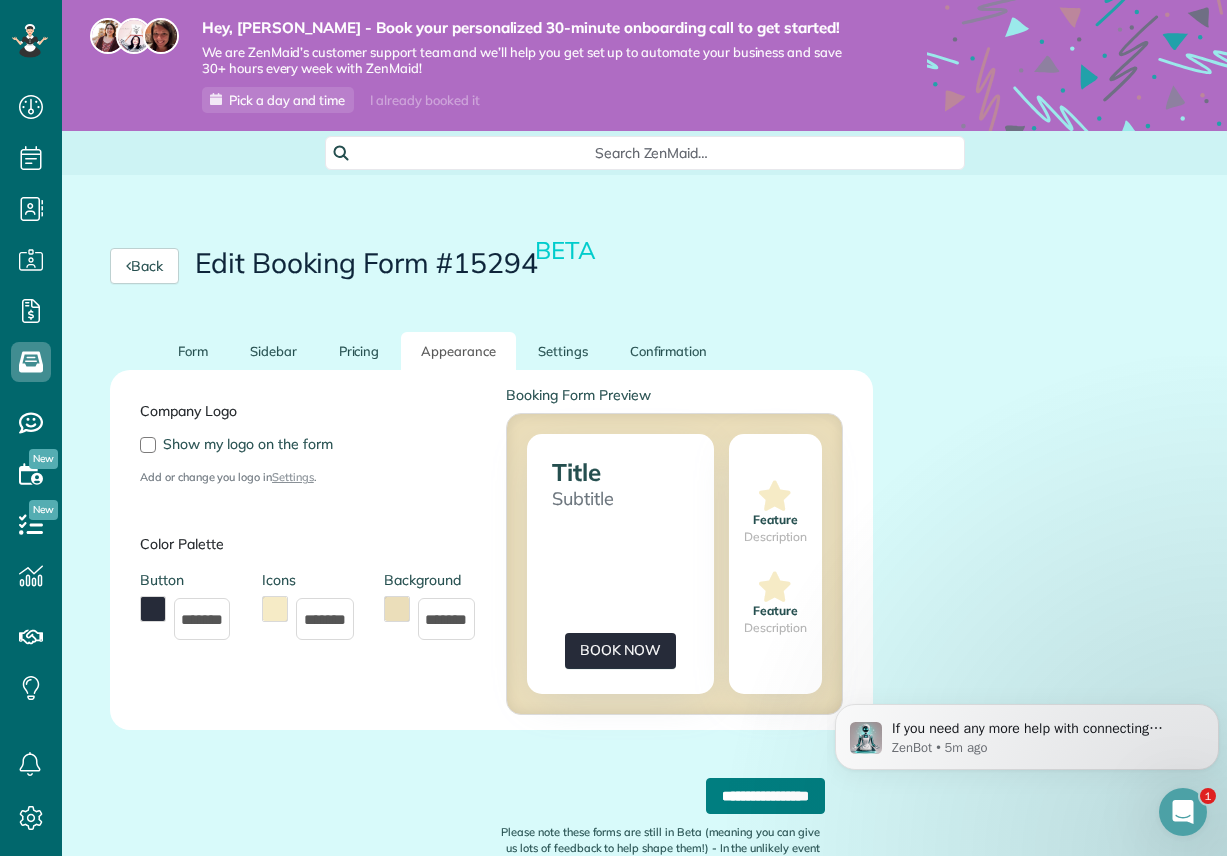 click on "**********" at bounding box center [765, 796] 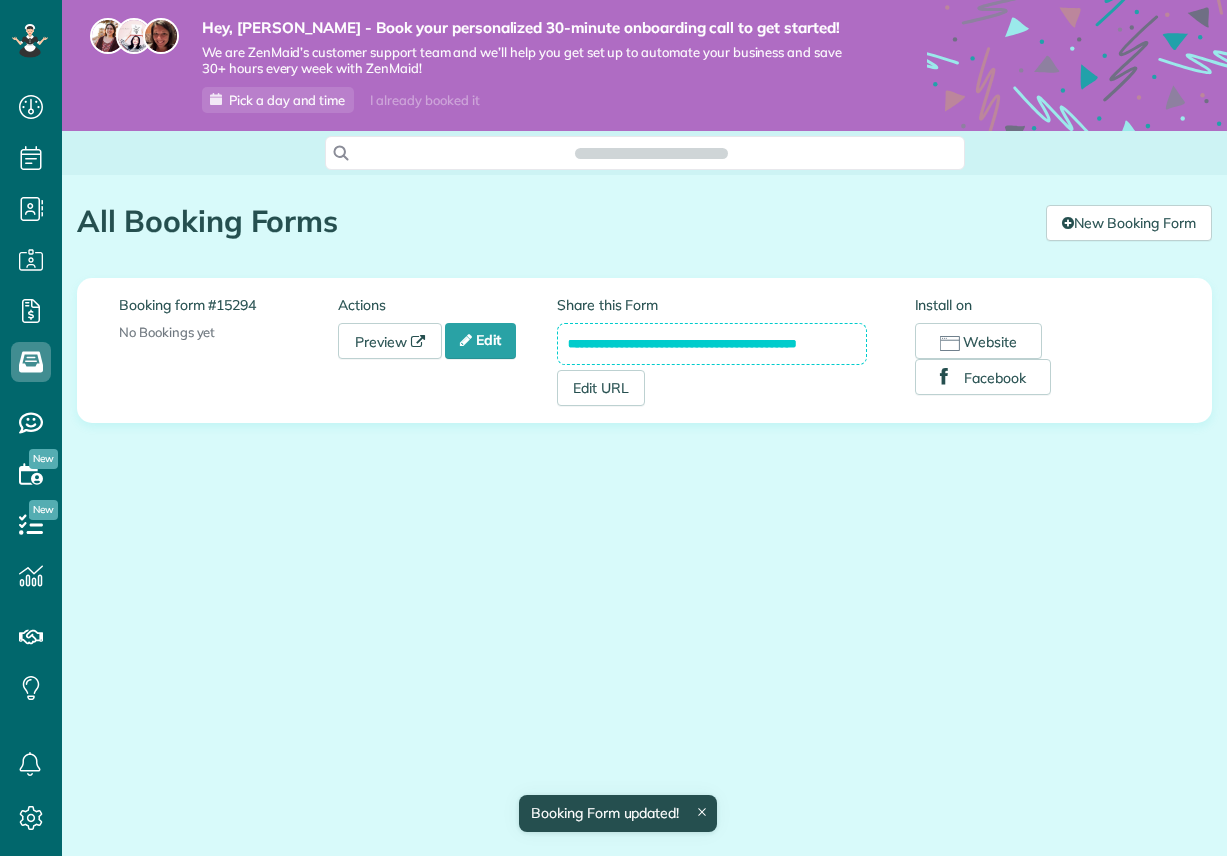 scroll, scrollTop: 0, scrollLeft: 0, axis: both 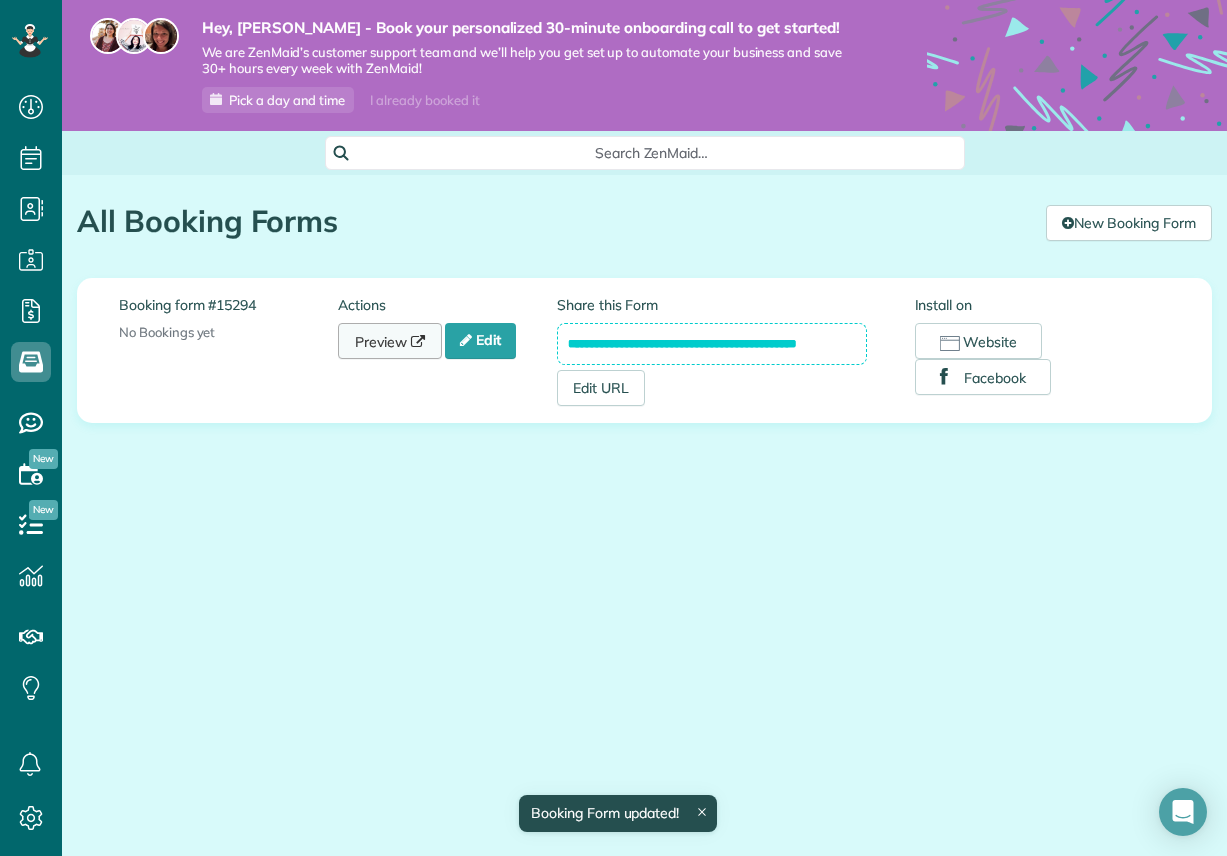 click at bounding box center (418, 342) 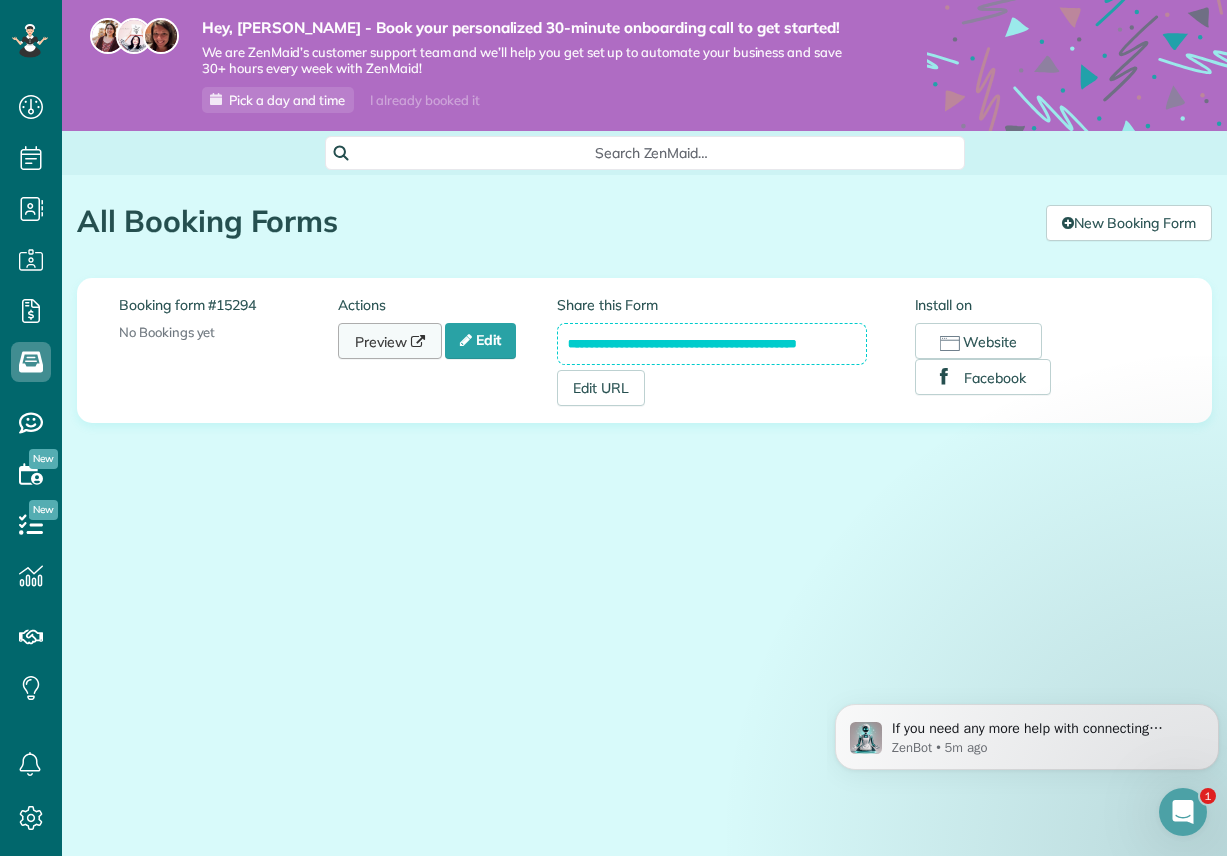 scroll, scrollTop: 0, scrollLeft: 0, axis: both 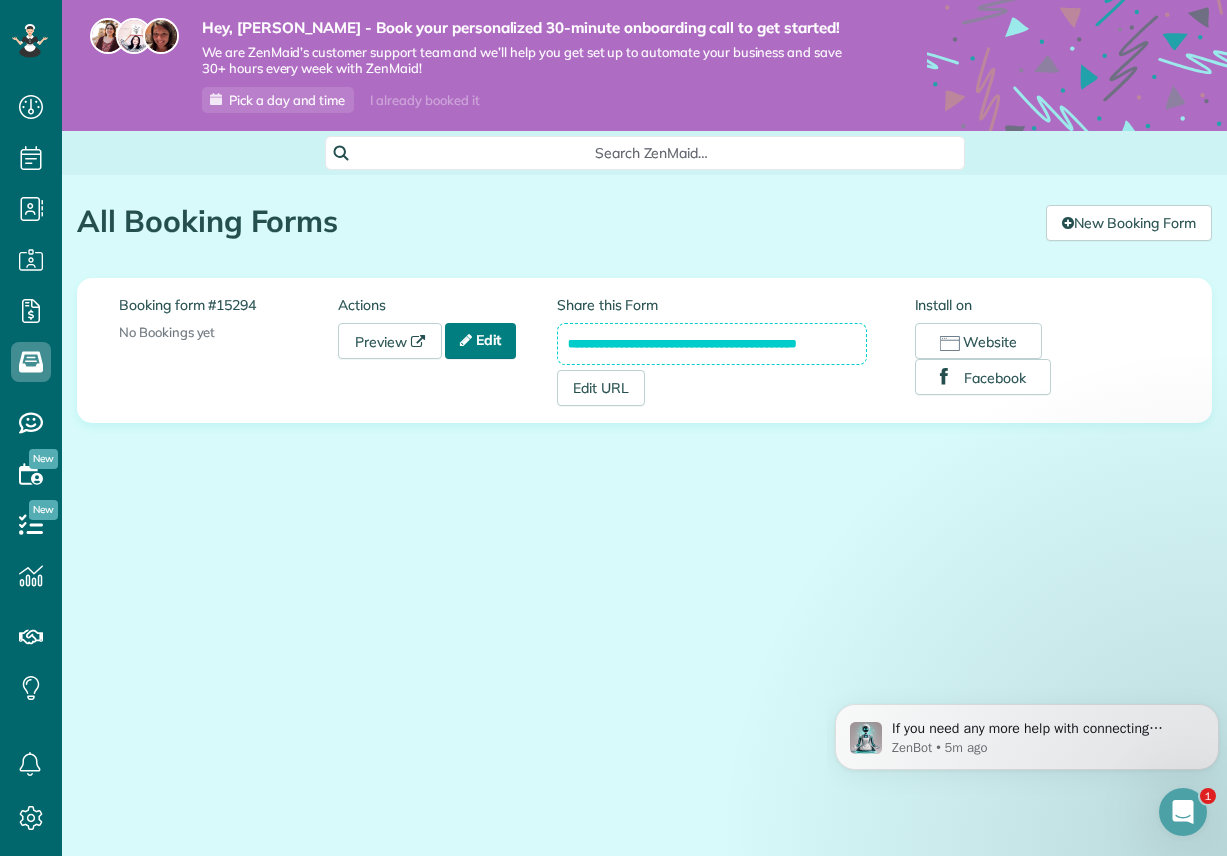 click on "Edit" at bounding box center (481, 341) 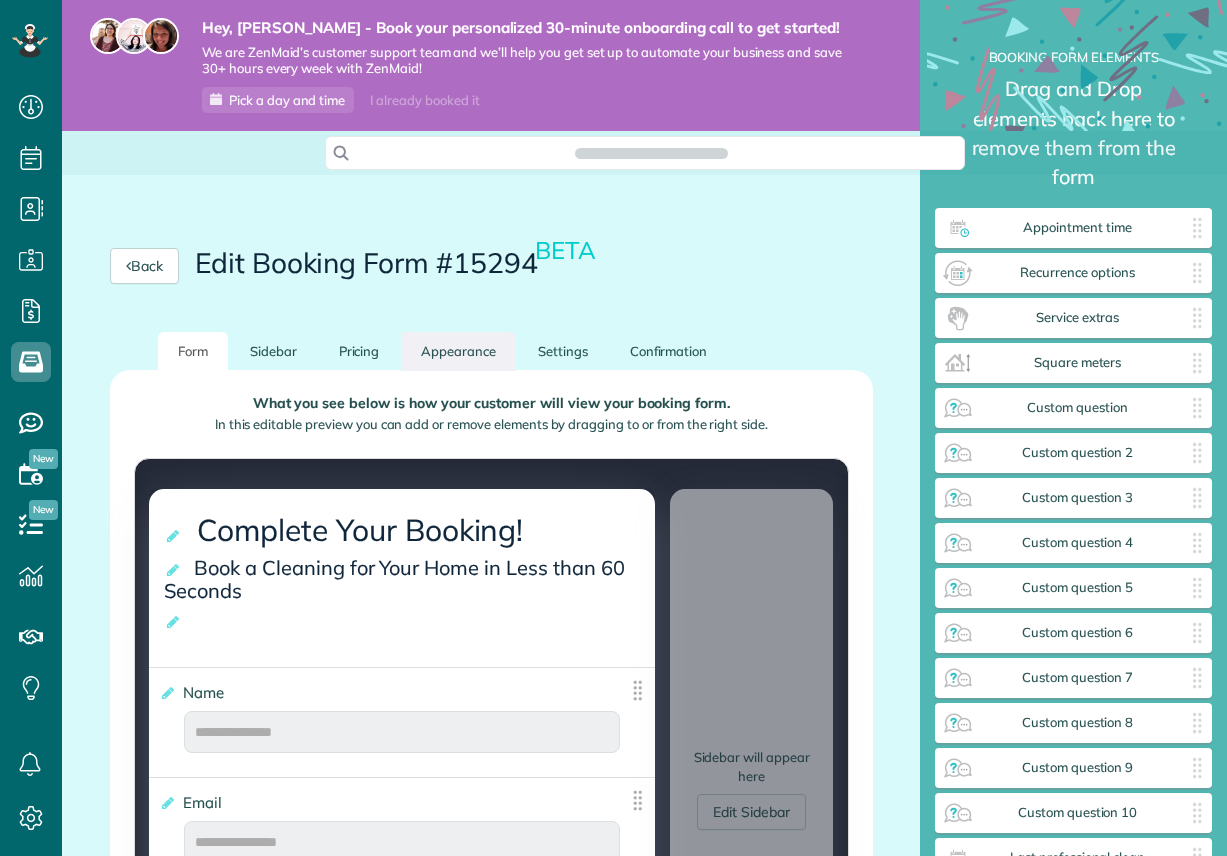 scroll, scrollTop: 0, scrollLeft: 0, axis: both 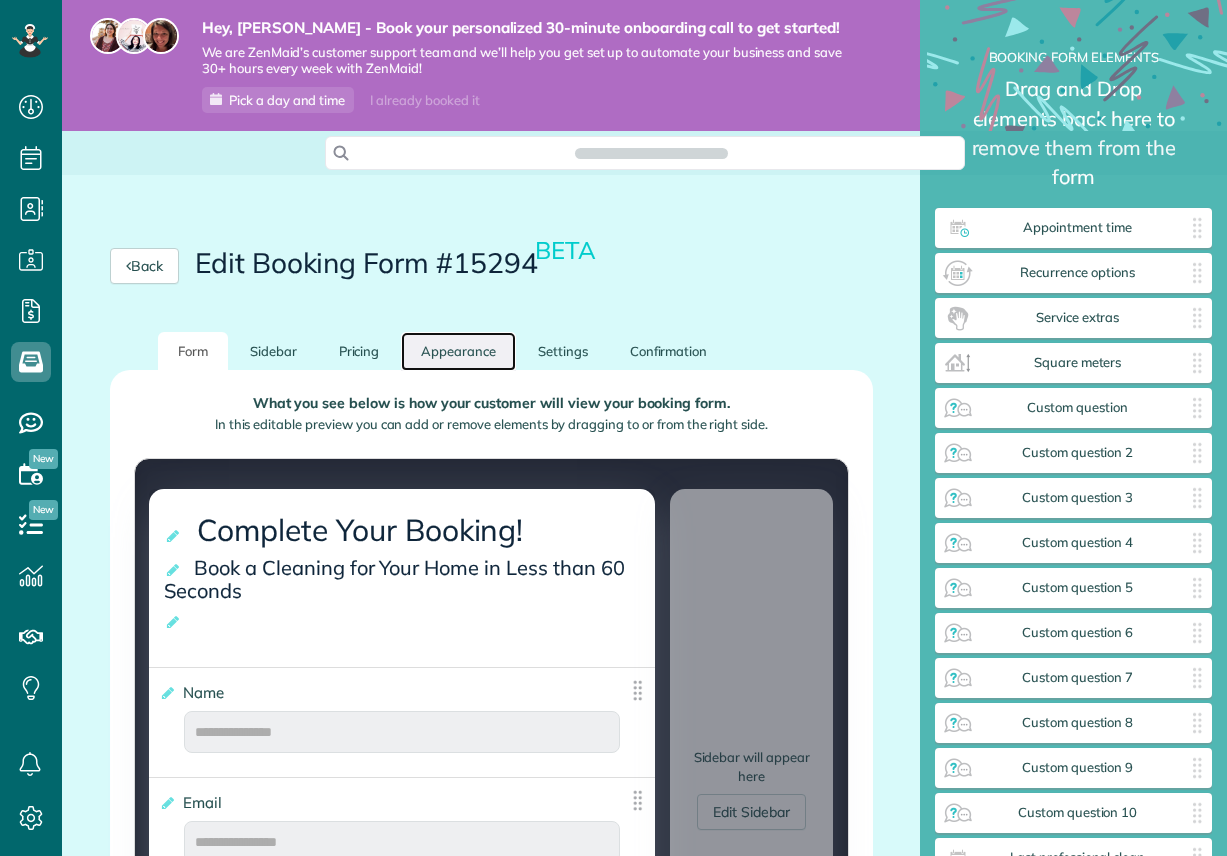 click on "Appearance" at bounding box center [458, 351] 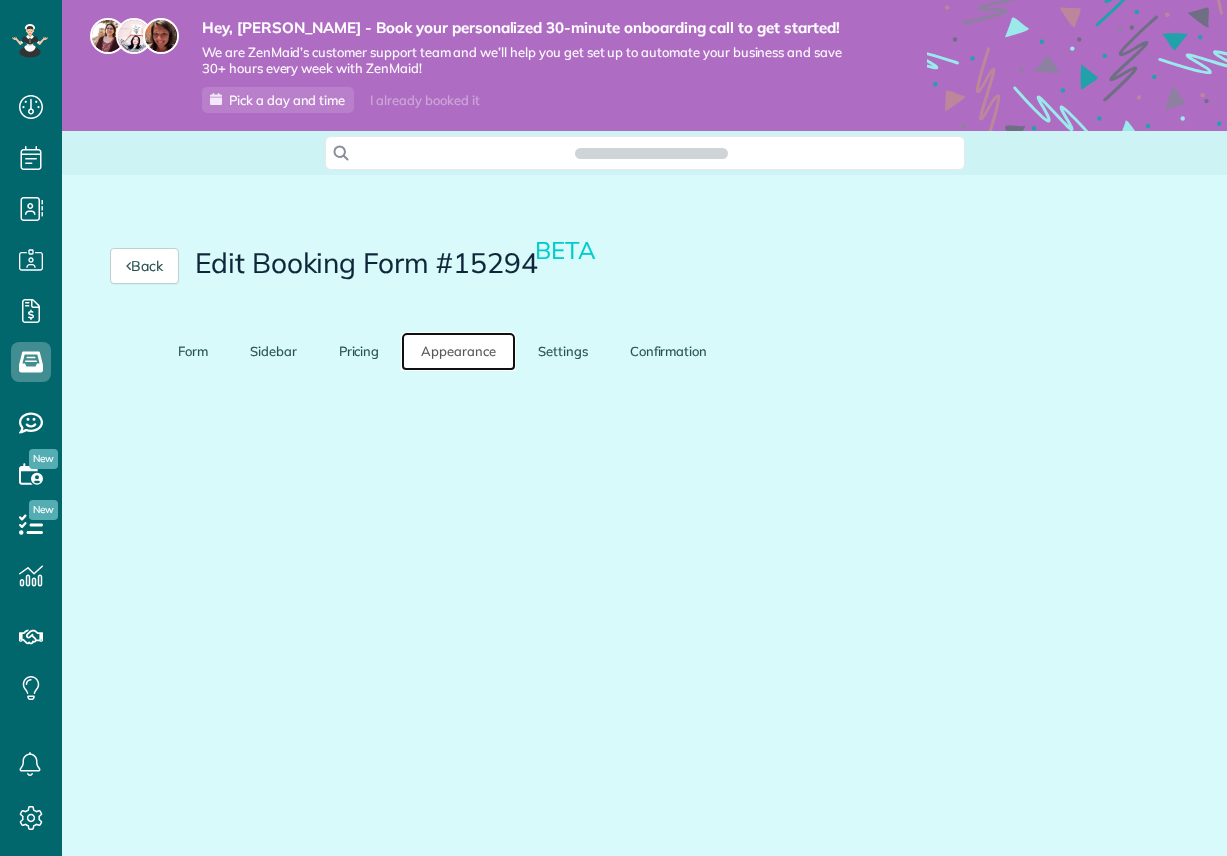 scroll, scrollTop: 856, scrollLeft: 62, axis: both 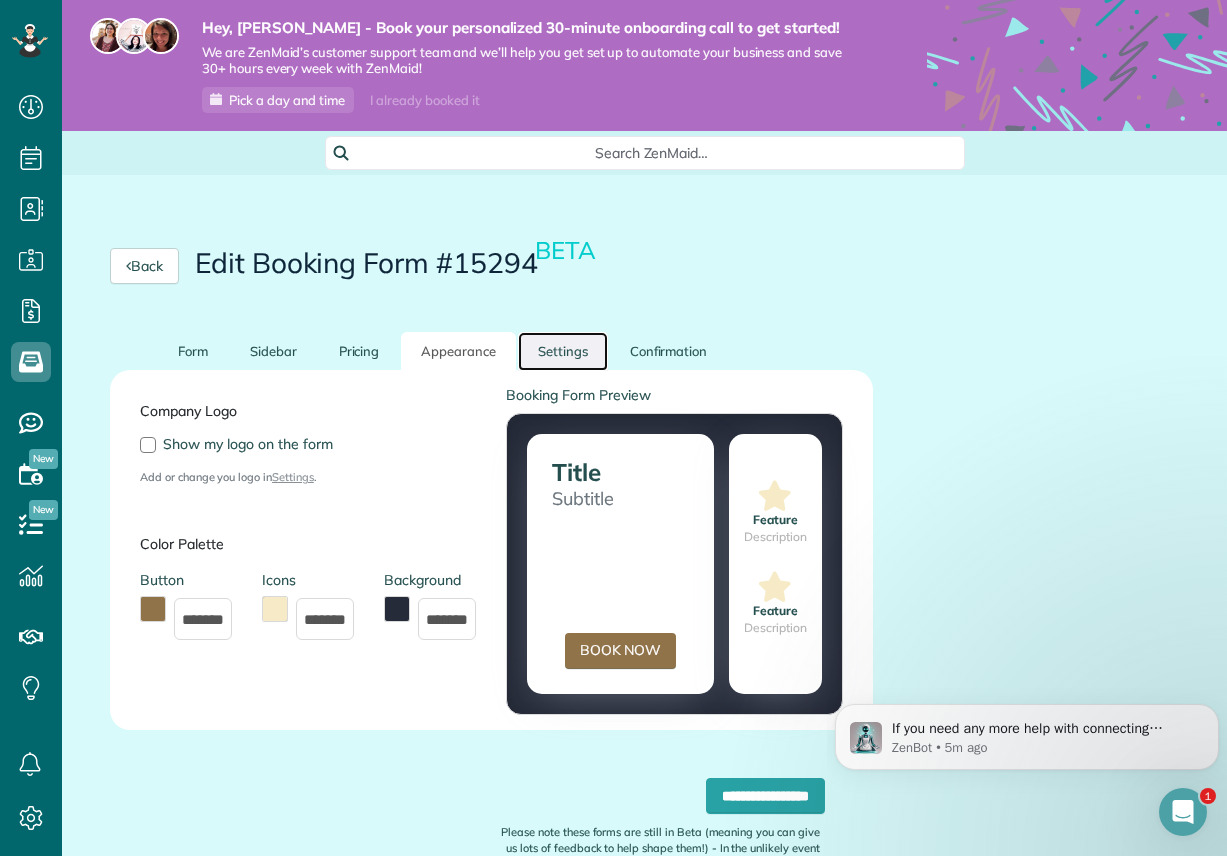 click on "Settings" at bounding box center (563, 351) 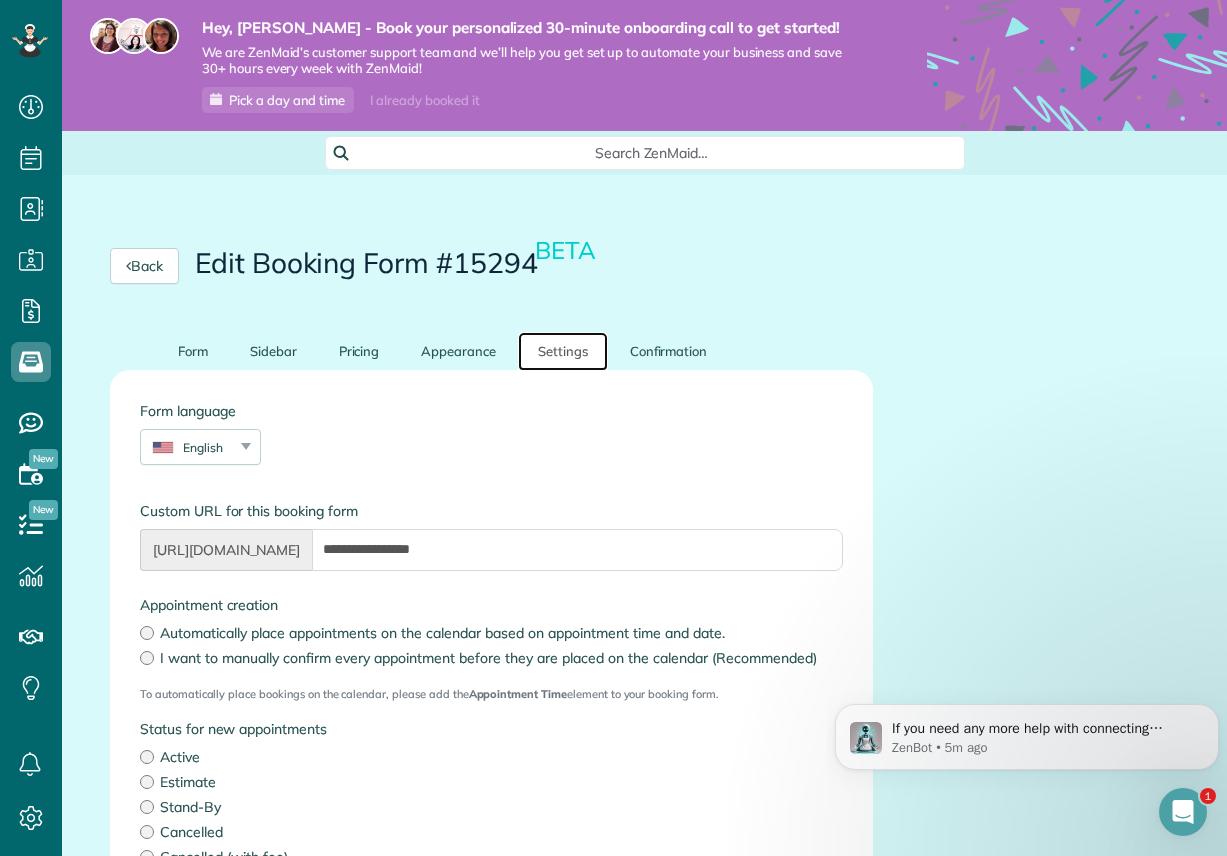 scroll, scrollTop: 100, scrollLeft: 0, axis: vertical 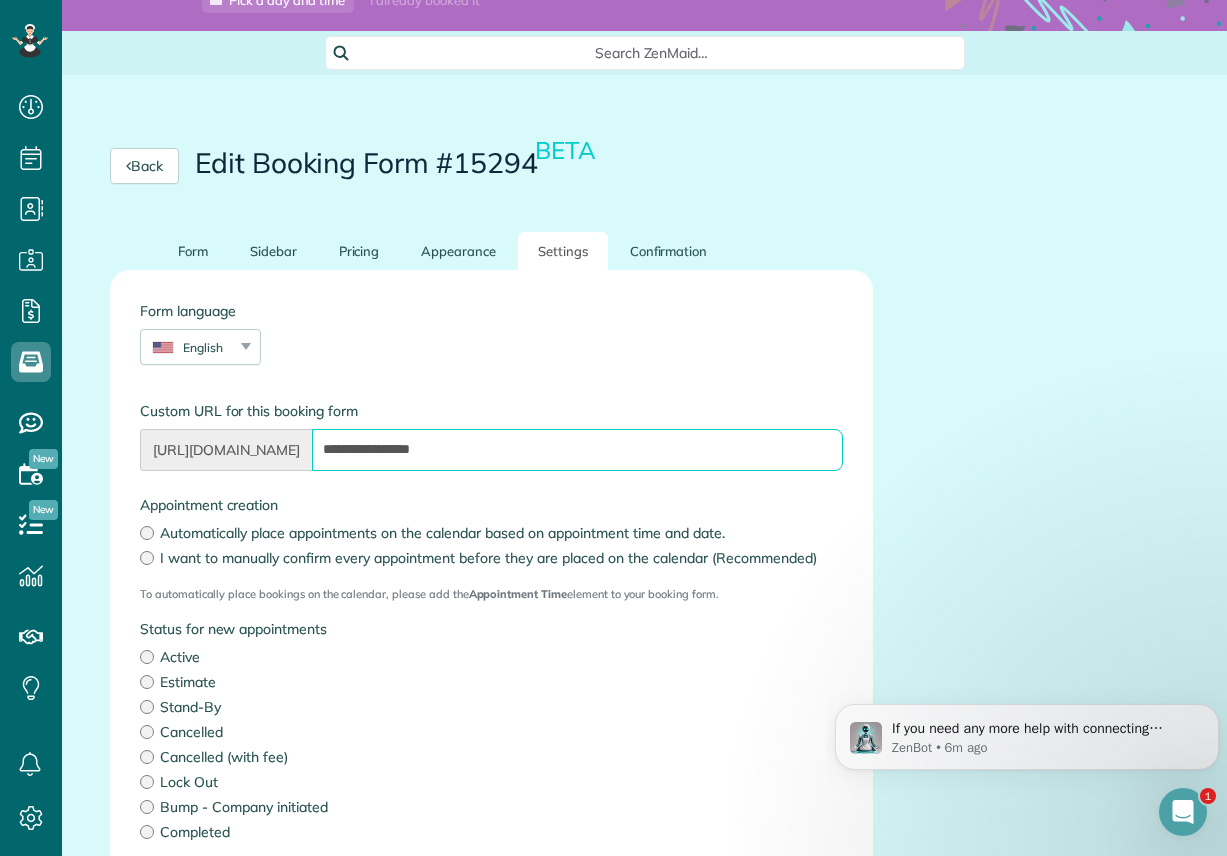 click on "**********" at bounding box center [577, 450] 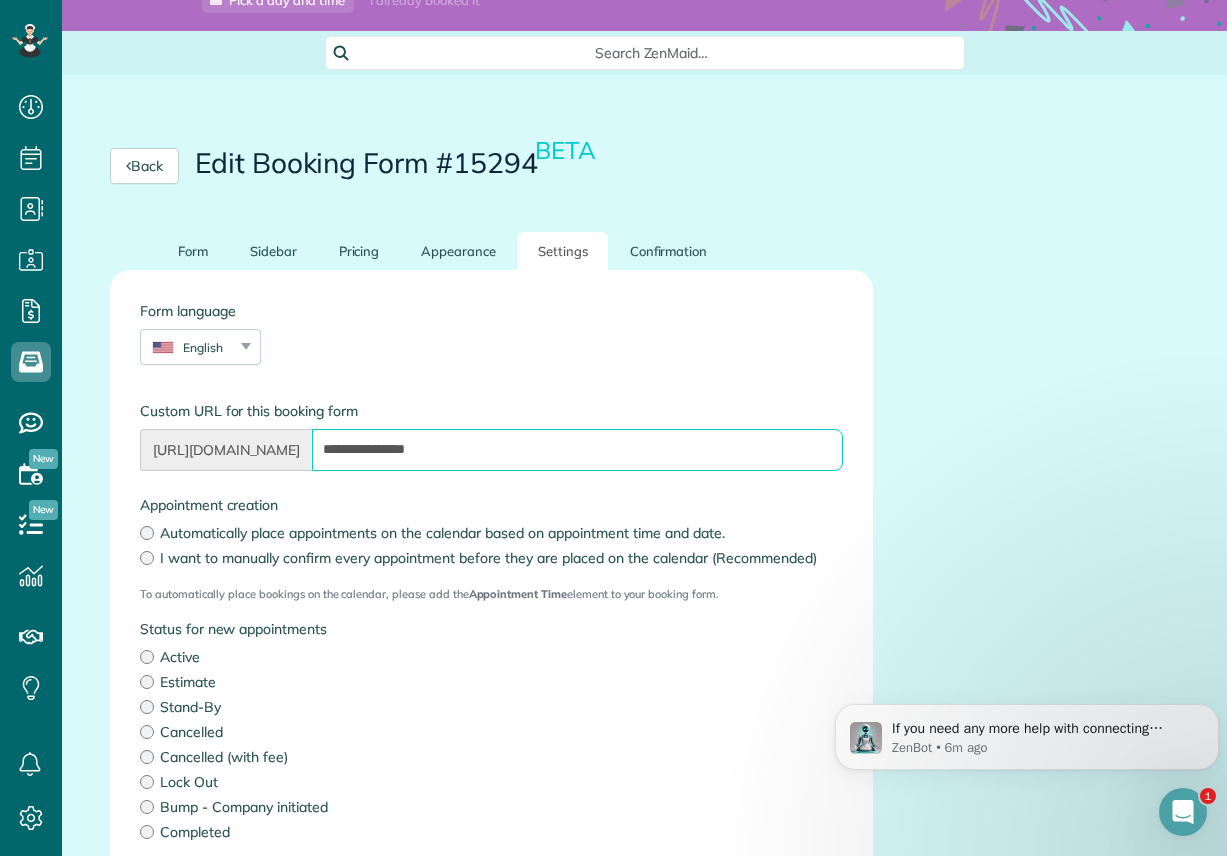click on "**********" at bounding box center [577, 450] 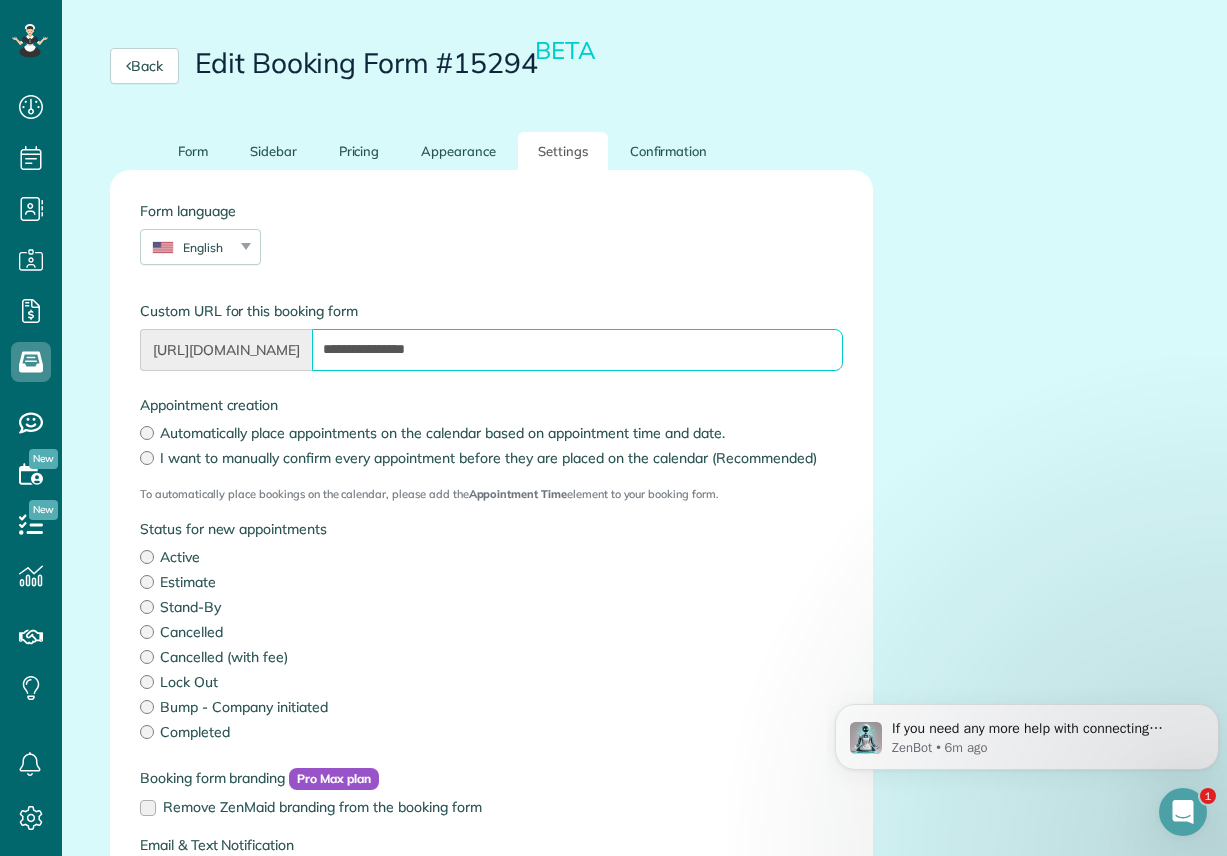 scroll, scrollTop: 300, scrollLeft: 0, axis: vertical 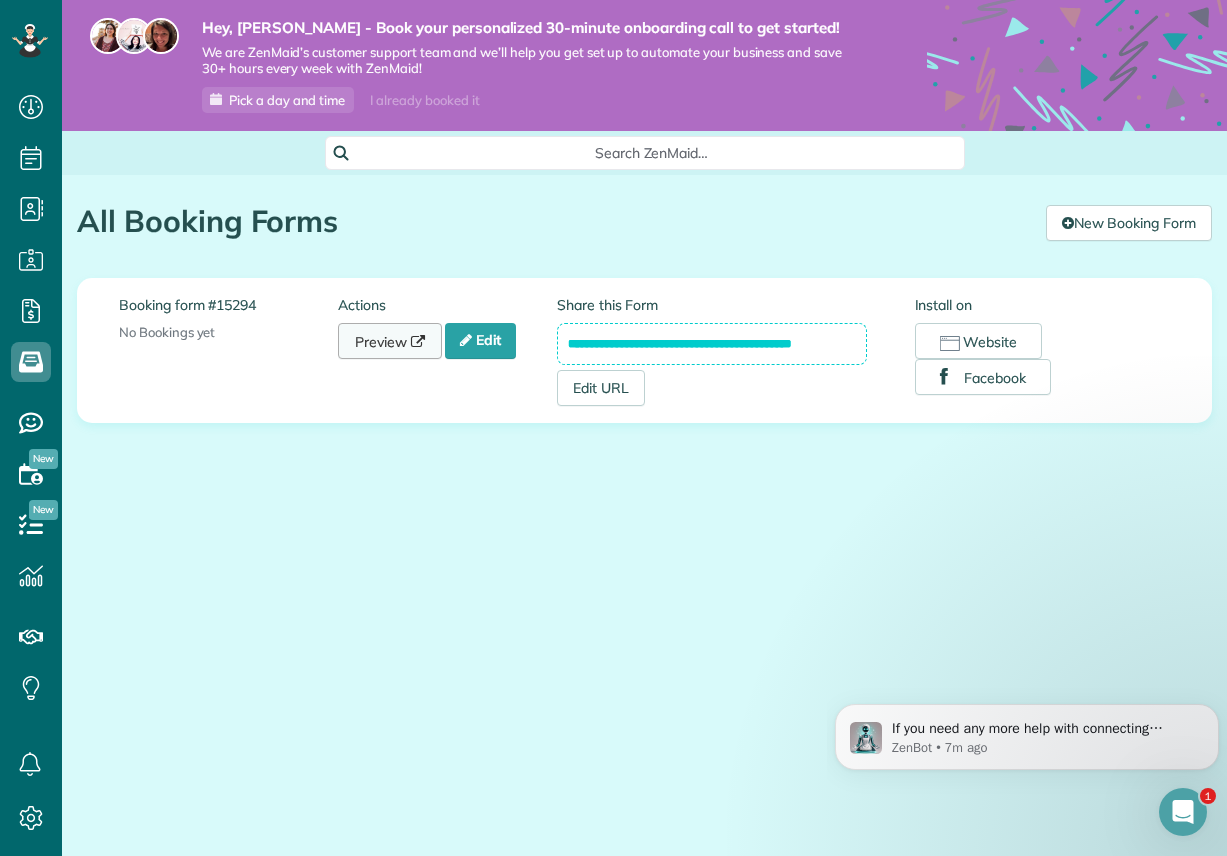 click on "Preview" at bounding box center (390, 341) 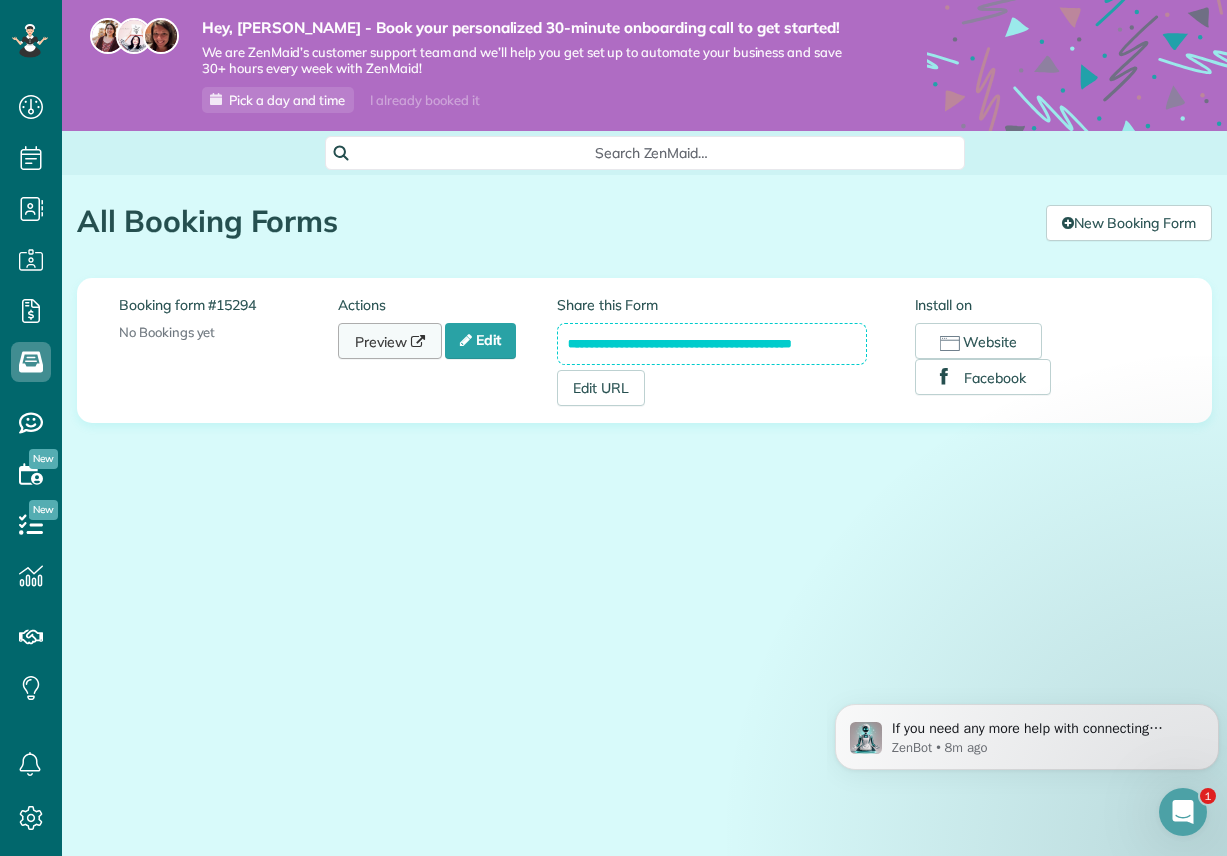 click on "Preview" at bounding box center (390, 341) 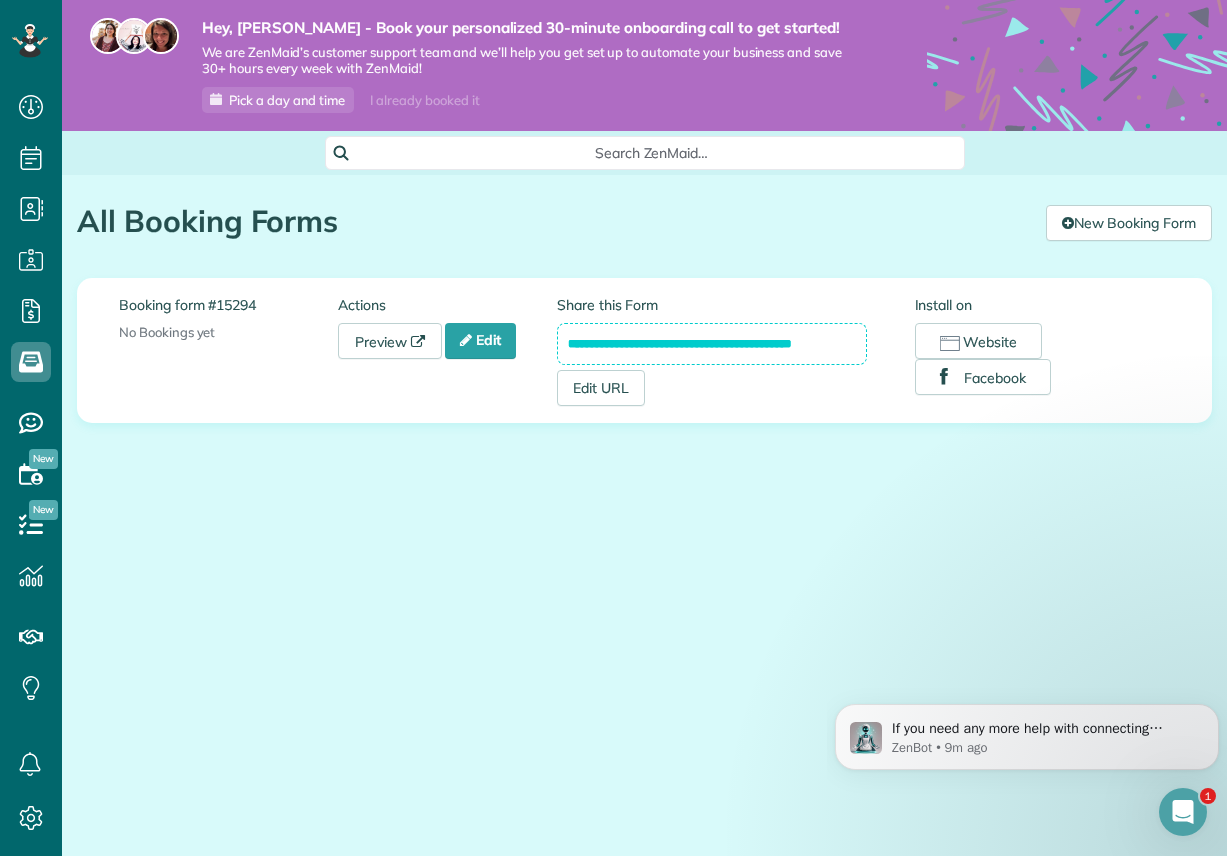 click on "**********" at bounding box center (644, 374) 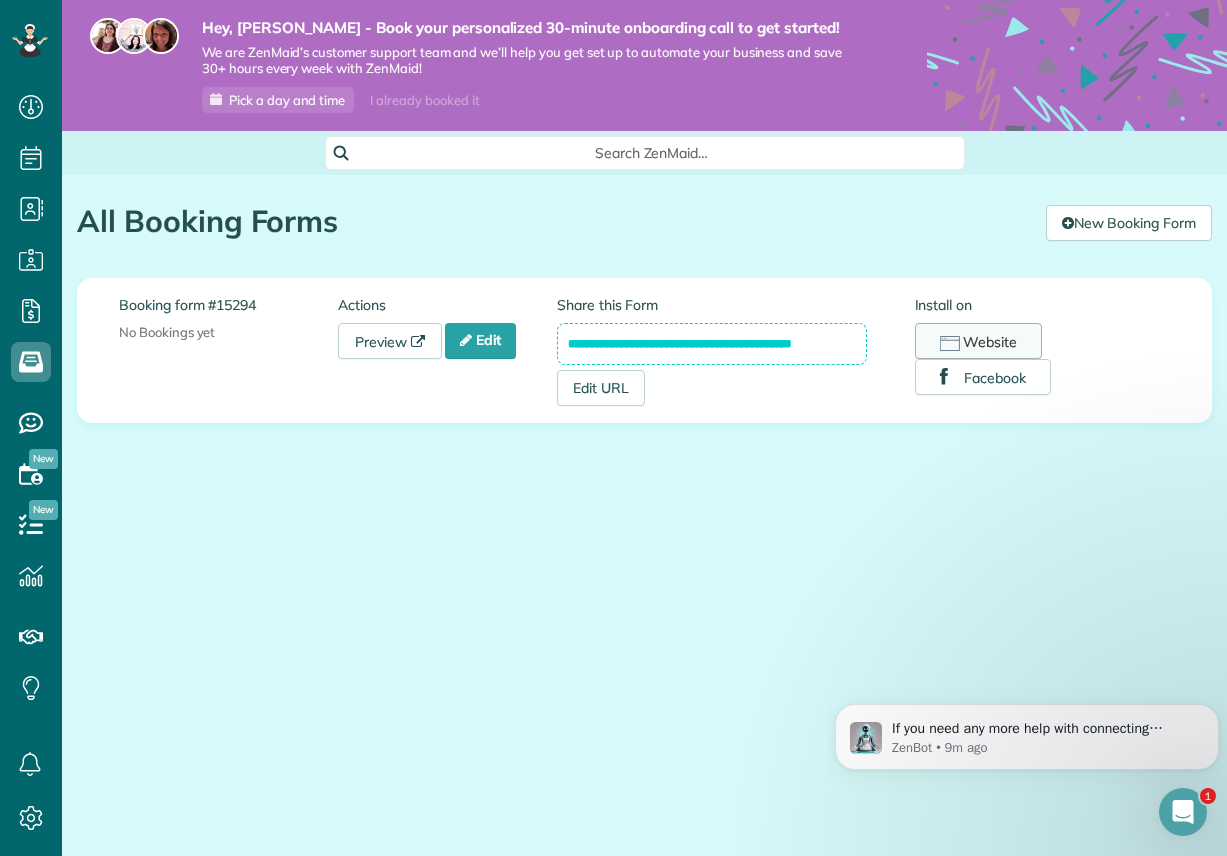 click on "Website" at bounding box center (978, 341) 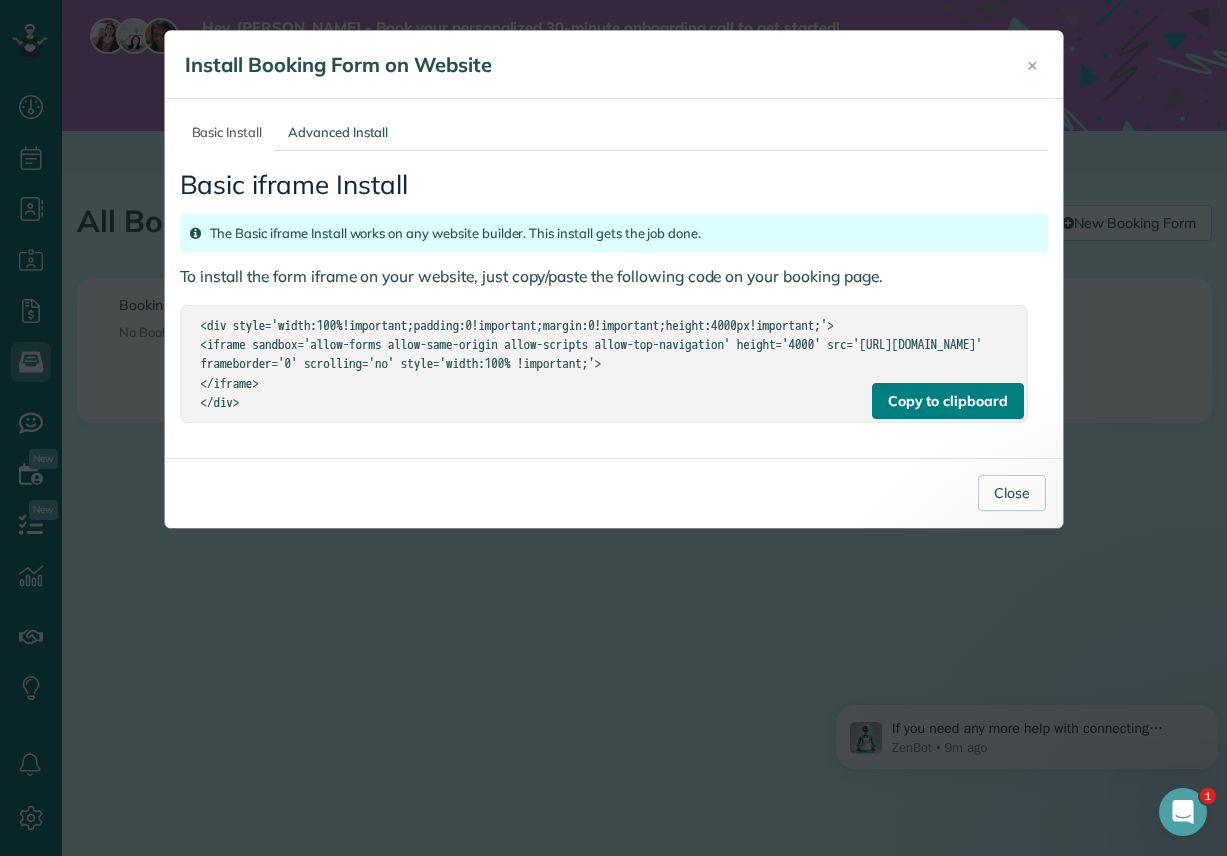 click on "Copy to clipboard" at bounding box center (948, 401) 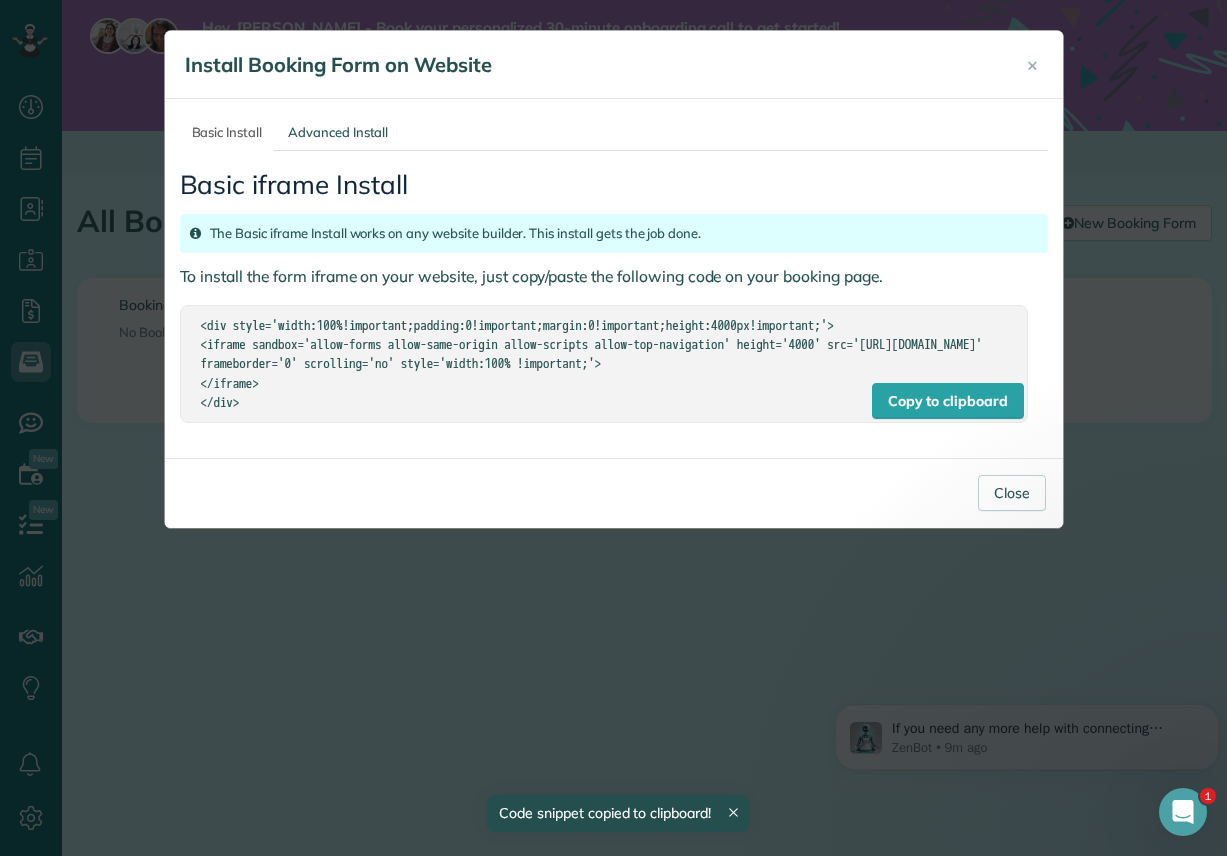 click on "×
Install Booking Form on Website
Basic Install
Advanced Install
Basic iframe Install
The Basic iframe Install works on any website builder. This install gets the job done.
To install the form iframe on your website, just copy/paste the following code on your booking page.
Copy to clipboard
<div style='width:100%!important;padding:0!important;margin:0!important;height:4000px!important;'>
<iframe sandbox='allow-forms allow-same-origin allow-scripts allow-top-navigation' height='4000' src='[URL][DOMAIN_NAME]' frameborder='0' scrolling='no' style='width:100% !important;'>
</iframe>
</div>
Advanced Installation
Step 1)
Copy to clipboard
<script>
ztag('js', new Date());" at bounding box center [613, 428] 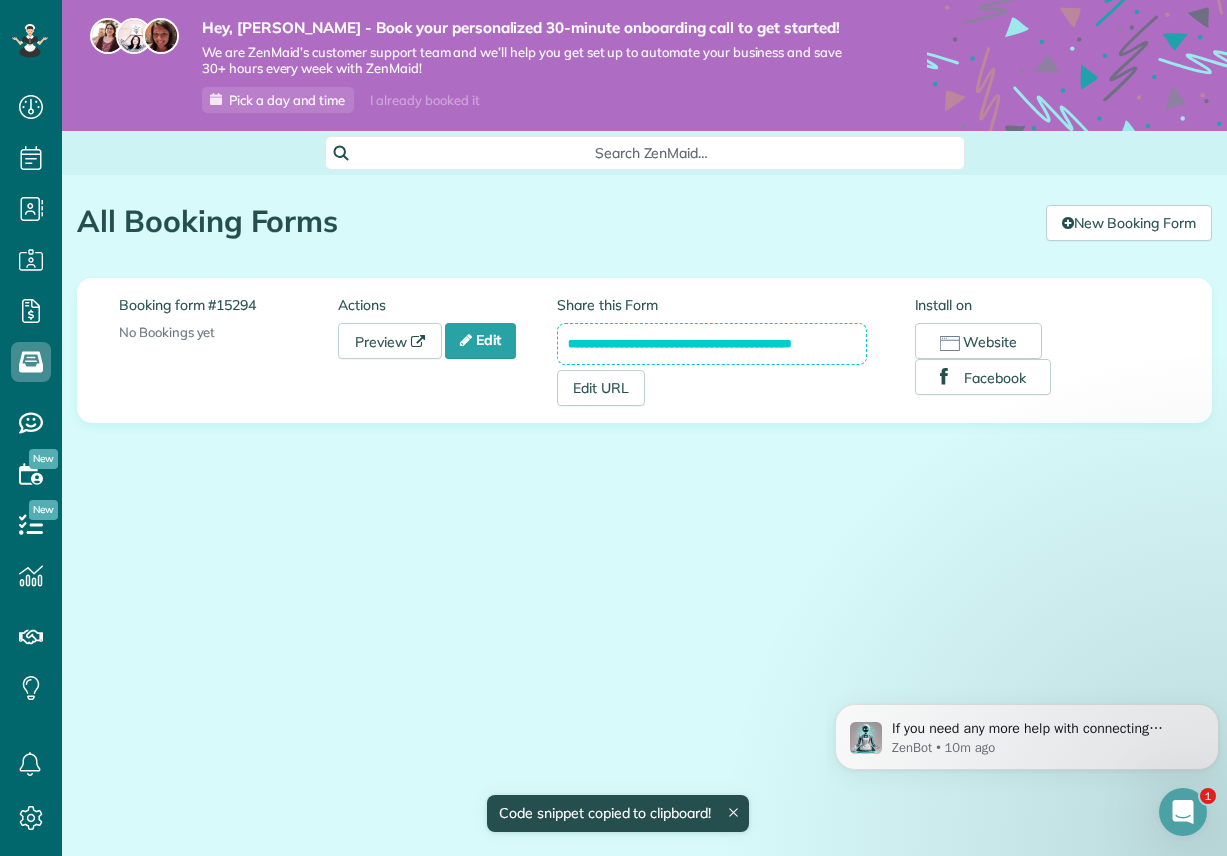 click 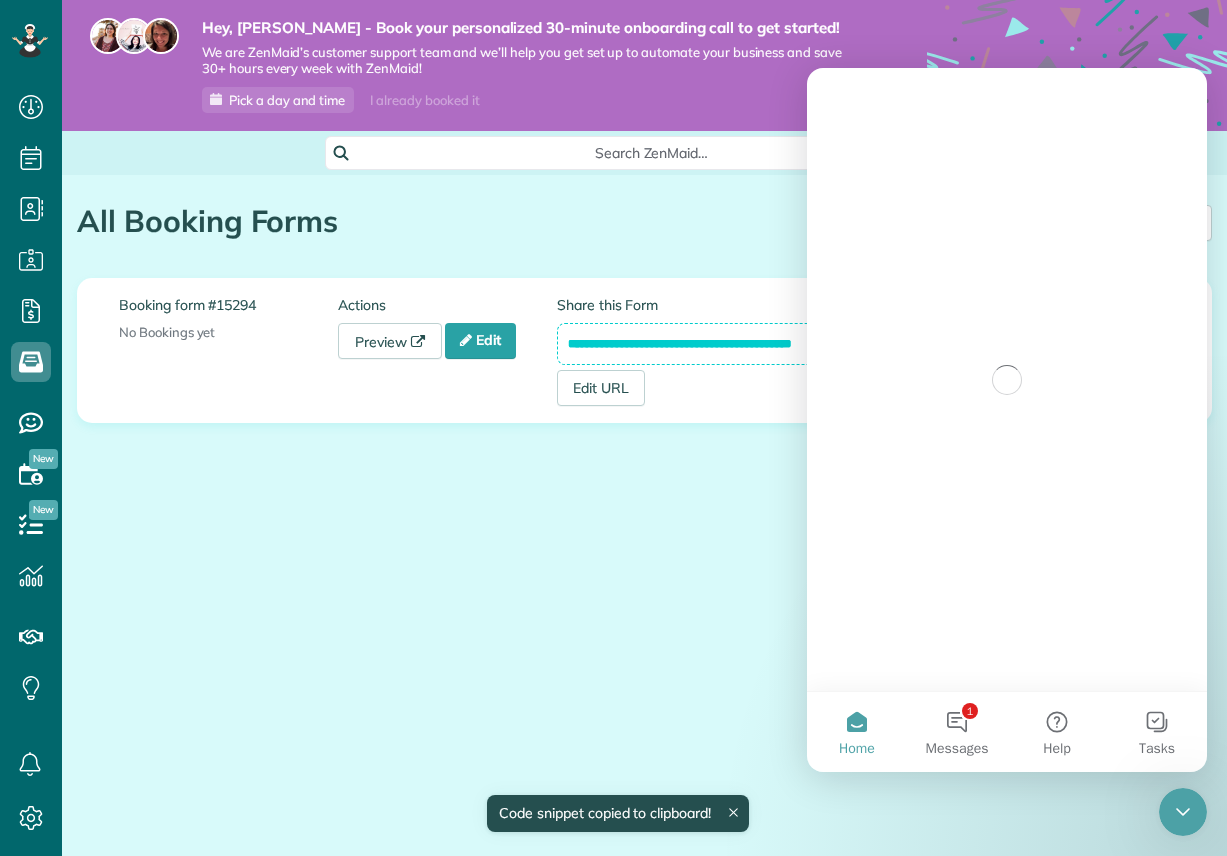 scroll, scrollTop: 0, scrollLeft: 0, axis: both 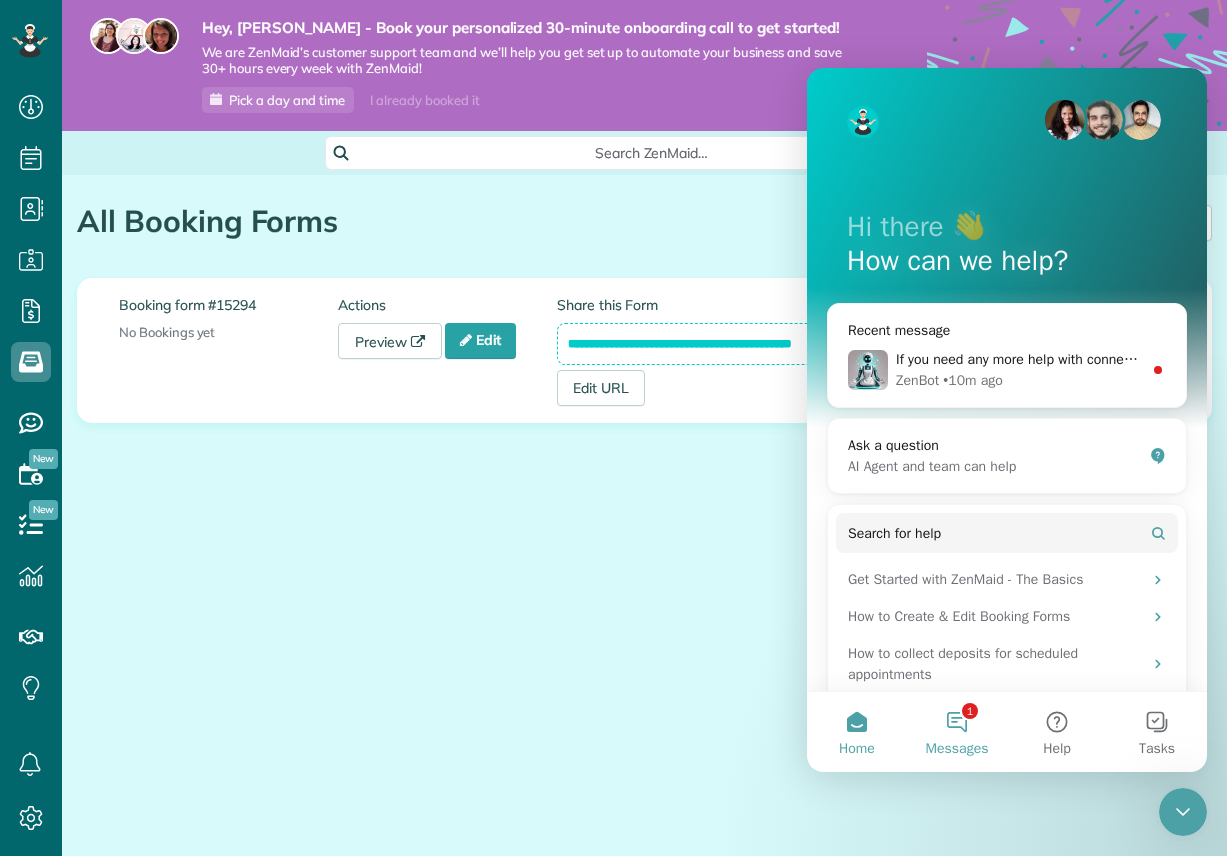 click on "1 Messages" at bounding box center [957, 732] 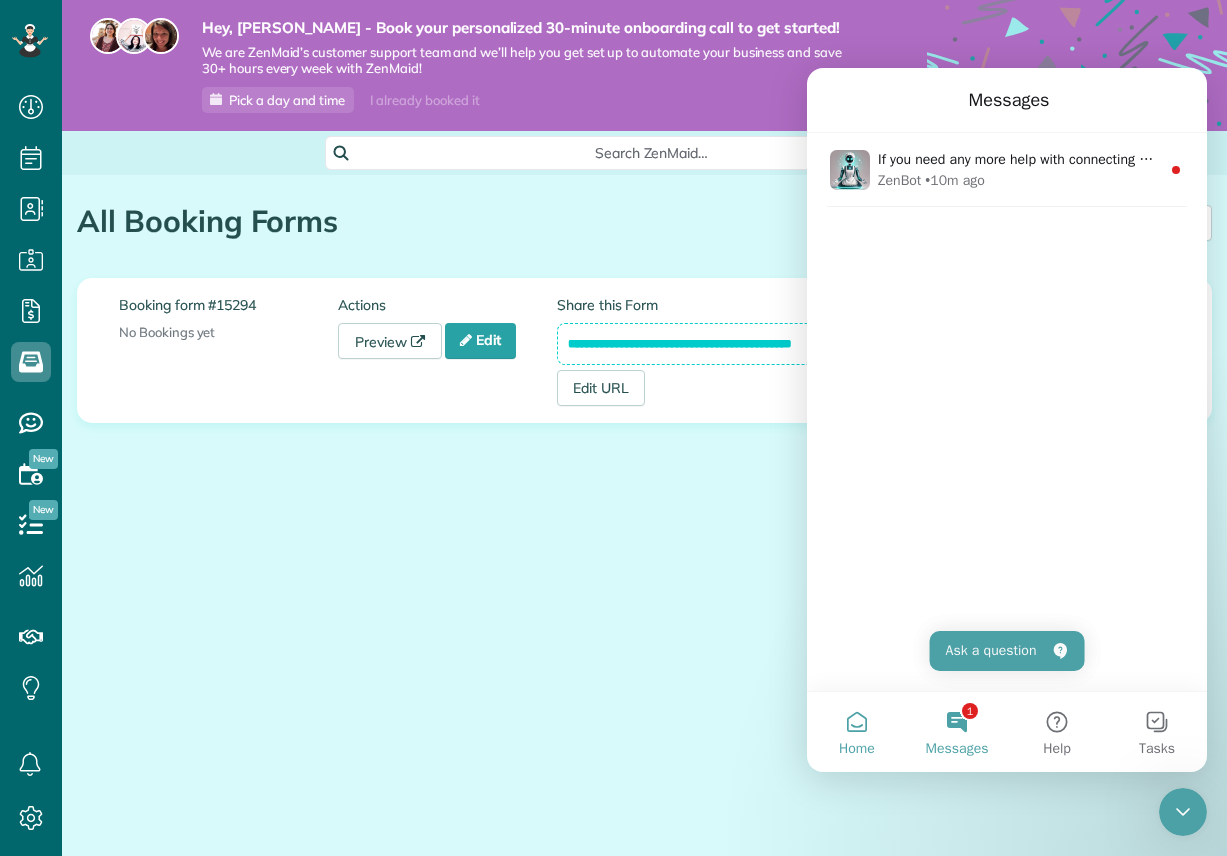 click on "Home" at bounding box center (857, 732) 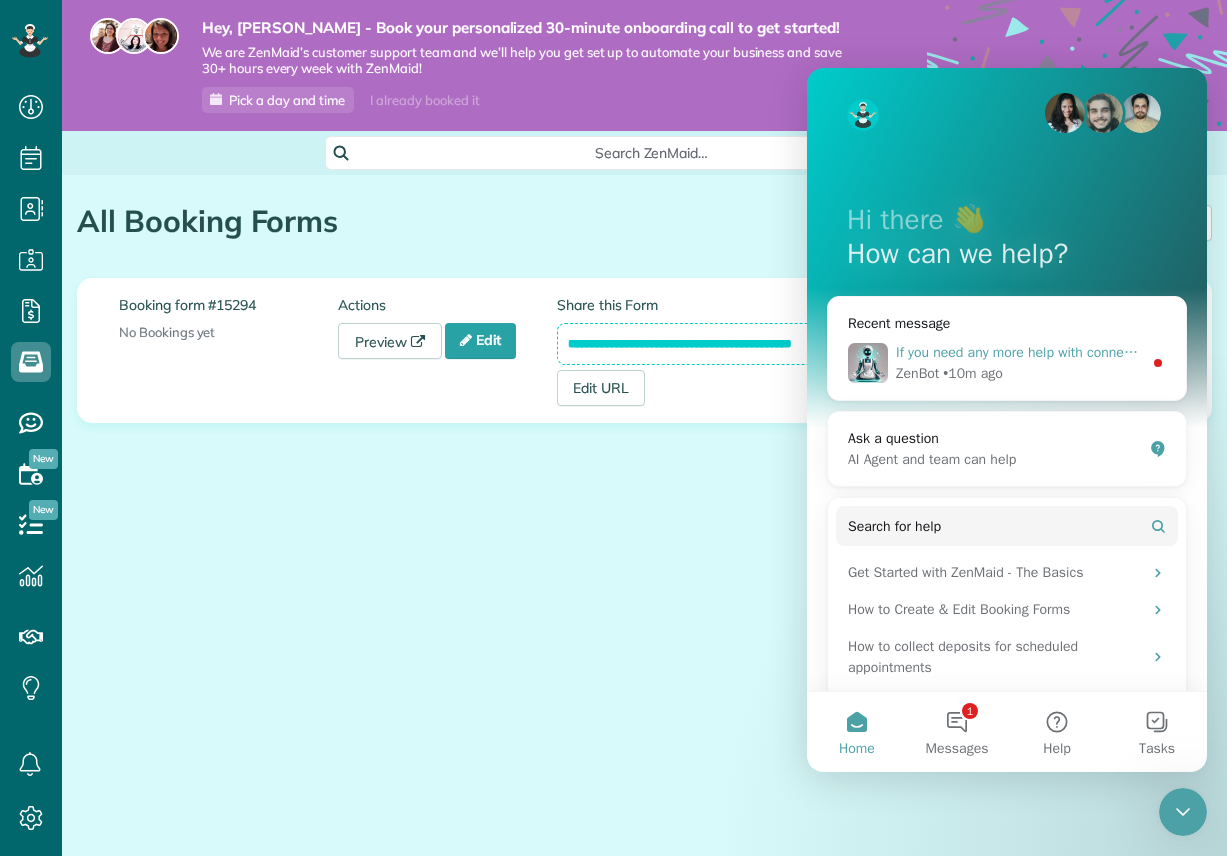 scroll, scrollTop: 0, scrollLeft: 0, axis: both 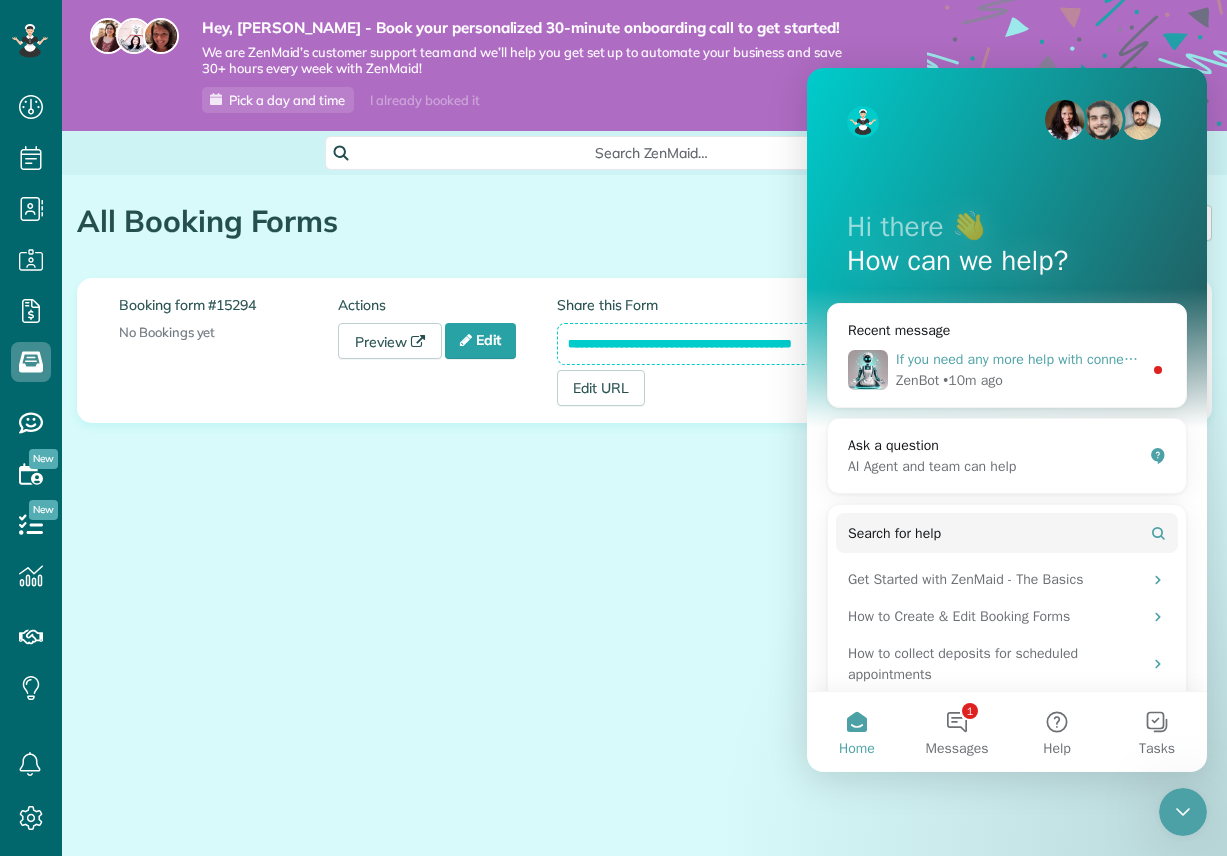 click on "ZenBot •  10m ago" at bounding box center [1019, 380] 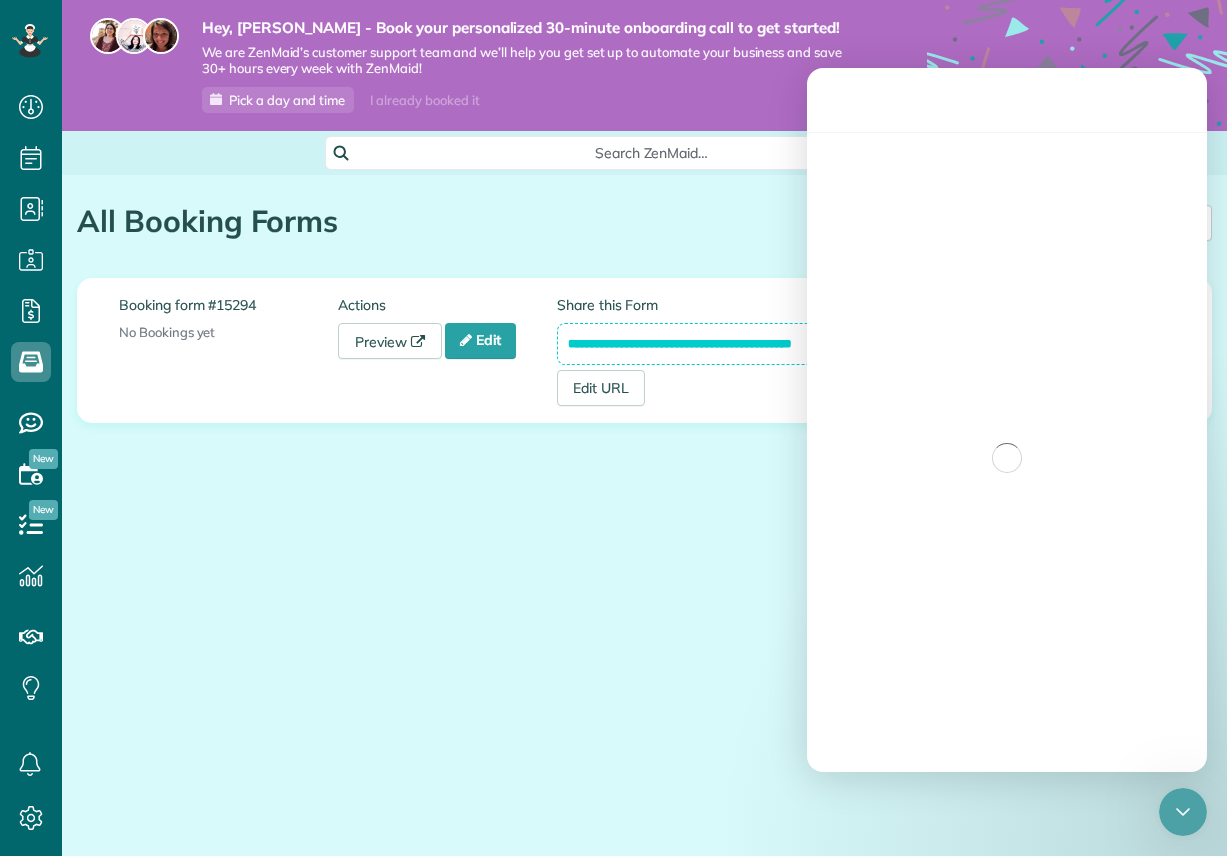 scroll, scrollTop: 3, scrollLeft: 0, axis: vertical 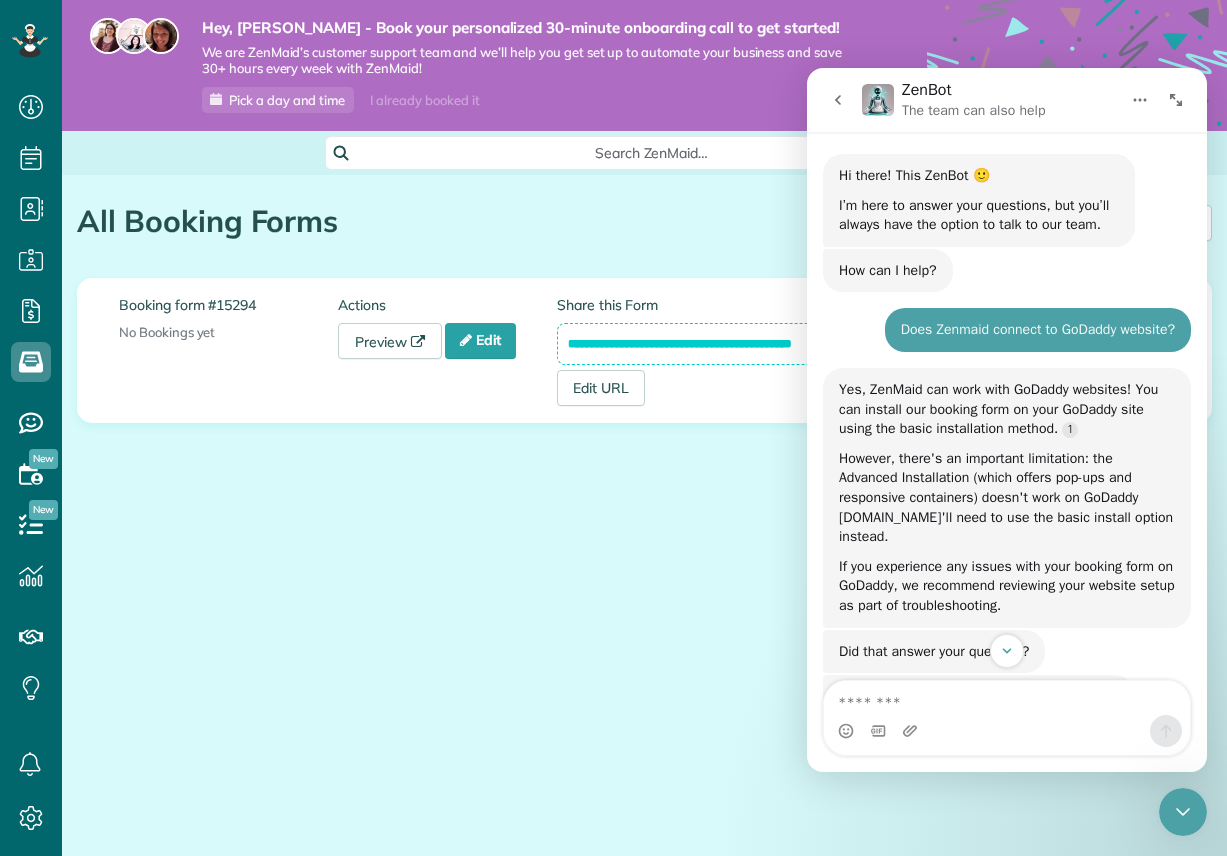 click on "Hey, [PERSON_NAME] - Book your personalized 30-minute onboarding call to get started!
We are ZenMaid’s customer support team and we’ll help you get set up to automate your business and save 30+ hours every week with ZenMaid!
Pick a day and time
I already booked it
Search ZenMaid…
All Booking Forms
the ZenMaid Instant Booking Form [9 min]
New Booking Form
Booking form #15294" at bounding box center [644, 428] 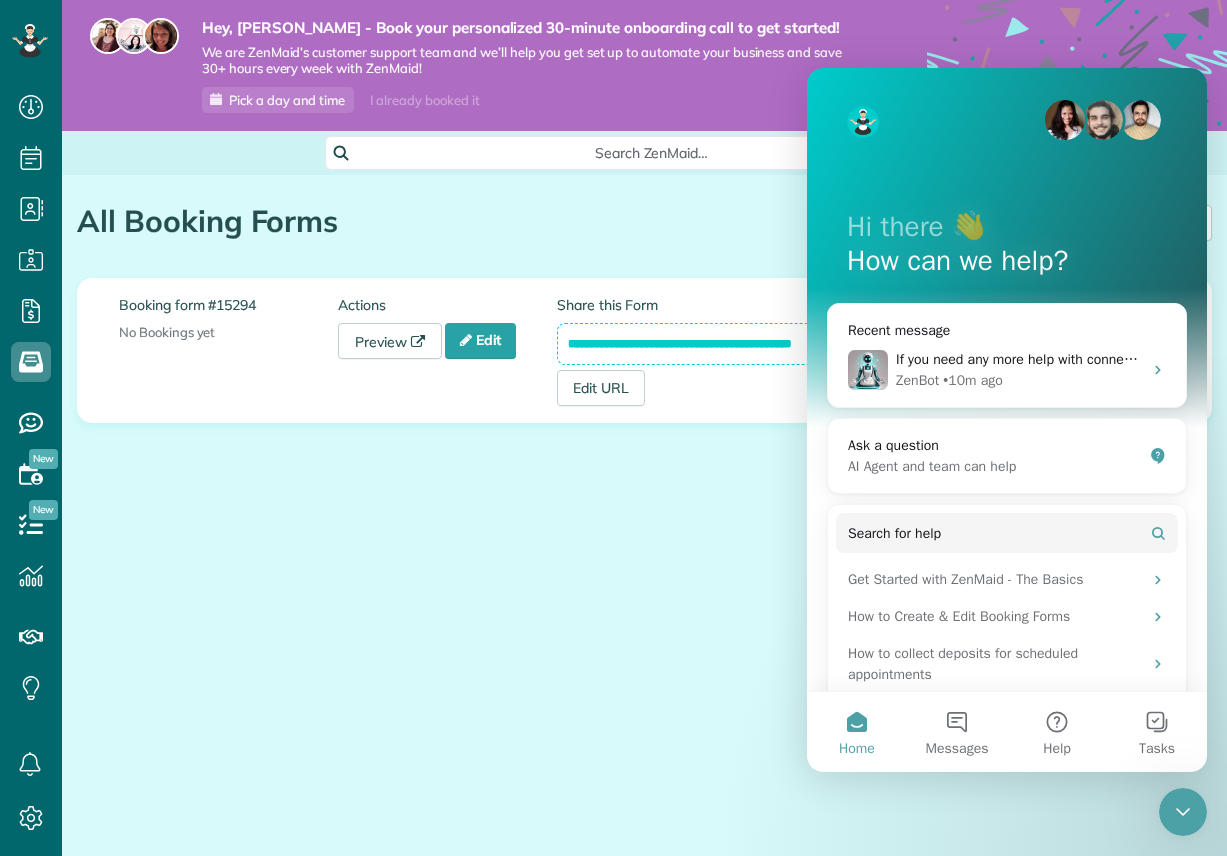 drag, startPoint x: 721, startPoint y: 604, endPoint x: 731, endPoint y: 614, distance: 14.142136 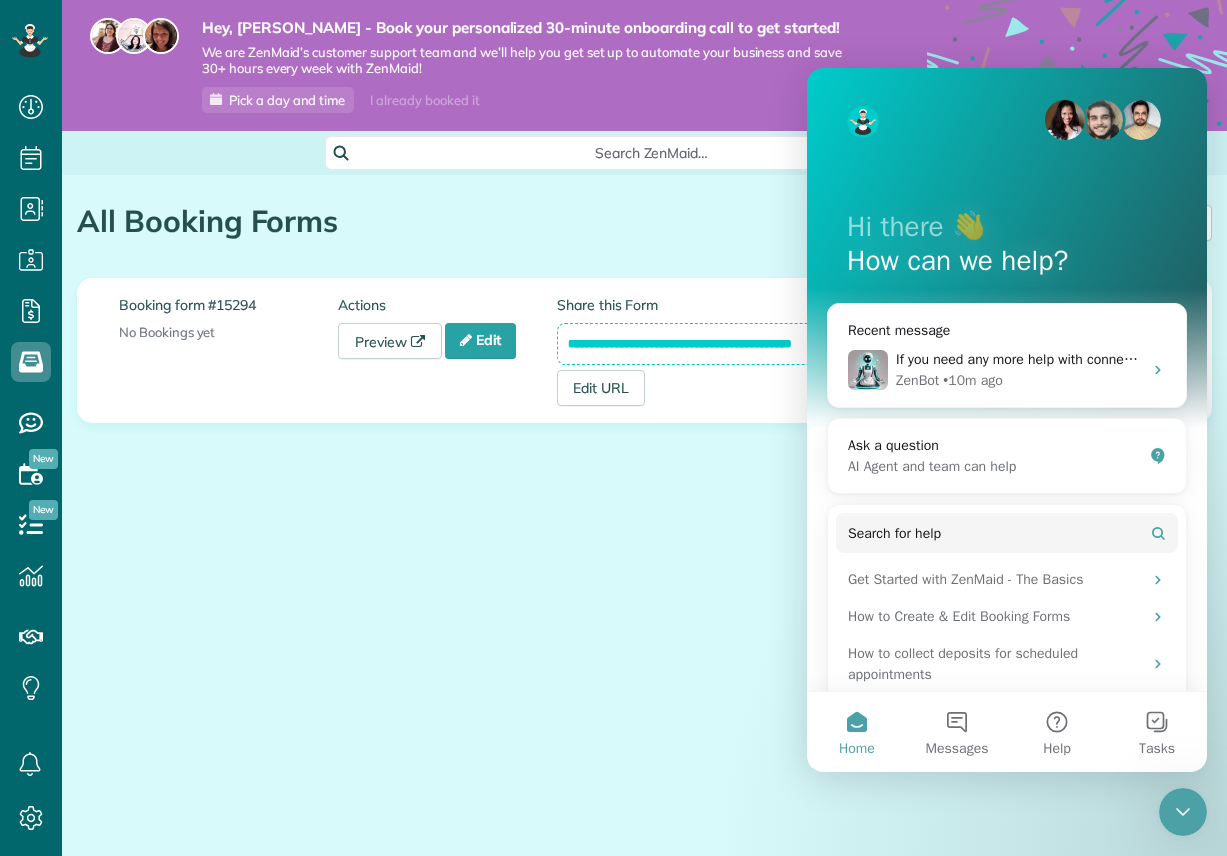click on "Hey, [PERSON_NAME] - Book your personalized 30-minute onboarding call to get started!
We are ZenMaid’s customer support team and we’ll help you get set up to automate your business and save 30+ hours every week with ZenMaid!
Pick a day and time
I already booked it
Search ZenMaid…
All Booking Forms
the ZenMaid Instant Booking Form [9 min]
New Booking Form
Booking form #15294" at bounding box center [644, 428] 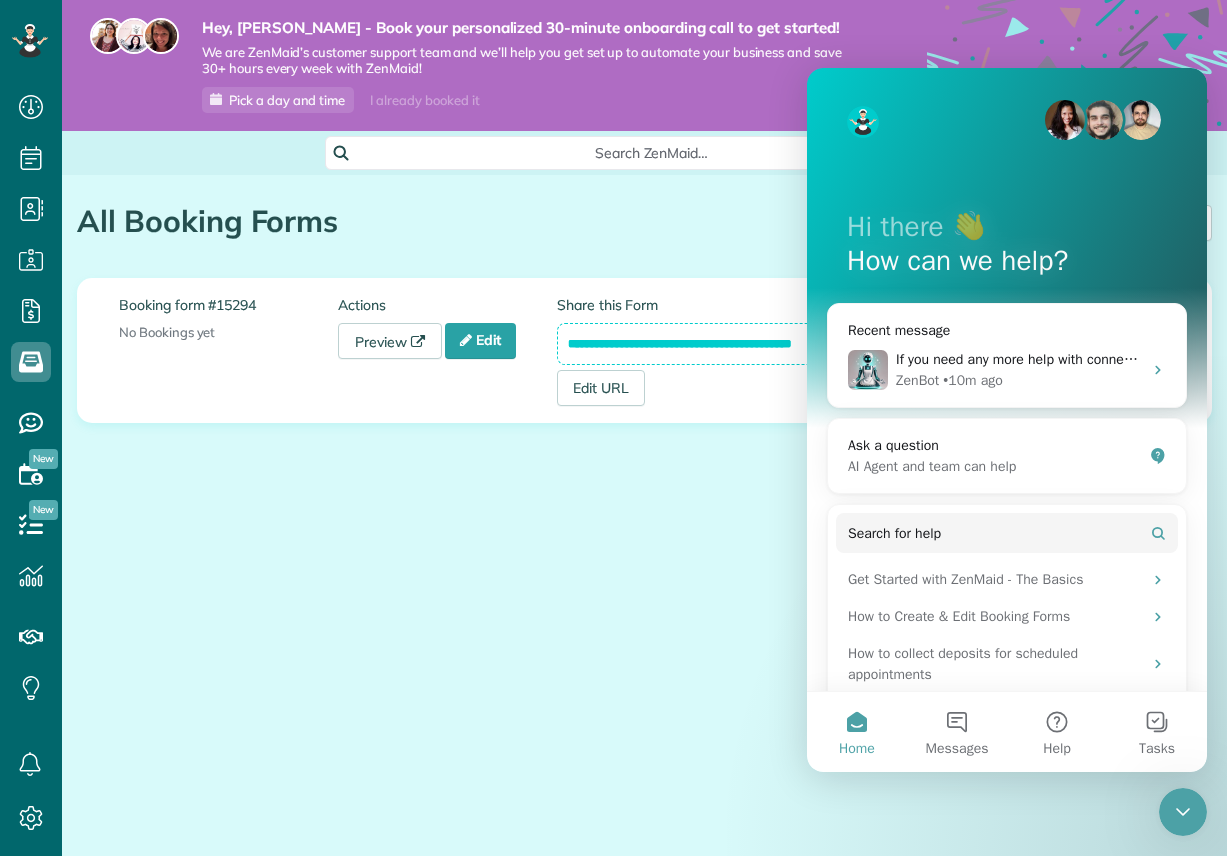 click 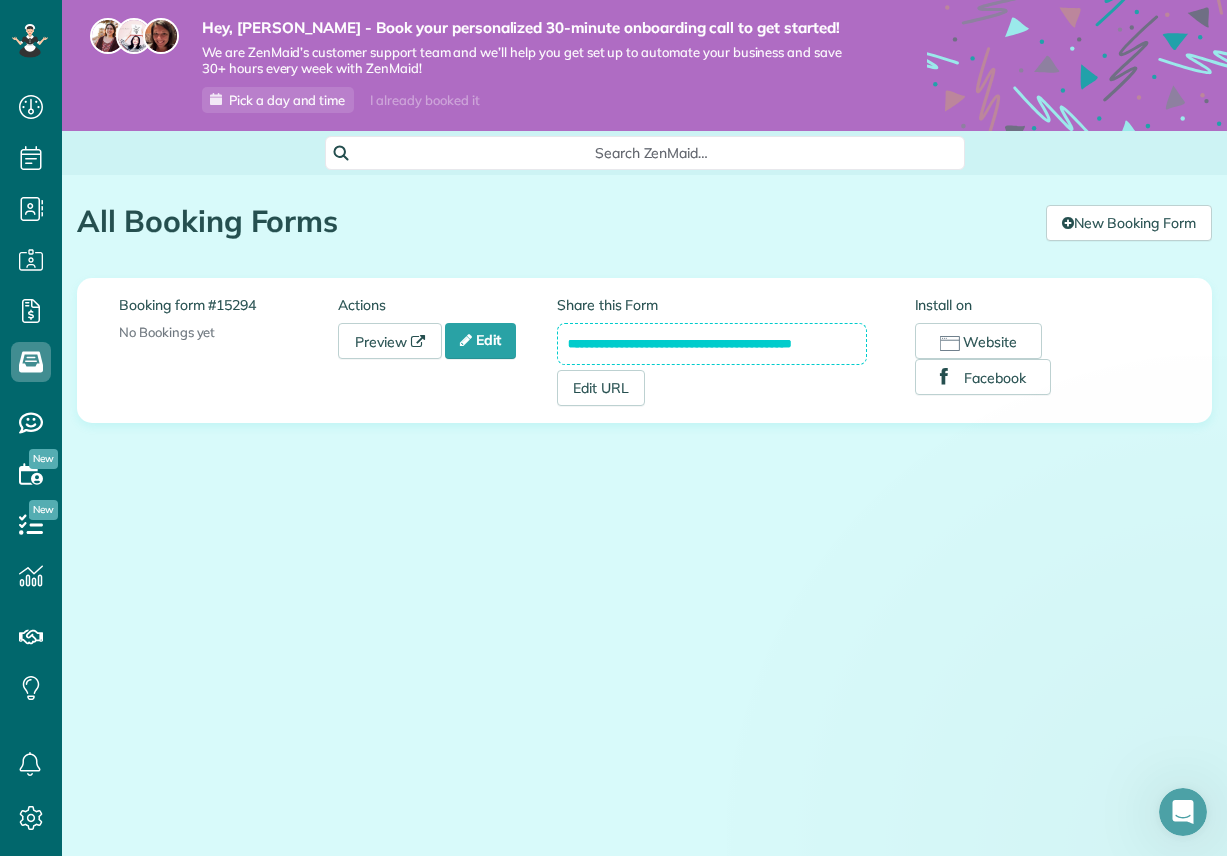 scroll, scrollTop: 0, scrollLeft: 0, axis: both 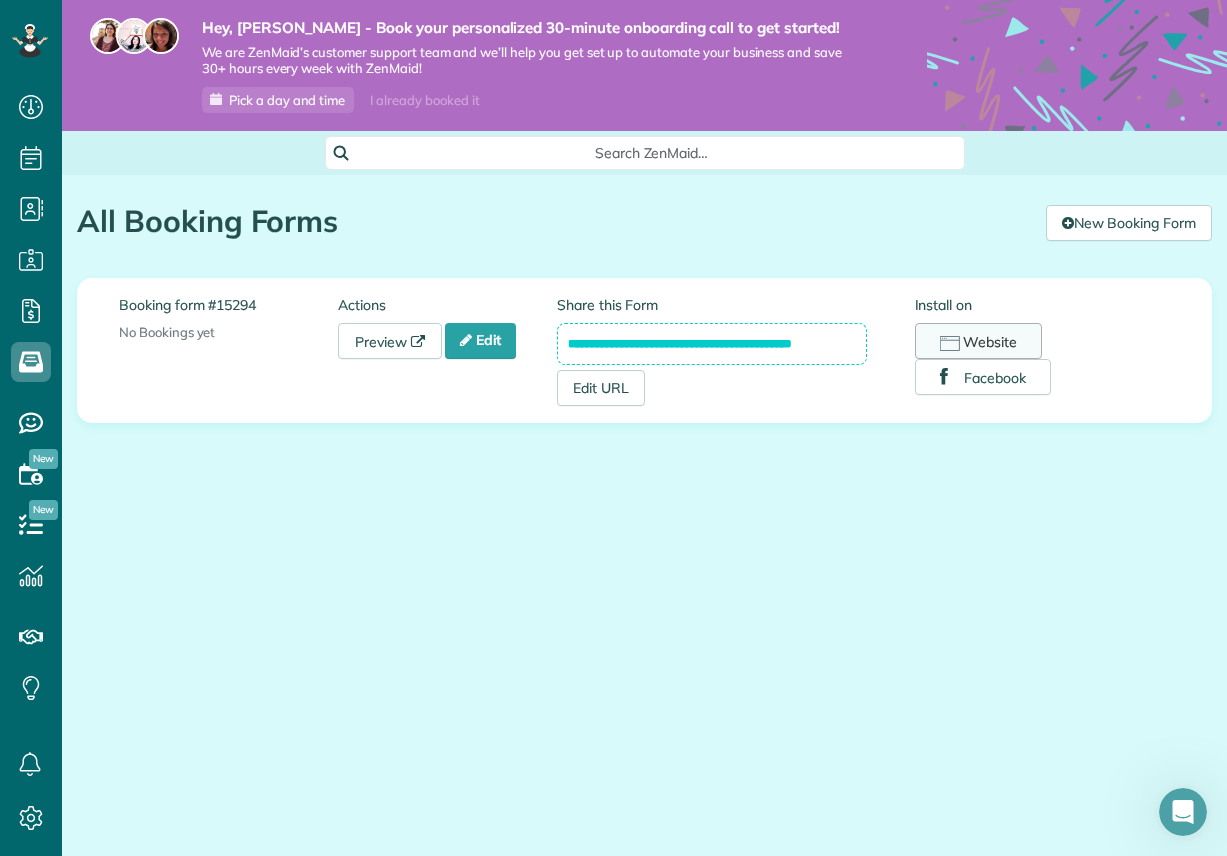 click on "Website" at bounding box center (978, 341) 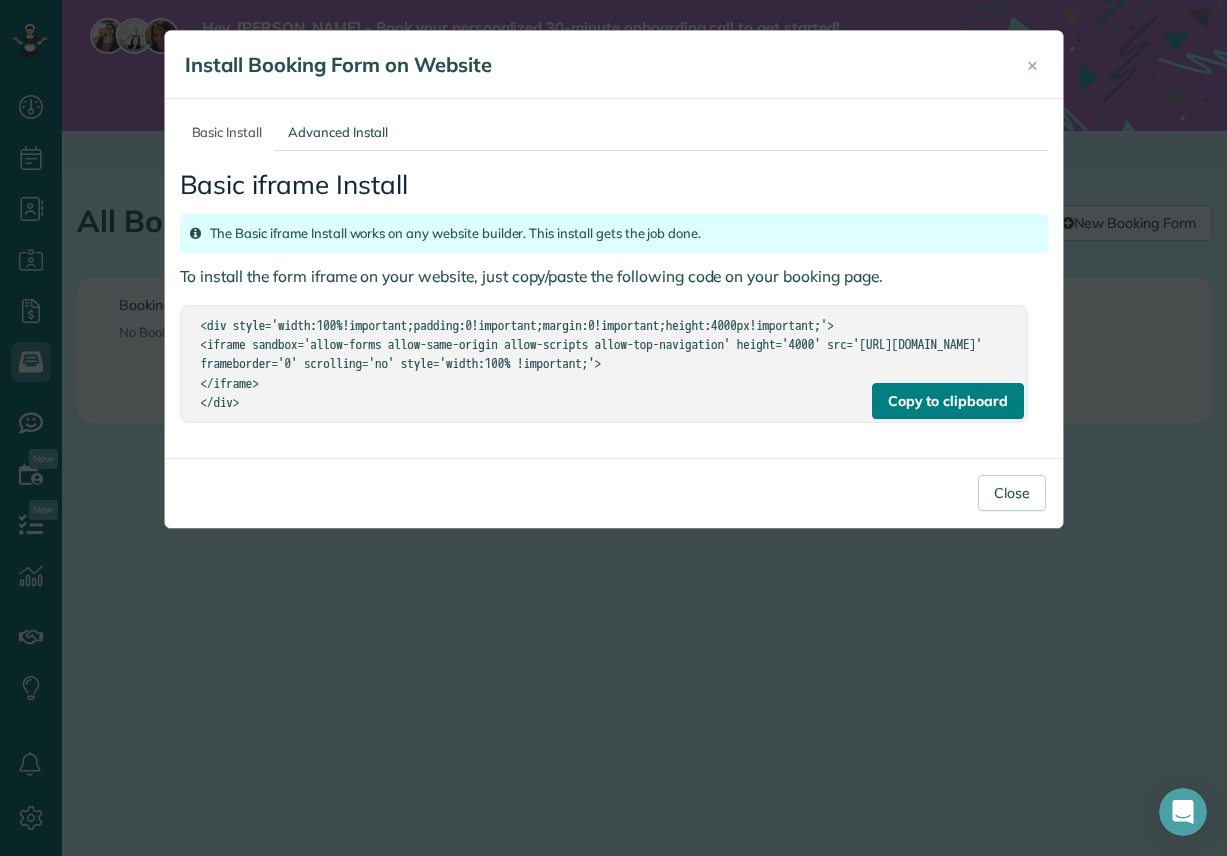 click on "Copy to clipboard" at bounding box center [948, 401] 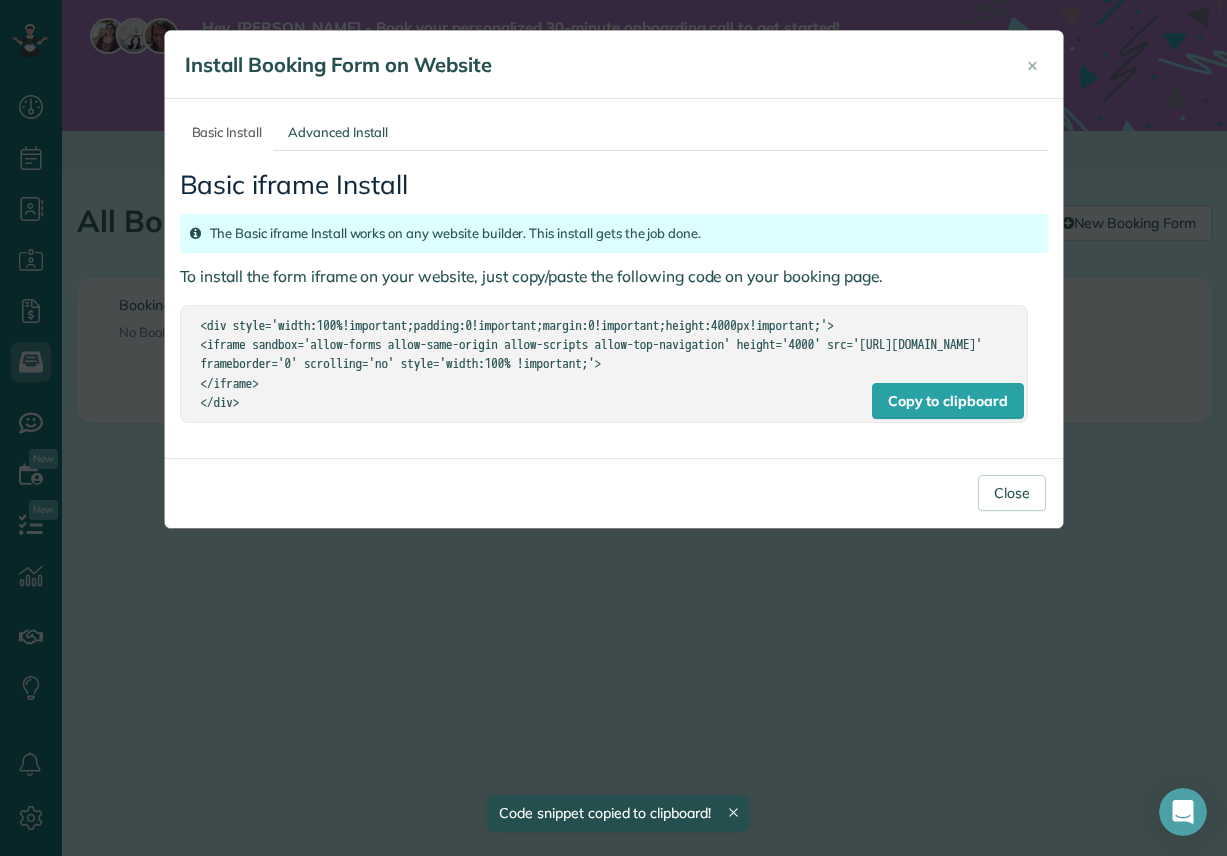 click on "×
Install Booking Form on Website
Basic Install
Advanced Install
Basic iframe Install
The Basic iframe Install works on any website builder. This install gets the job done.
To install the form iframe on your website, just copy/paste the following code on your booking page.
Copy to clipboard
<div style='width:100%!important;padding:0!important;margin:0!important;height:4000px!important;'>
<iframe sandbox='allow-forms allow-same-origin allow-scripts allow-top-navigation' height='4000' src='[URL][DOMAIN_NAME]' frameborder='0' scrolling='no' style='width:100% !important;'>
</iframe>
</div>
Advanced Installation
Step 1)
Copy to clipboard
<script>
ztag('js', new Date());" at bounding box center [613, 428] 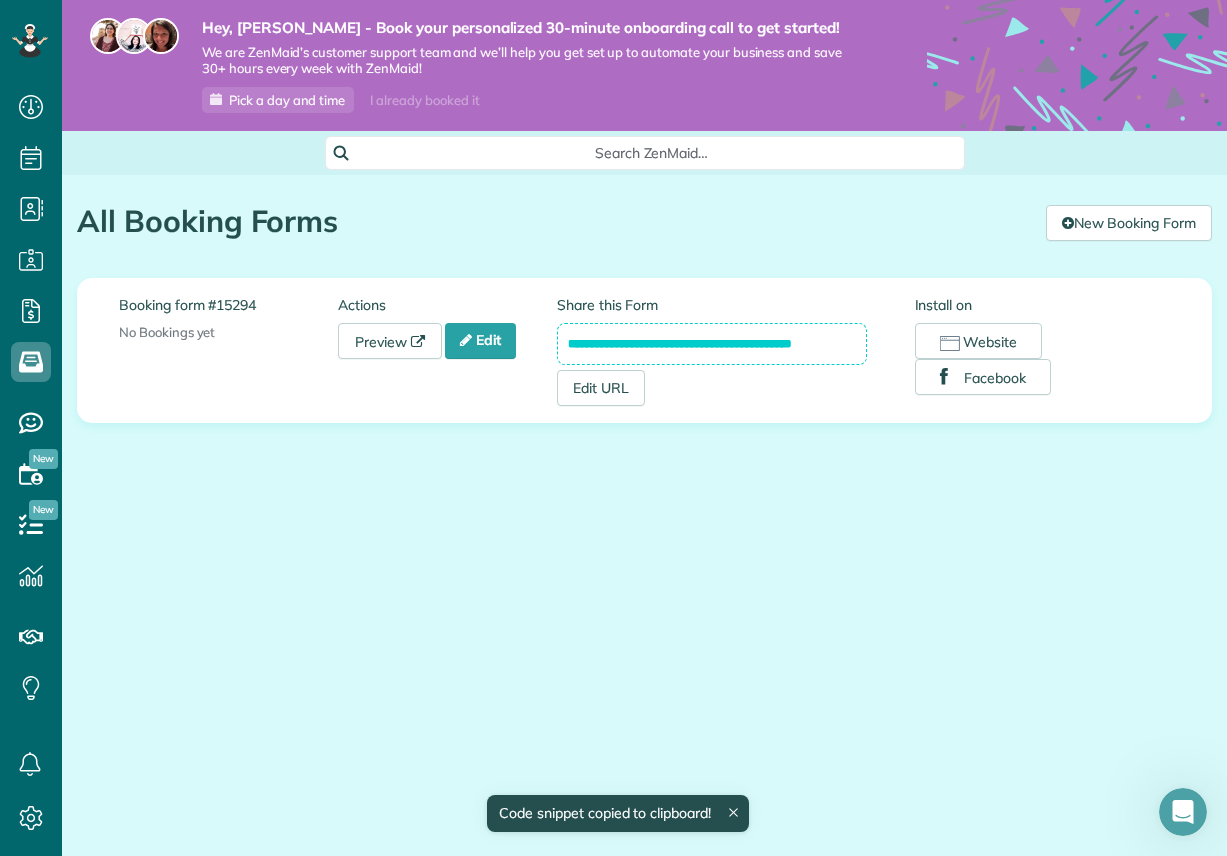 click 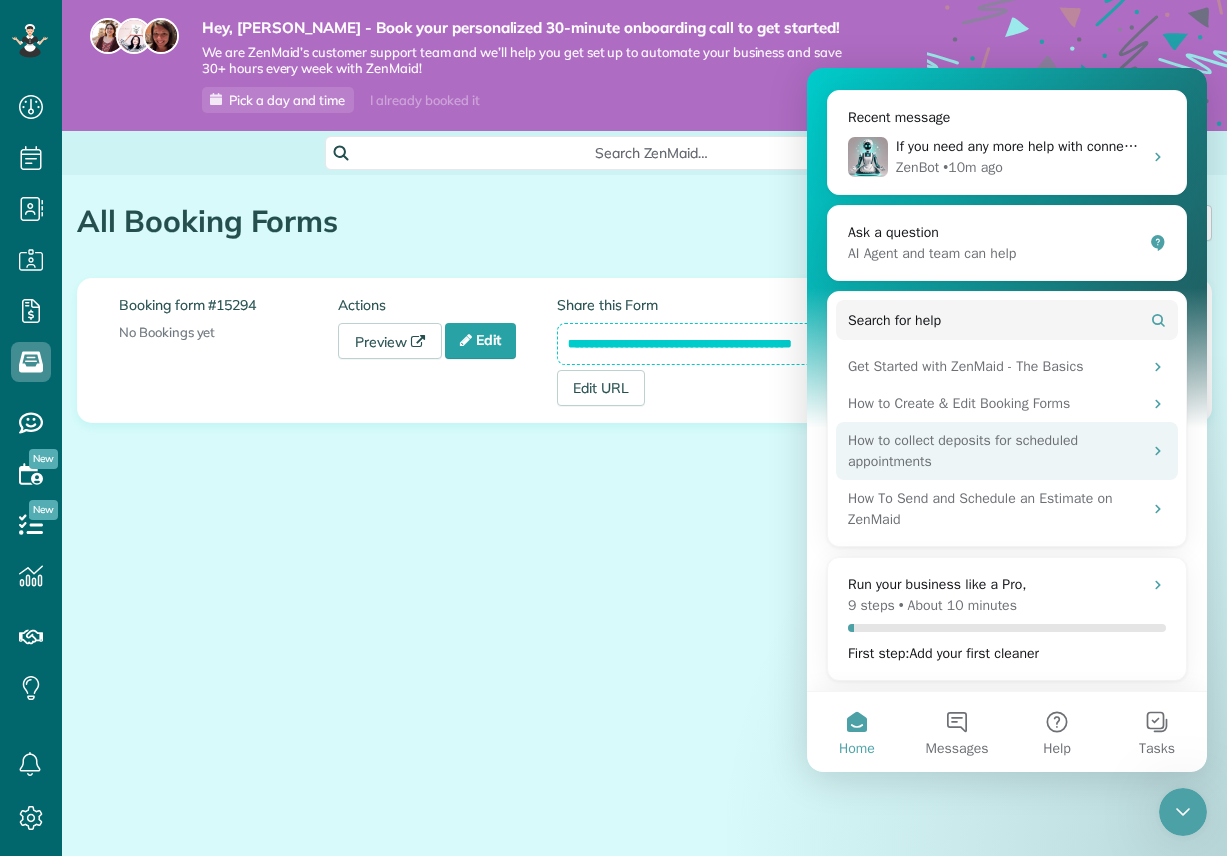 scroll, scrollTop: 0, scrollLeft: 0, axis: both 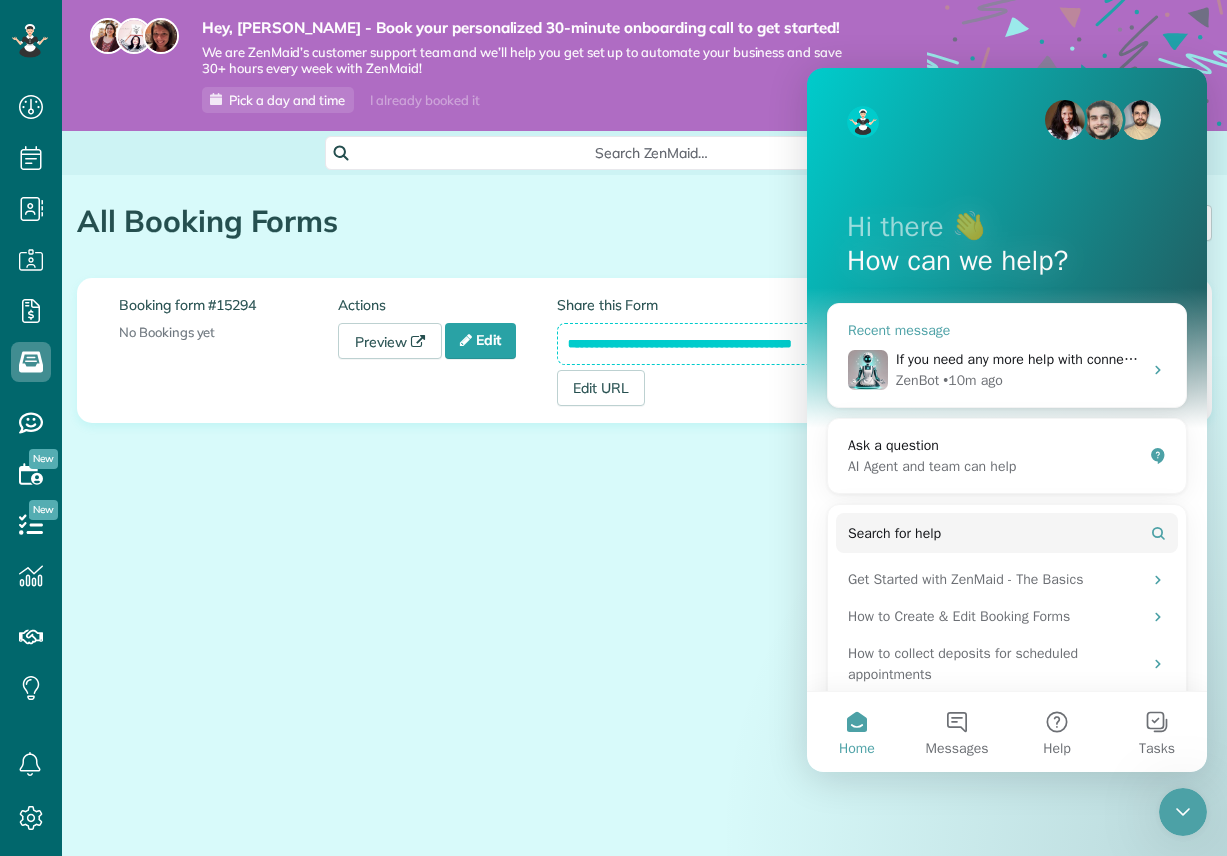 click on "If you need any more help with connecting ZenMaid to your GoDaddy website, I'm here to assist! Would you like to share more about what you're trying to achieve or any issues you're facing? ZenBot •  10m ago" at bounding box center [1007, 370] 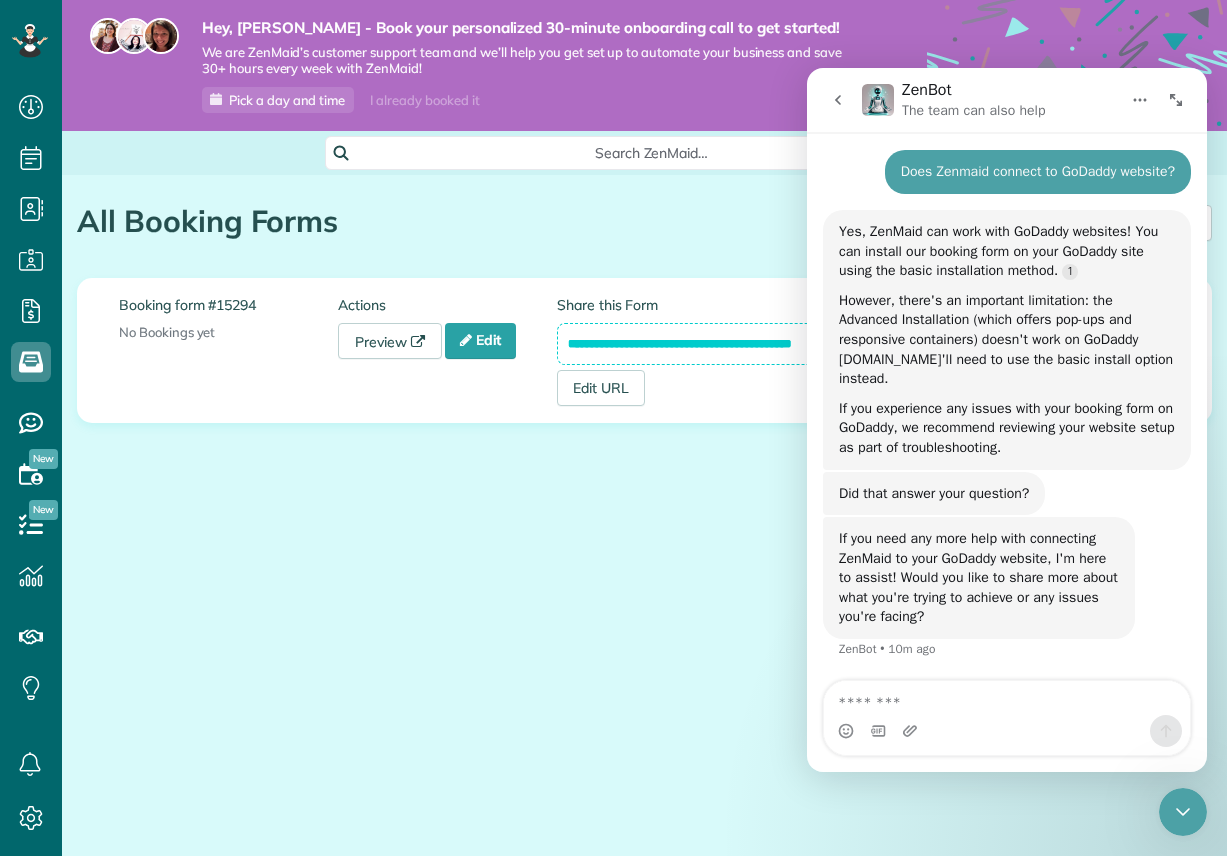scroll, scrollTop: 0, scrollLeft: 0, axis: both 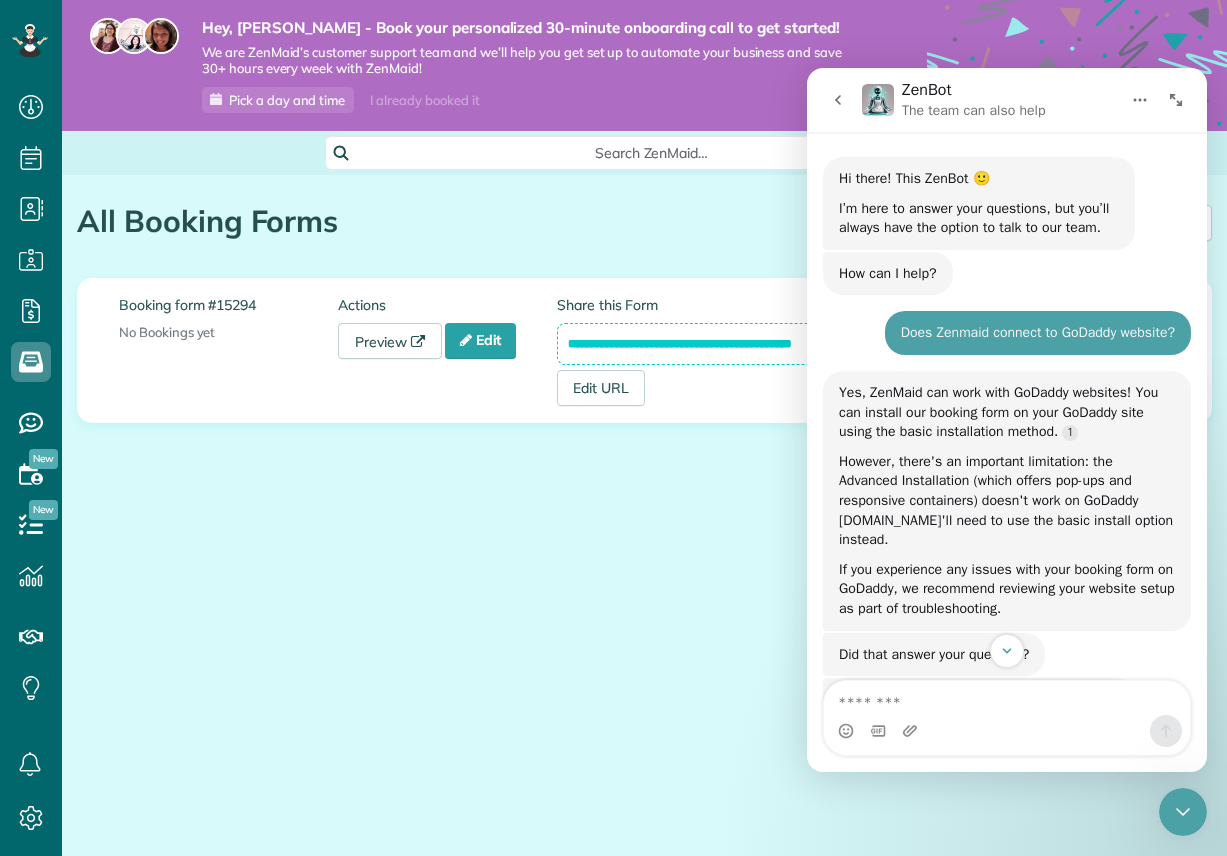 click at bounding box center [1176, 100] 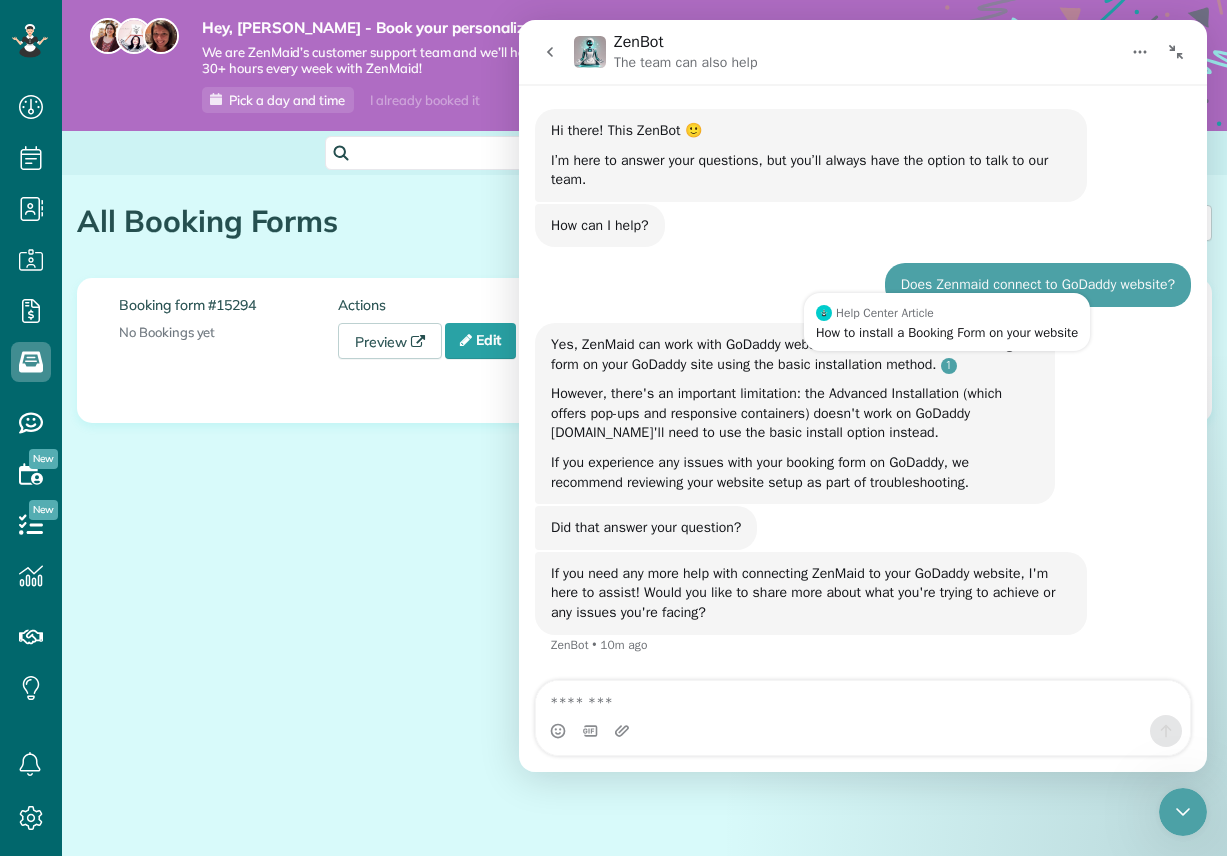 click at bounding box center (949, 366) 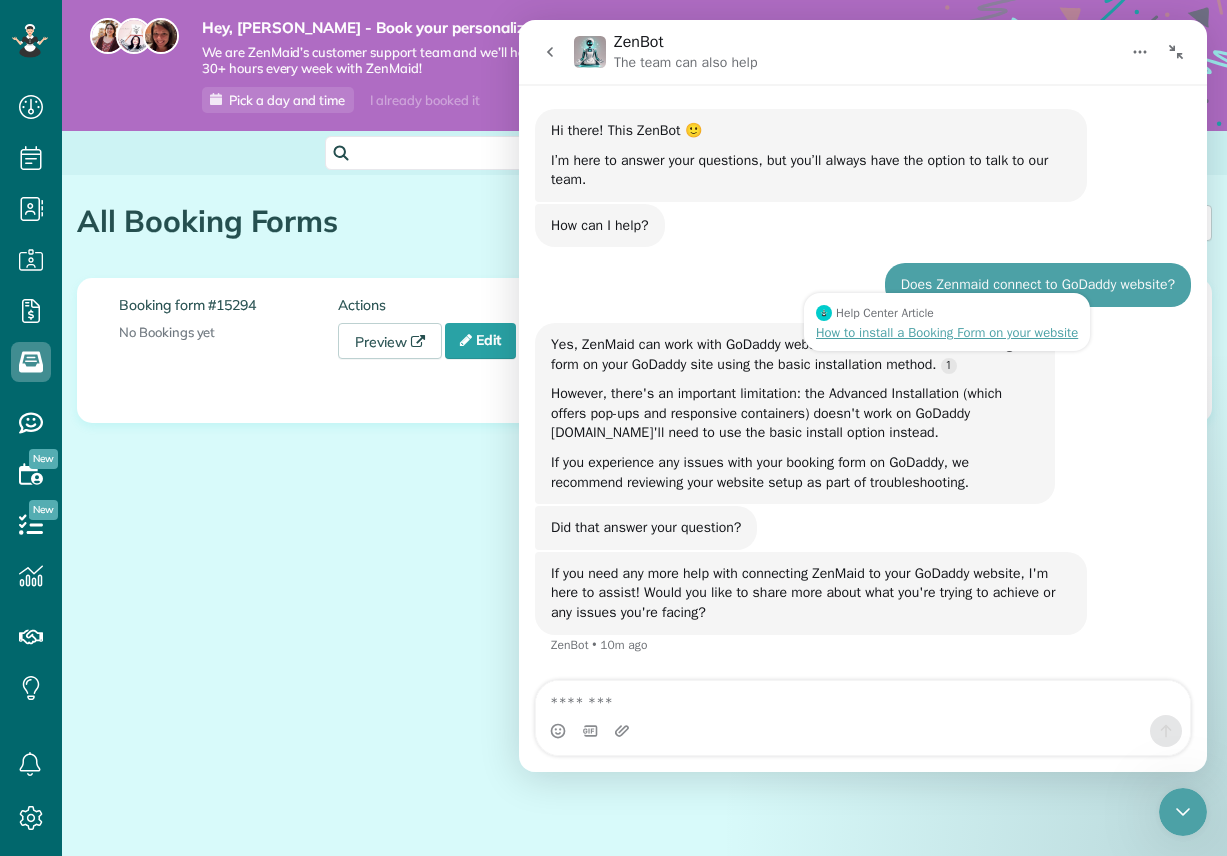 click on "How to install a Booking Form on your website" at bounding box center [947, 332] 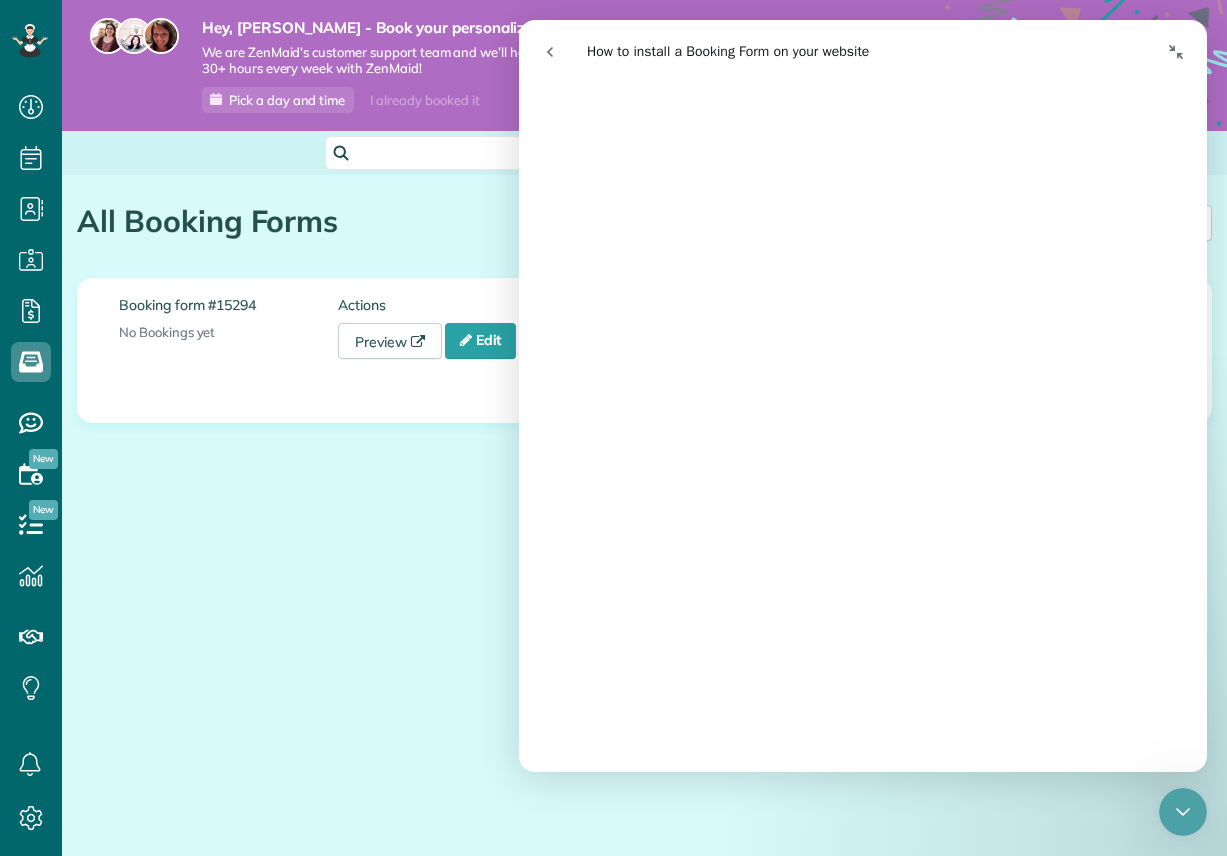 scroll, scrollTop: 2005, scrollLeft: 0, axis: vertical 